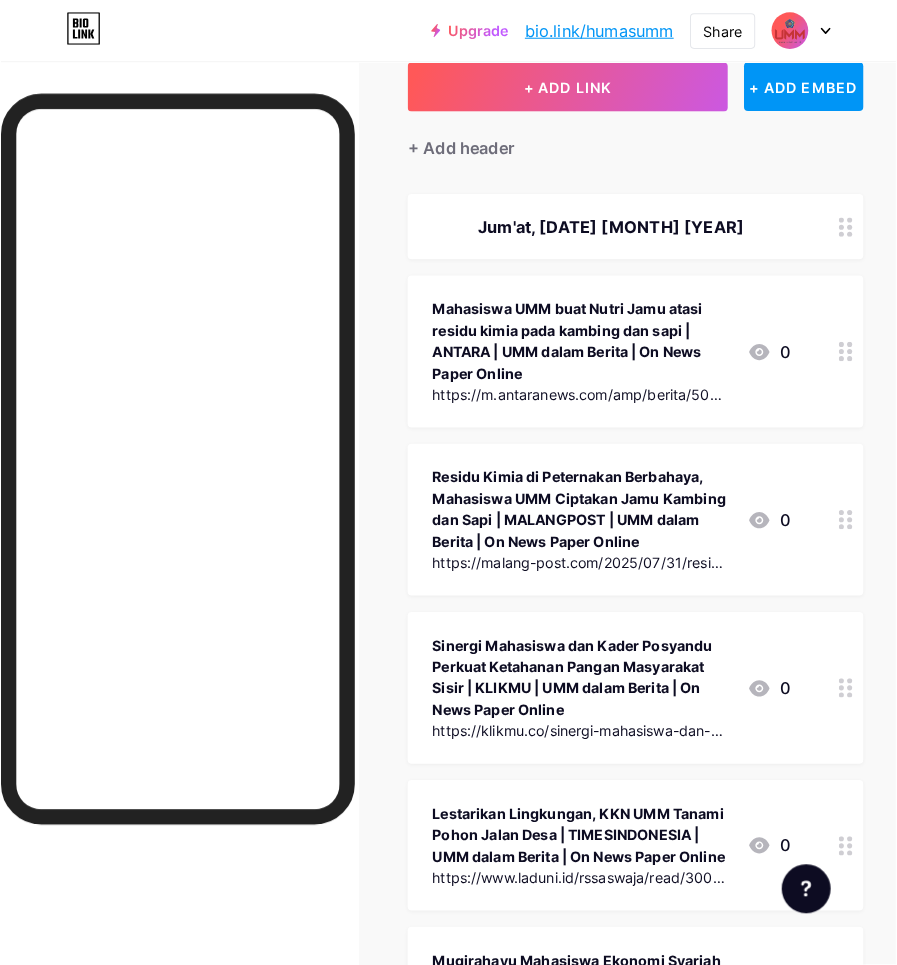scroll, scrollTop: 0, scrollLeft: 0, axis: both 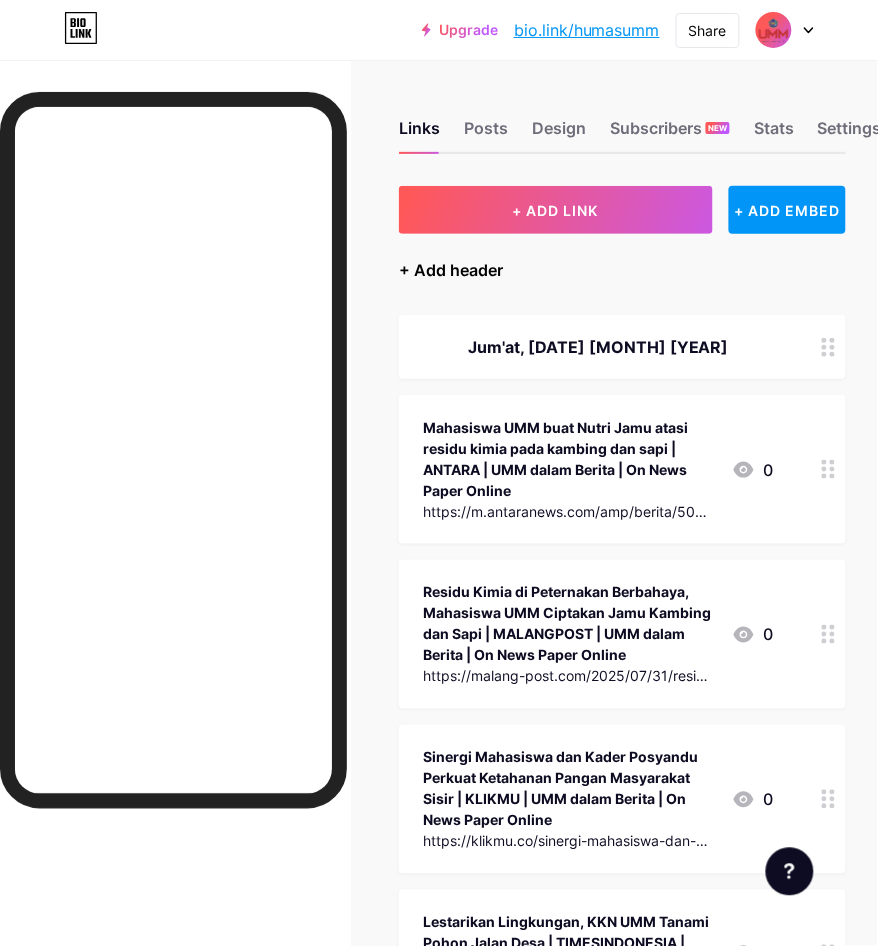 click on "+ Add header" at bounding box center [451, 270] 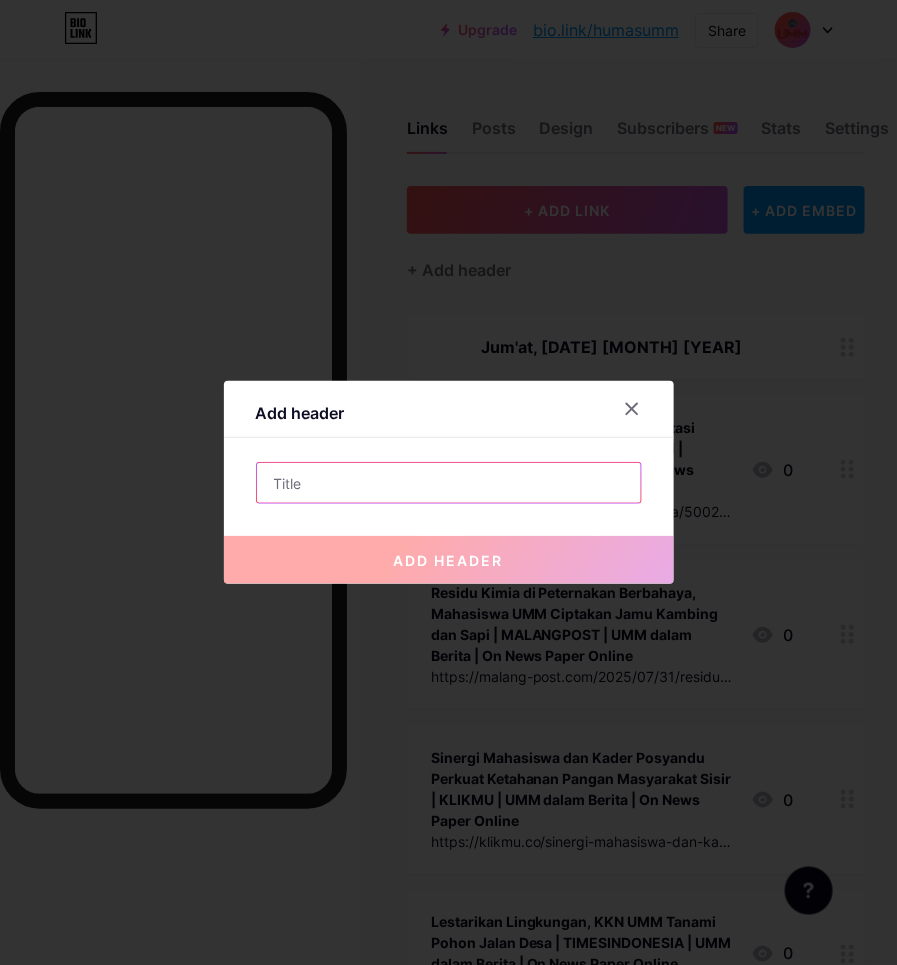 click at bounding box center [449, 483] 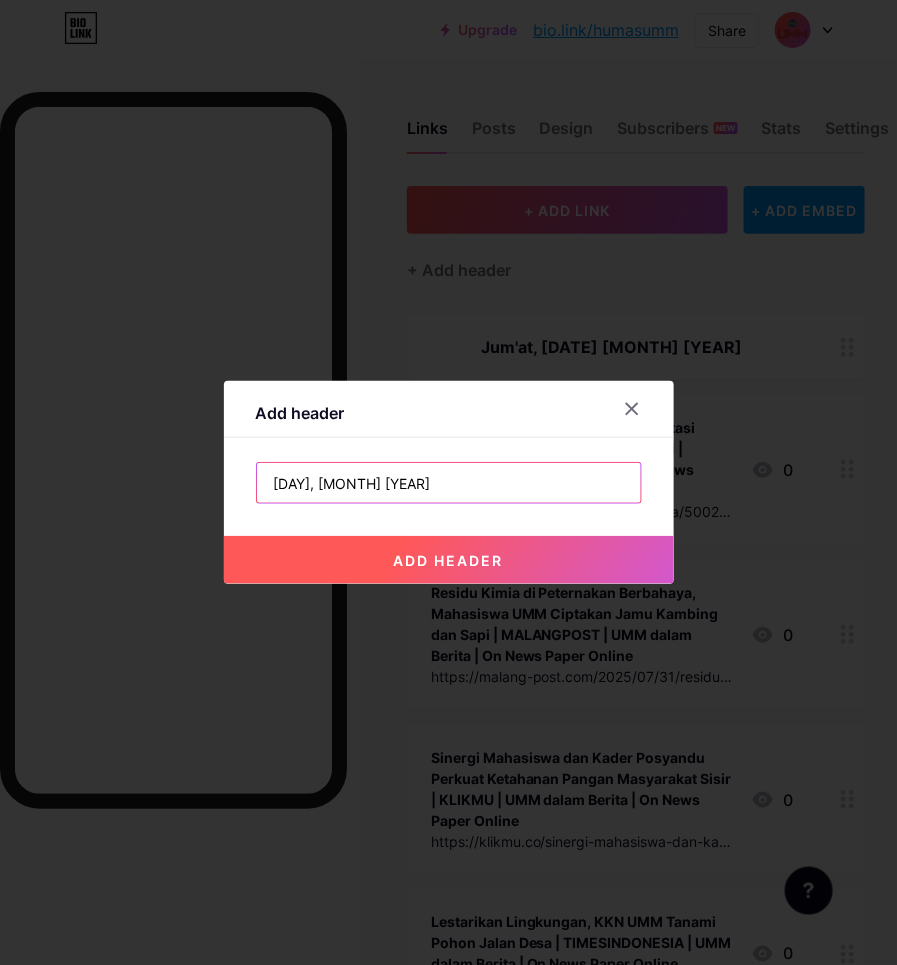 type on "[DAY], [MONTH] [YEAR]" 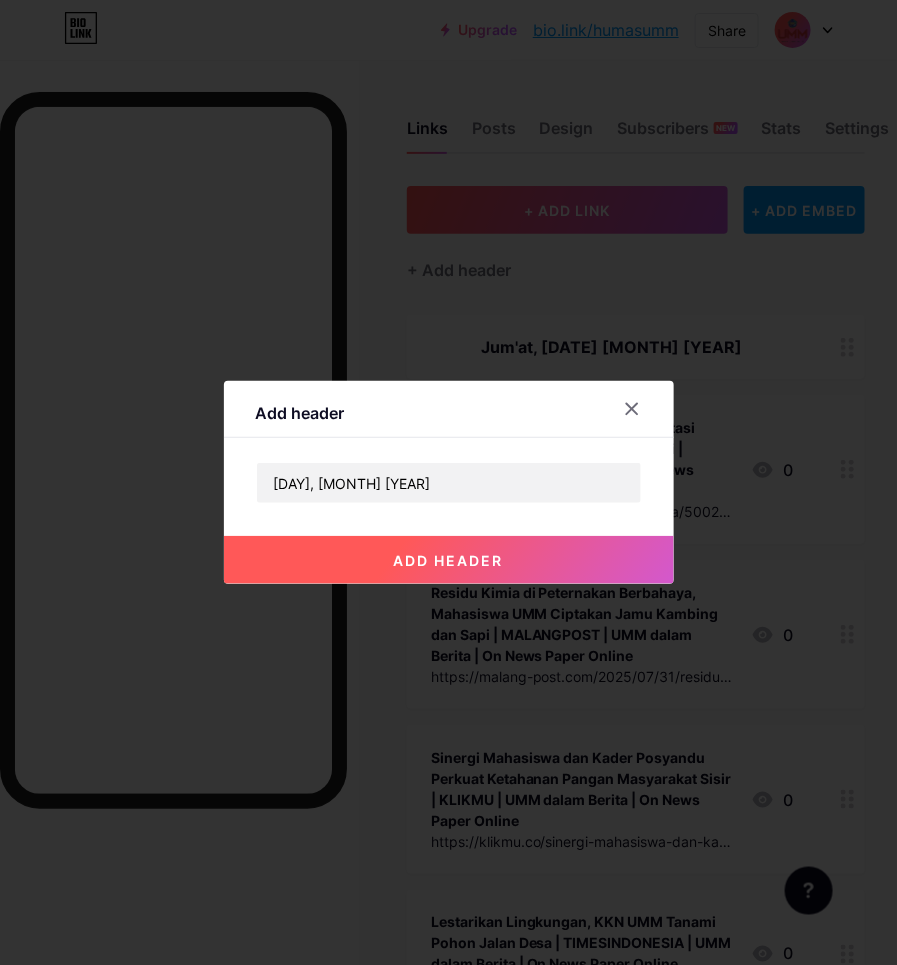 click on "add header" at bounding box center [449, 560] 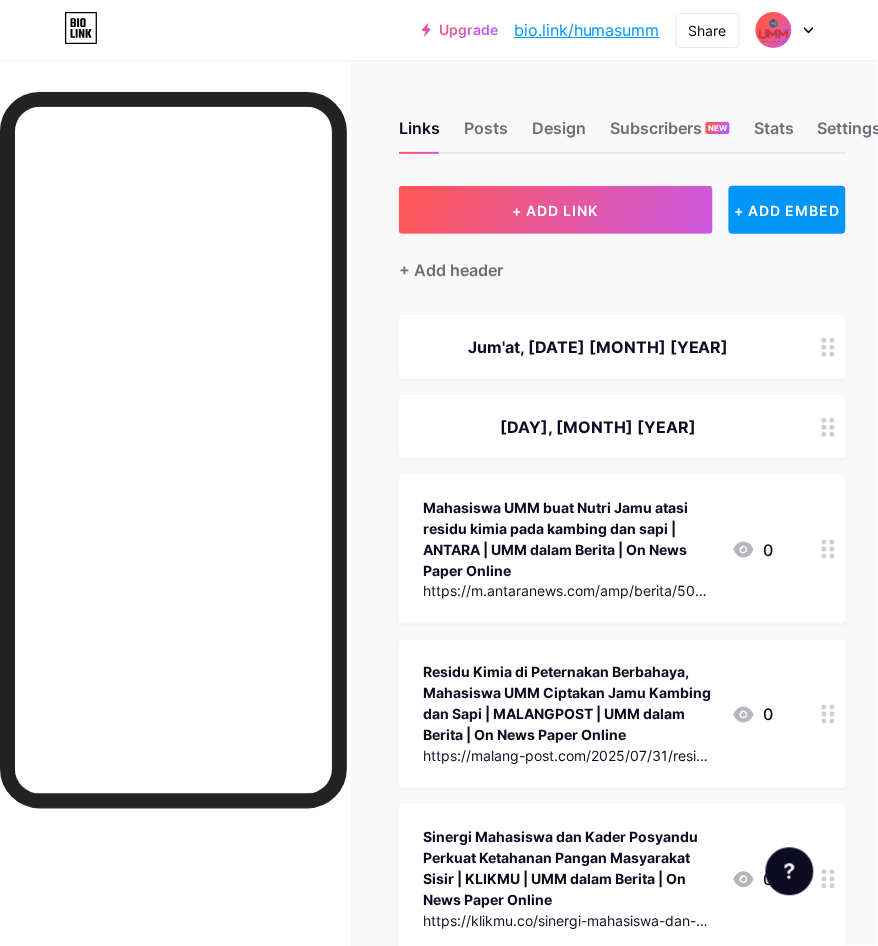 type 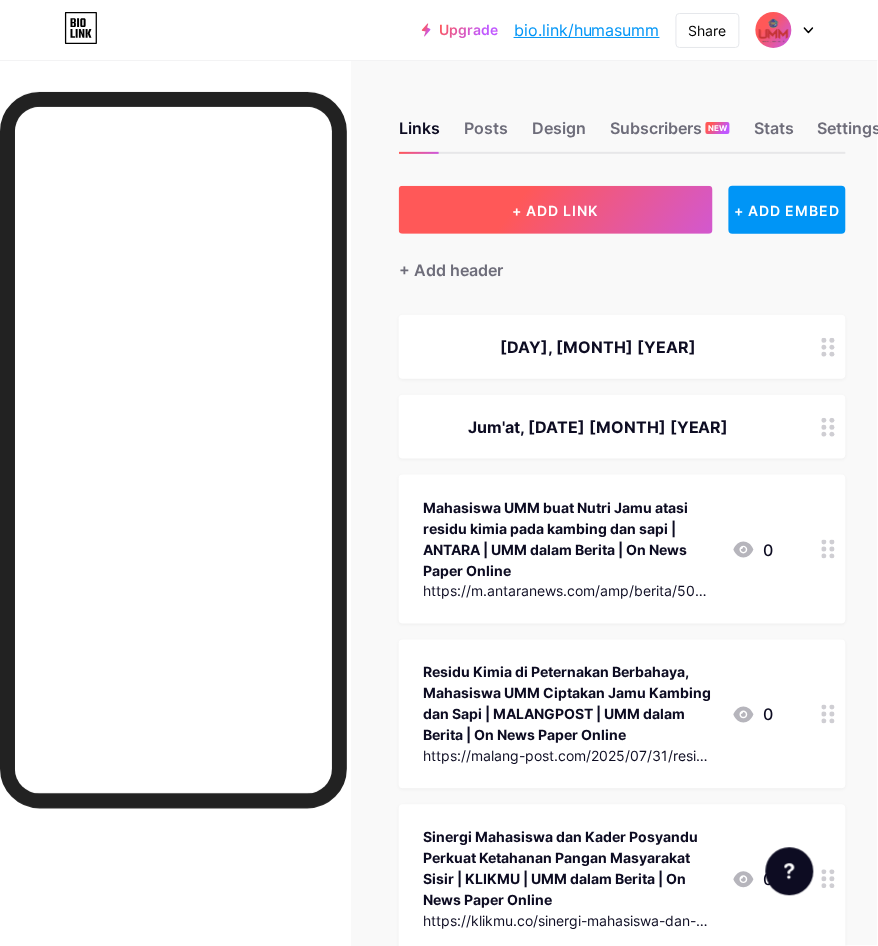 click on "+ ADD LINK" at bounding box center (556, 210) 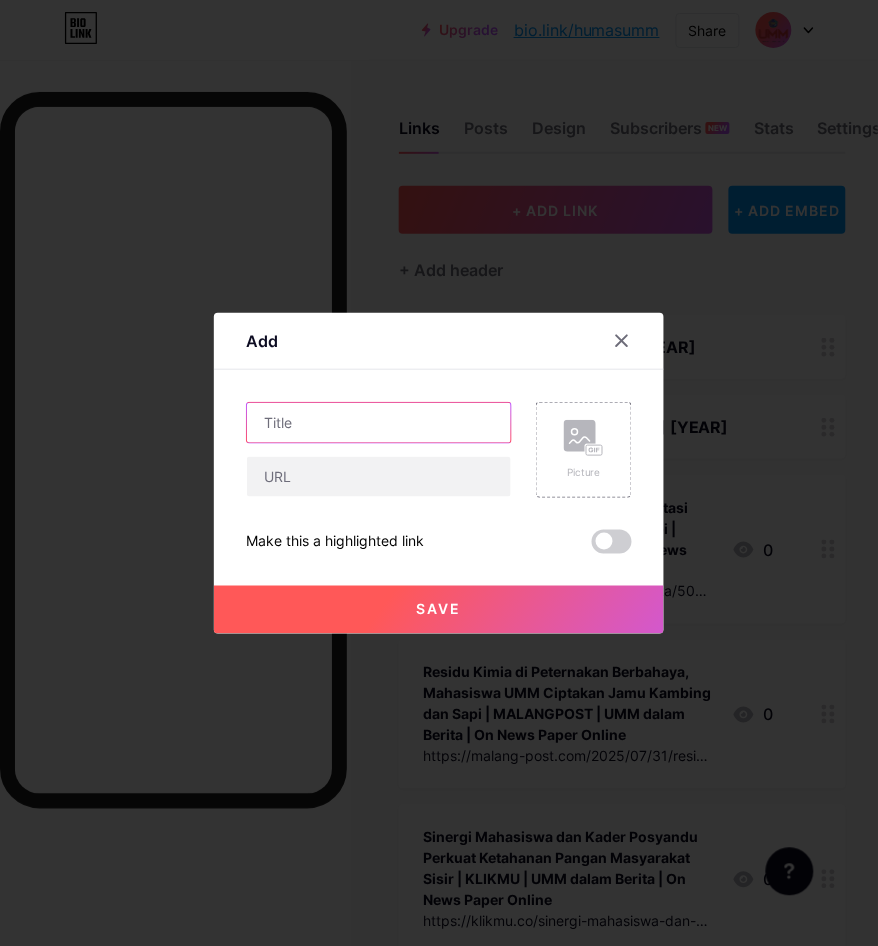 click at bounding box center [379, 423] 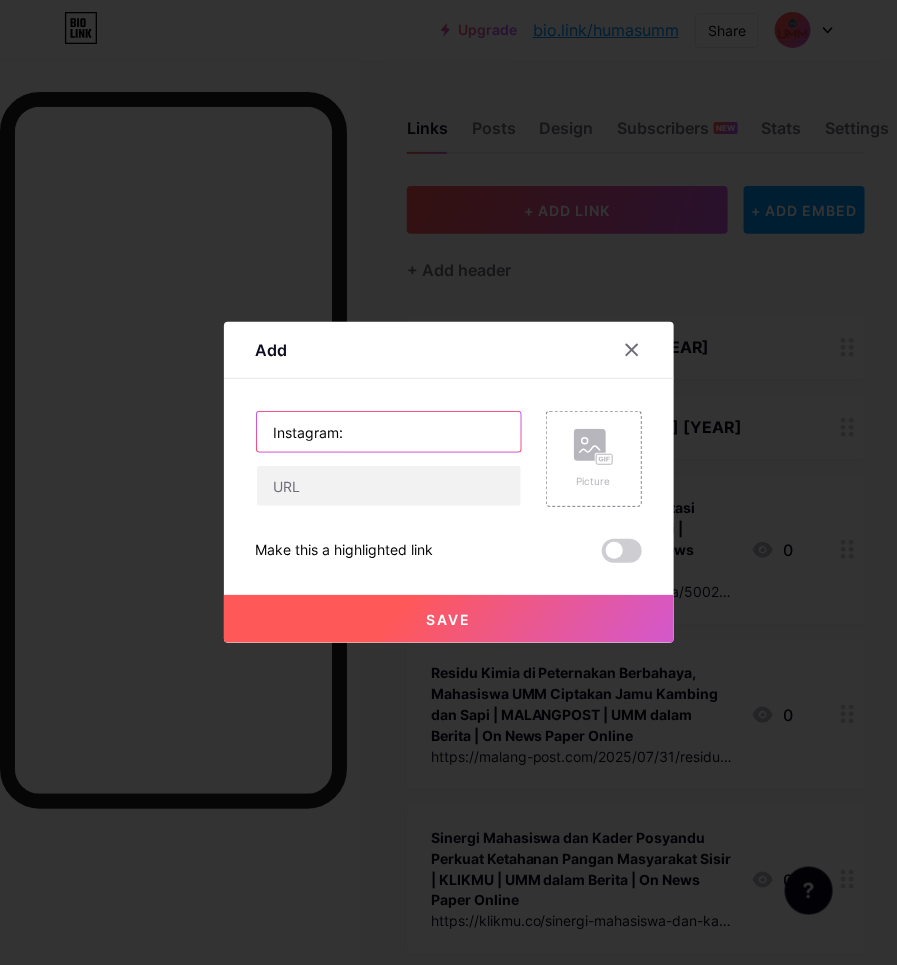 click on "Instagram:" at bounding box center [389, 432] 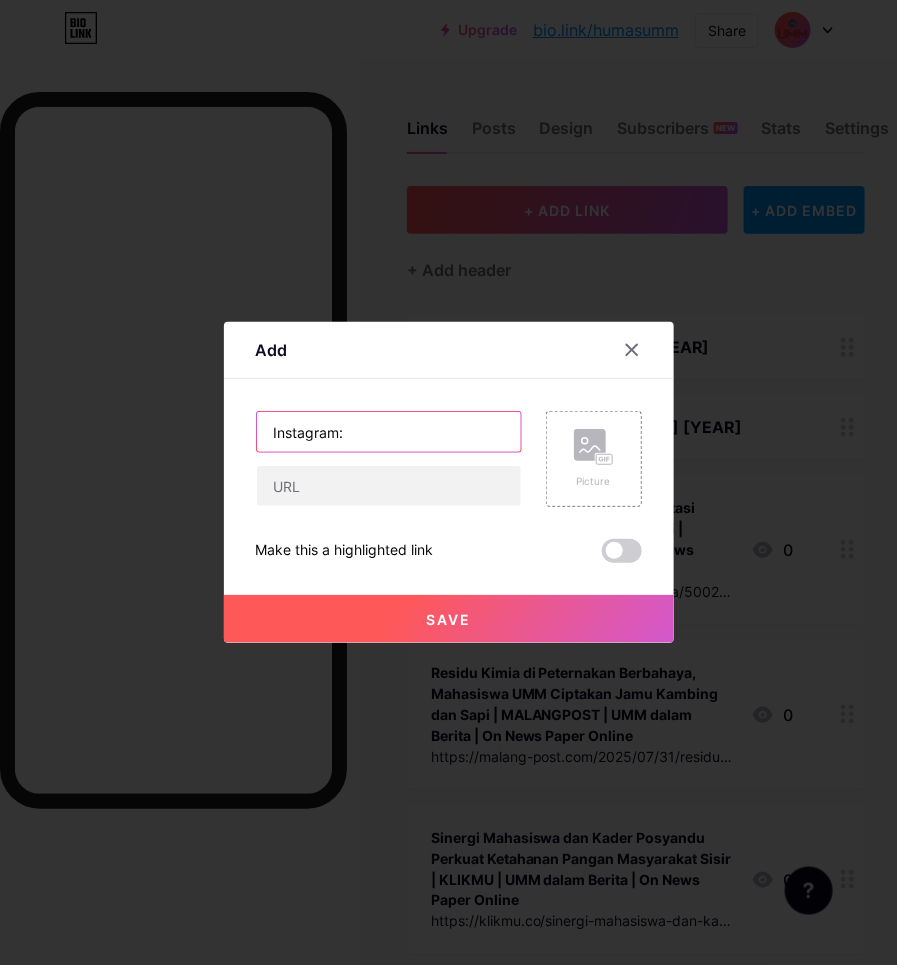 paste on "Alhamdulillah, Humas Universitas Muhammadiyah Malang kembali mempertahankan posisinya dalam peringkat 1 Anugrah Humas Dikti Saintek LLDIKTI Wilayah VII Jawa Timur Tahun 2025 kategori Media Sosial dan Pengelolaan Laman." 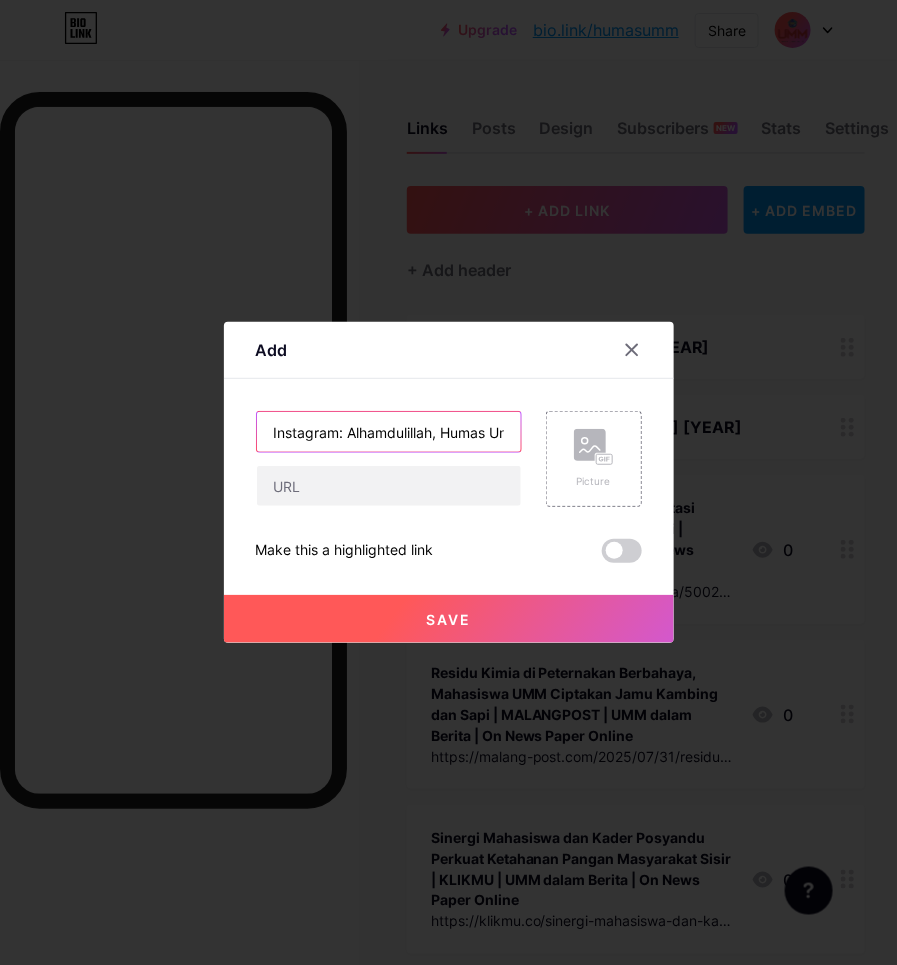 scroll, scrollTop: 0, scrollLeft: 1362, axis: horizontal 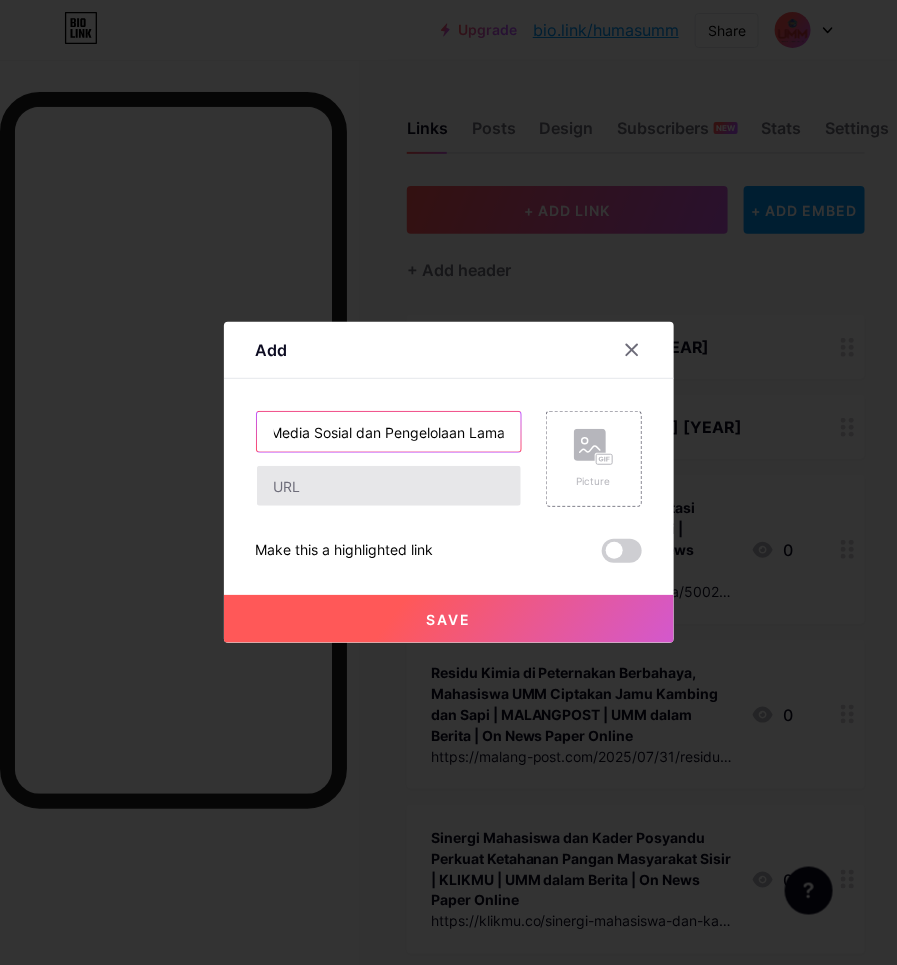 type on "Instagram: Alhamdulillah, Humas Universitas Muhammadiyah Malang kembali mempertahankan posisinya dalam peringkat 1 Anugrah Humas Dikti Saintek LLDIKTI Wilayah VII Jawa Timur Tahun 2025 kategori Media Sosial dan Pengelolaan Laman." 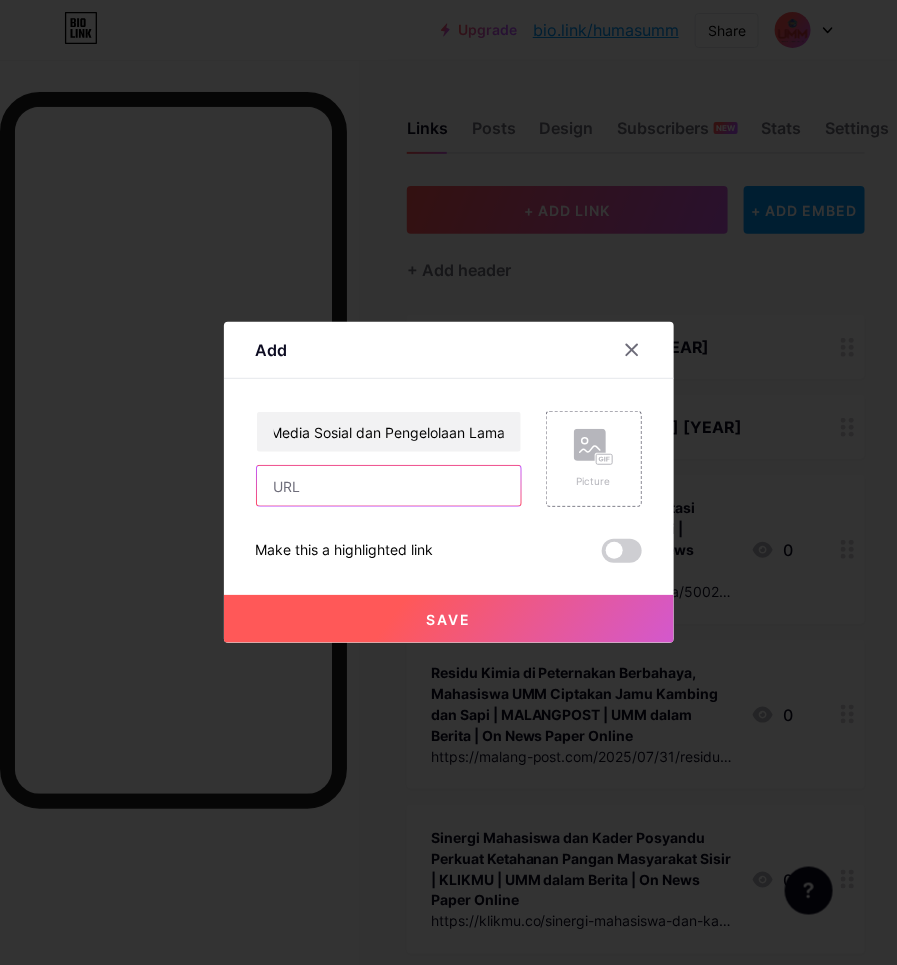scroll, scrollTop: 0, scrollLeft: 0, axis: both 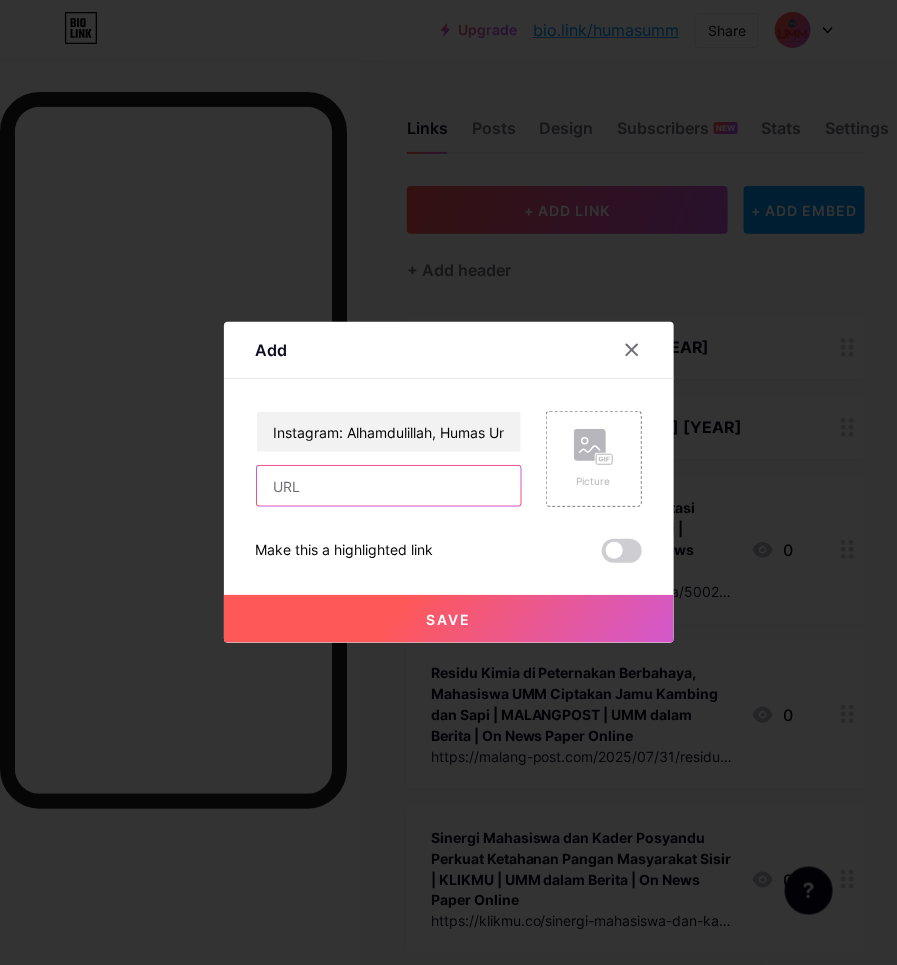 drag, startPoint x: 437, startPoint y: 492, endPoint x: 453, endPoint y: 465, distance: 31.38471 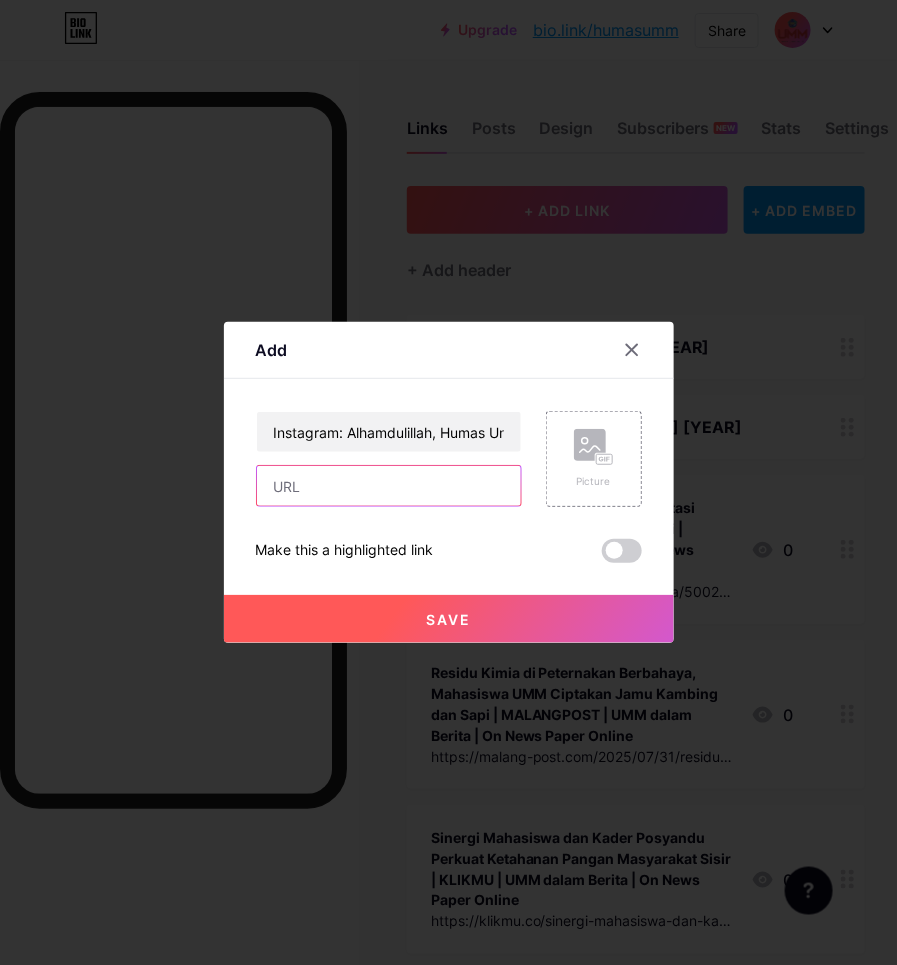 click at bounding box center (389, 486) 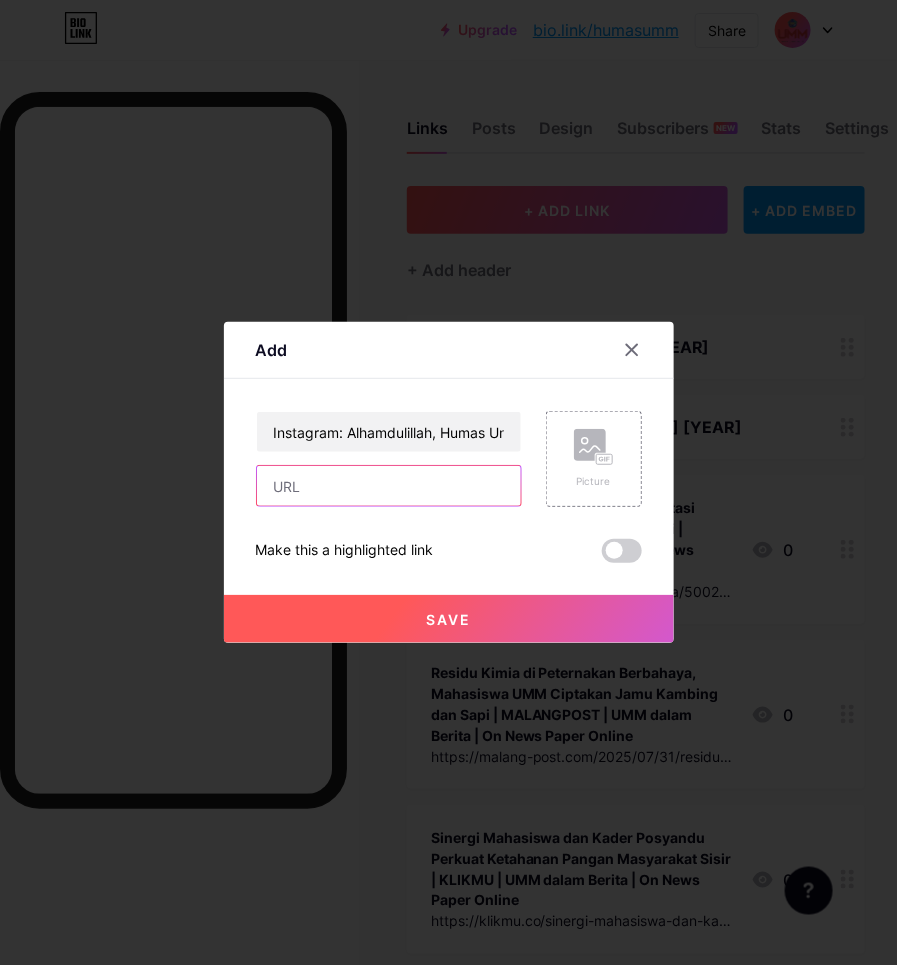 click at bounding box center [389, 486] 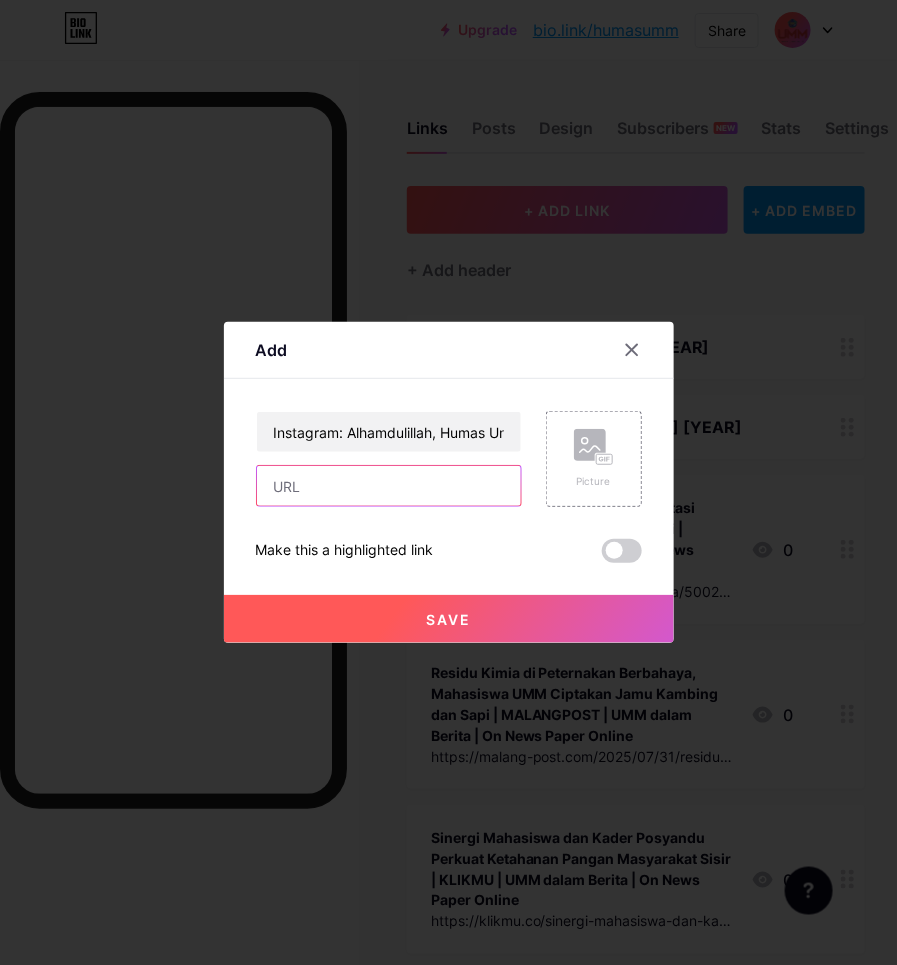 click at bounding box center [389, 486] 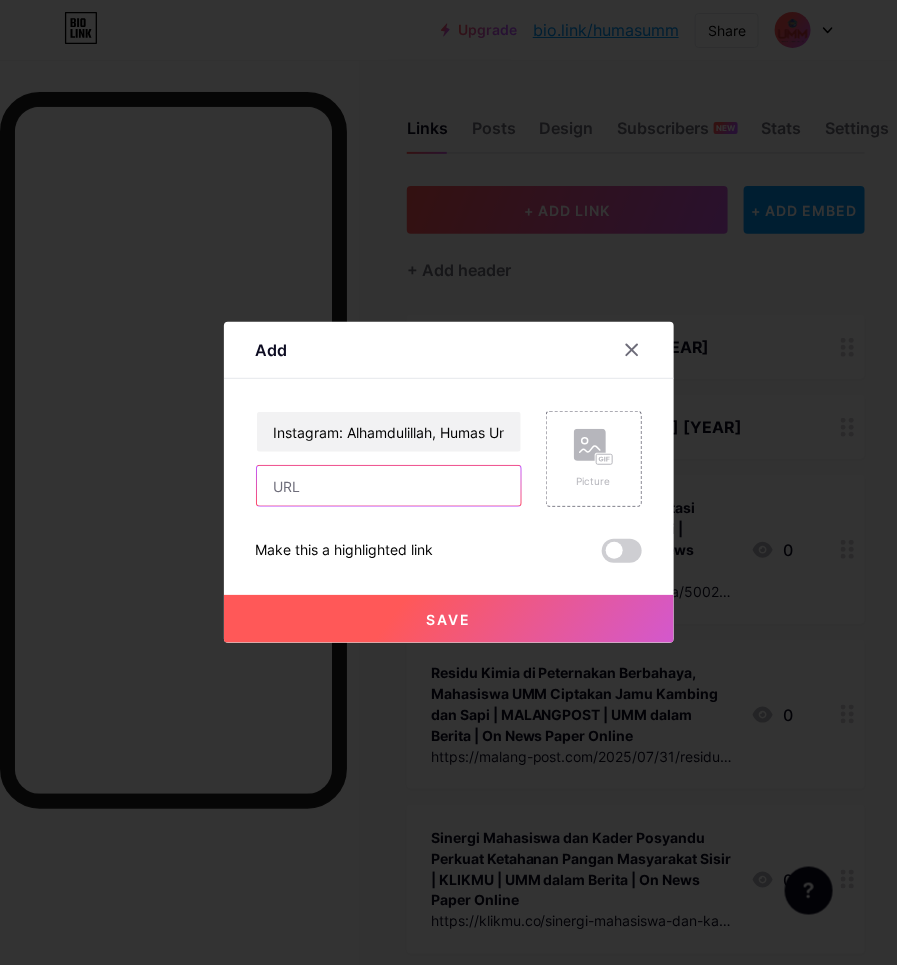 paste on "https://www.instagram.com/p/DMziJxSSvAP/?igsh=ZG52Zm15bTVzdmFz" 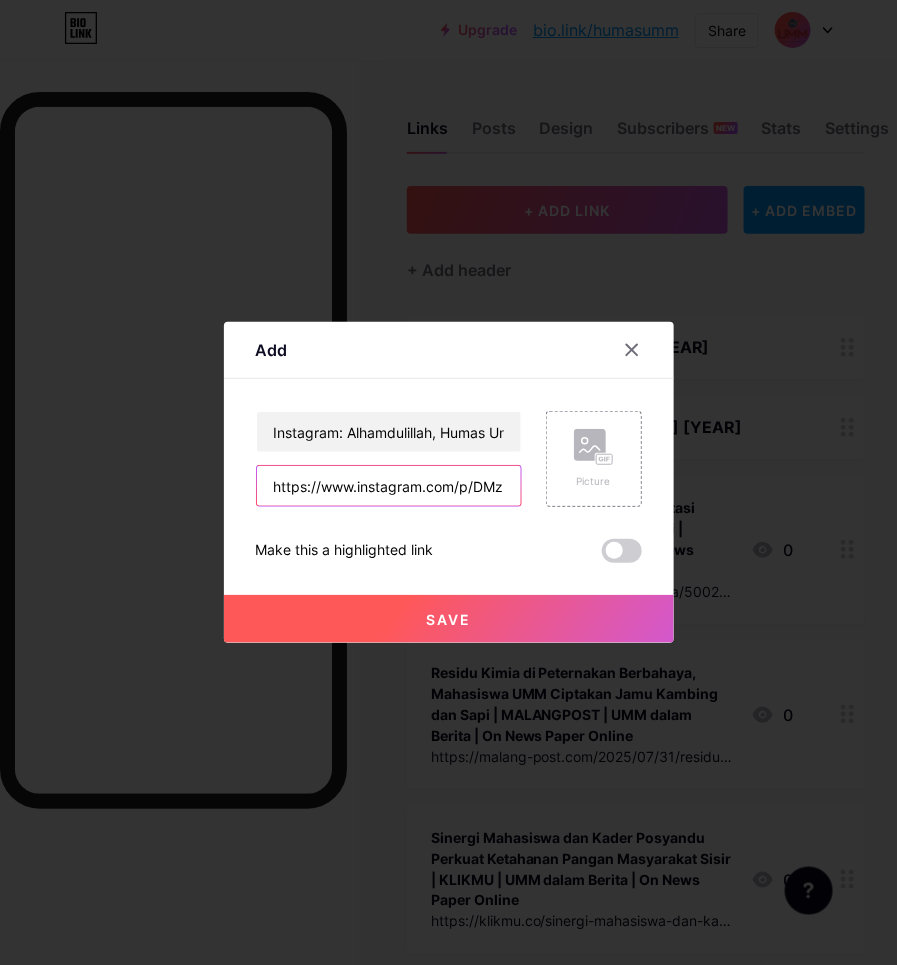 scroll, scrollTop: 0, scrollLeft: 255, axis: horizontal 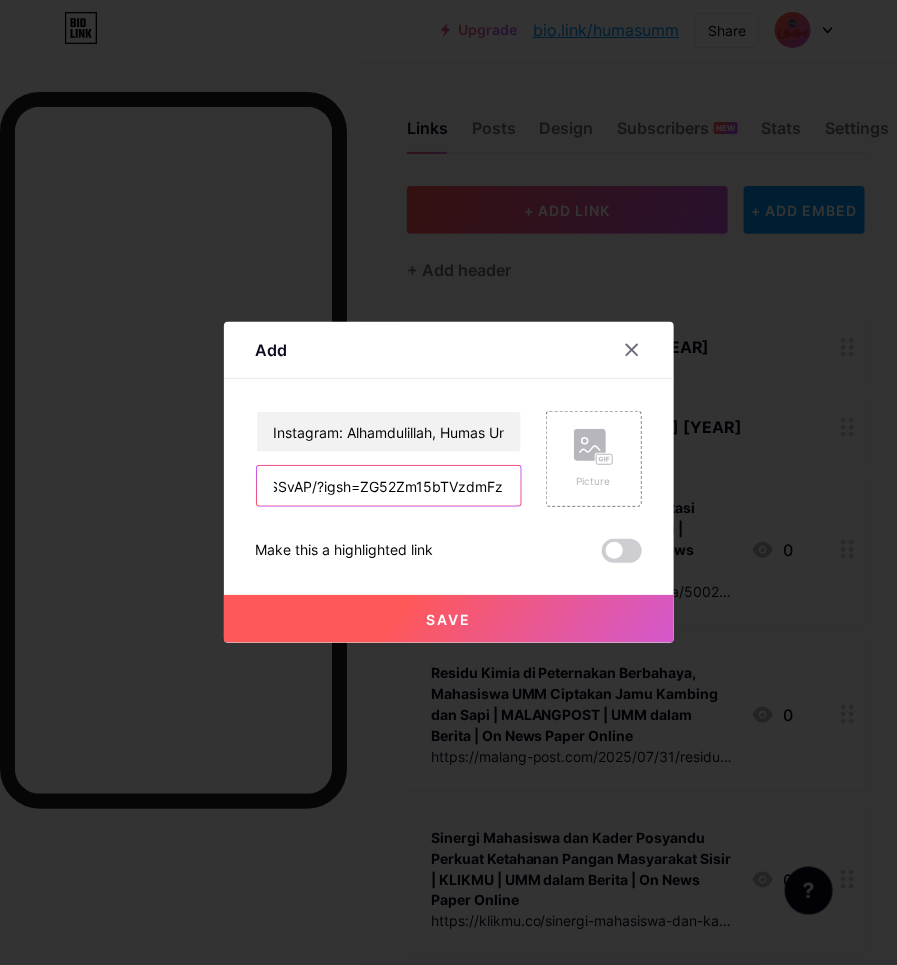 type on "https://www.instagram.com/p/DMziJxSSvAP/?igsh=ZG52Zm15bTVzdmFz" 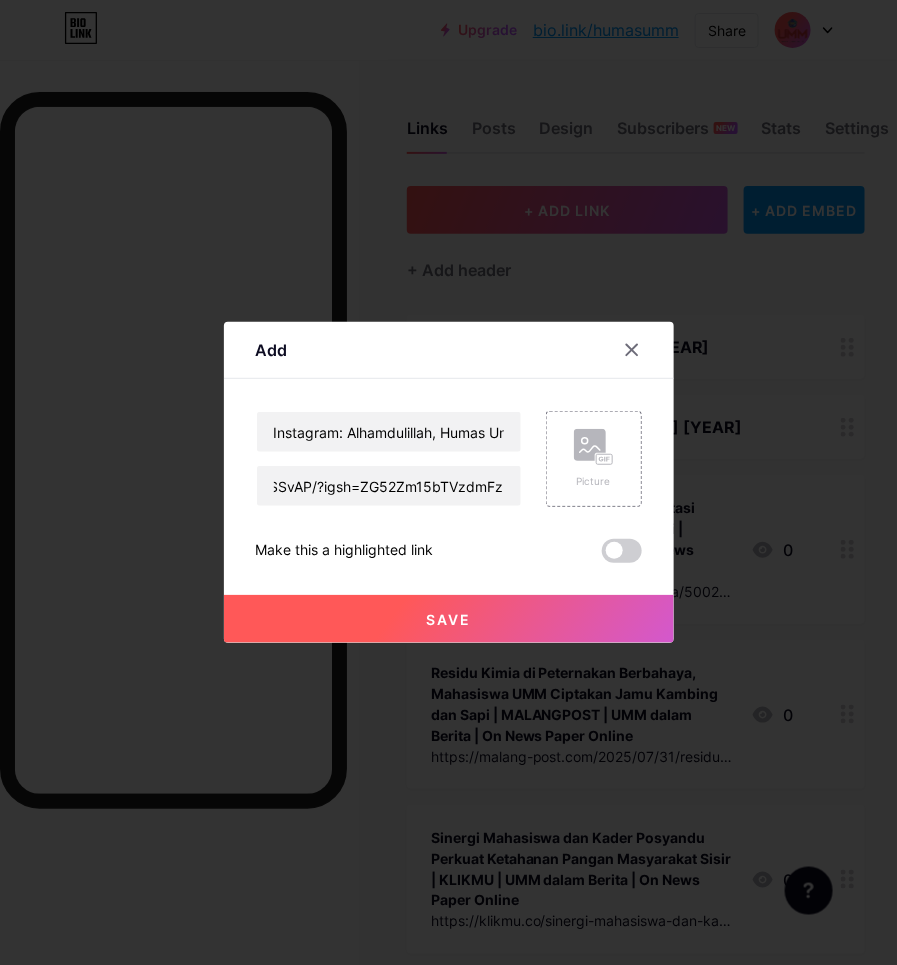 click on "Save" at bounding box center (448, 619) 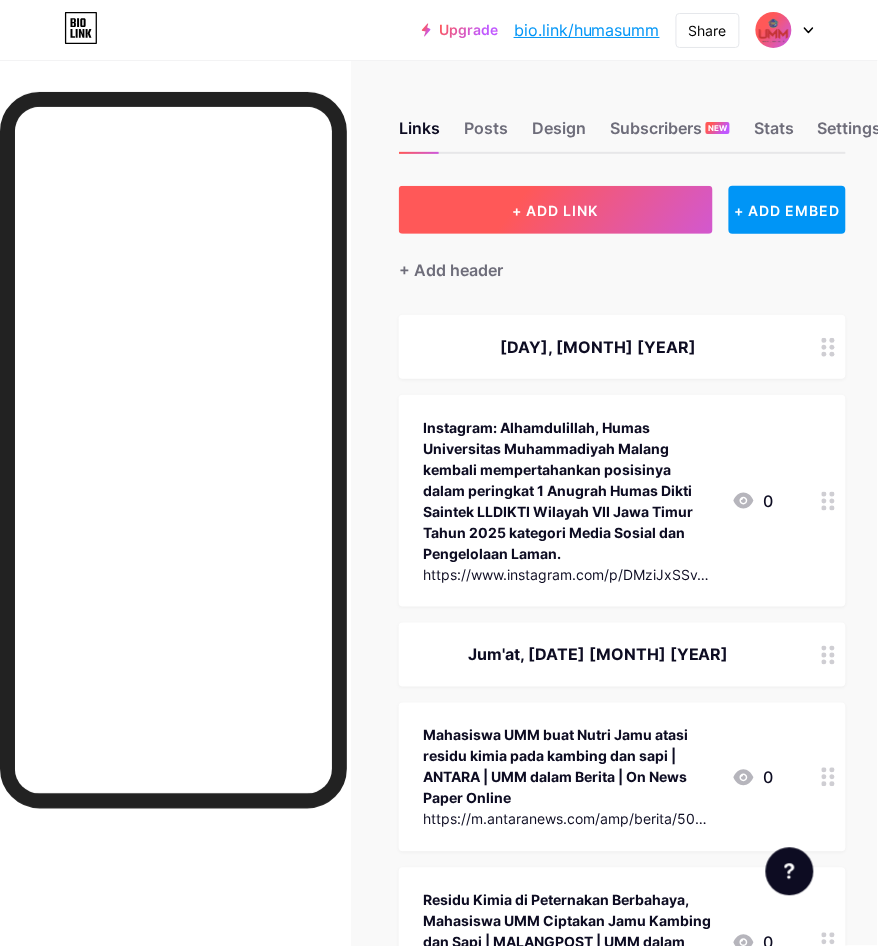 click on "+ ADD LINK" at bounding box center (555, 210) 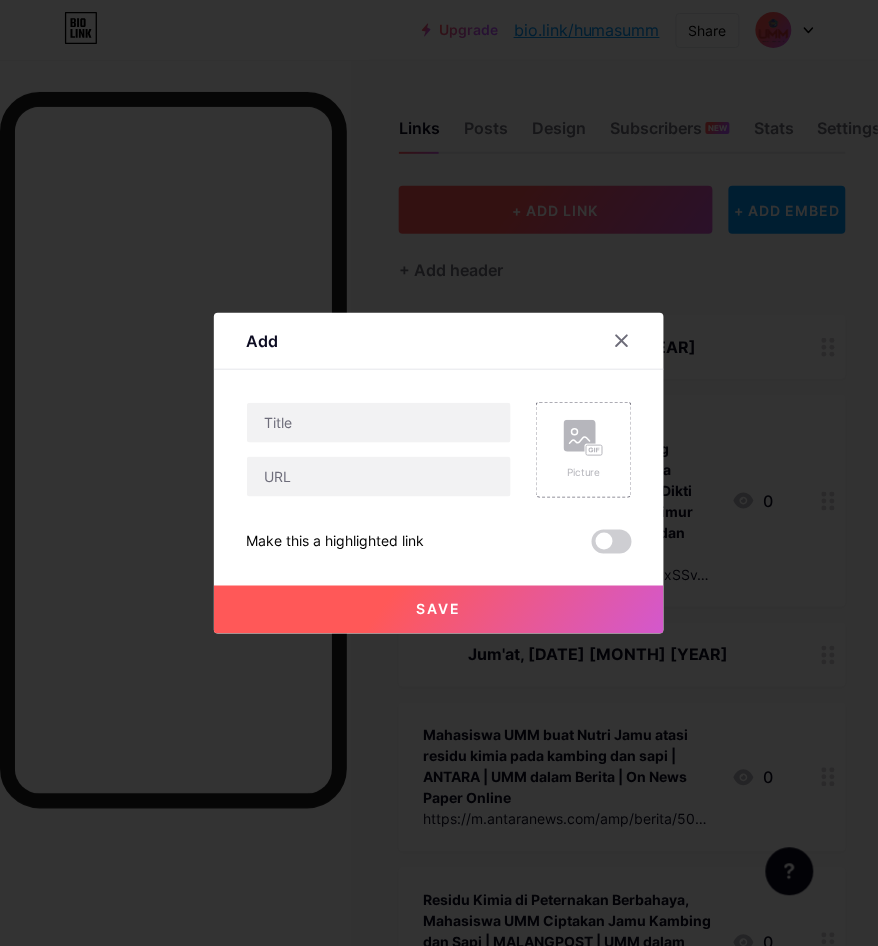 click at bounding box center [379, 423] 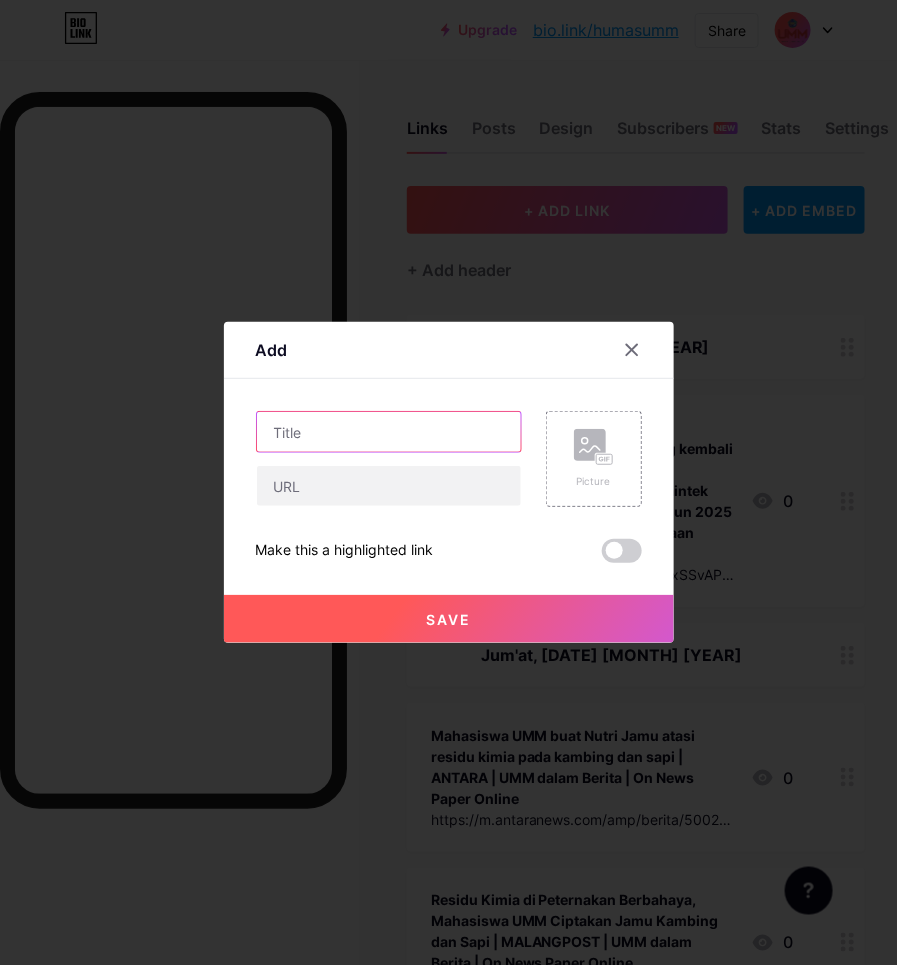click at bounding box center [389, 432] 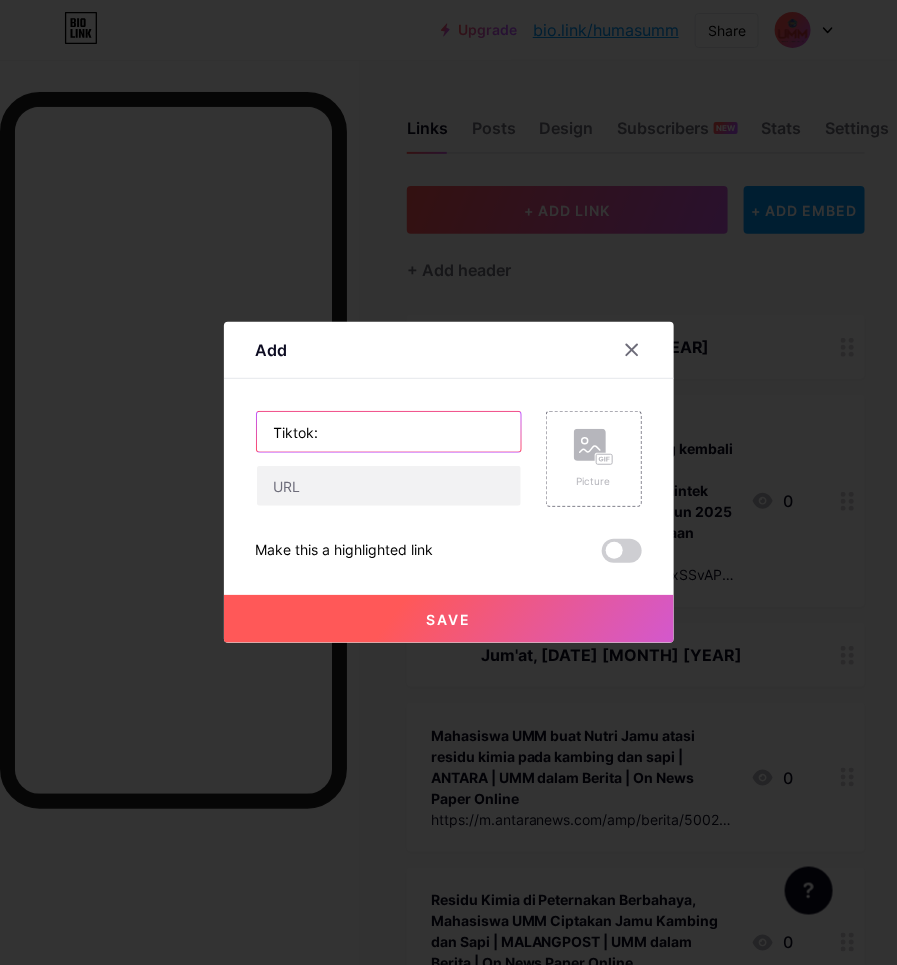 click on "Tiktok:" at bounding box center (389, 432) 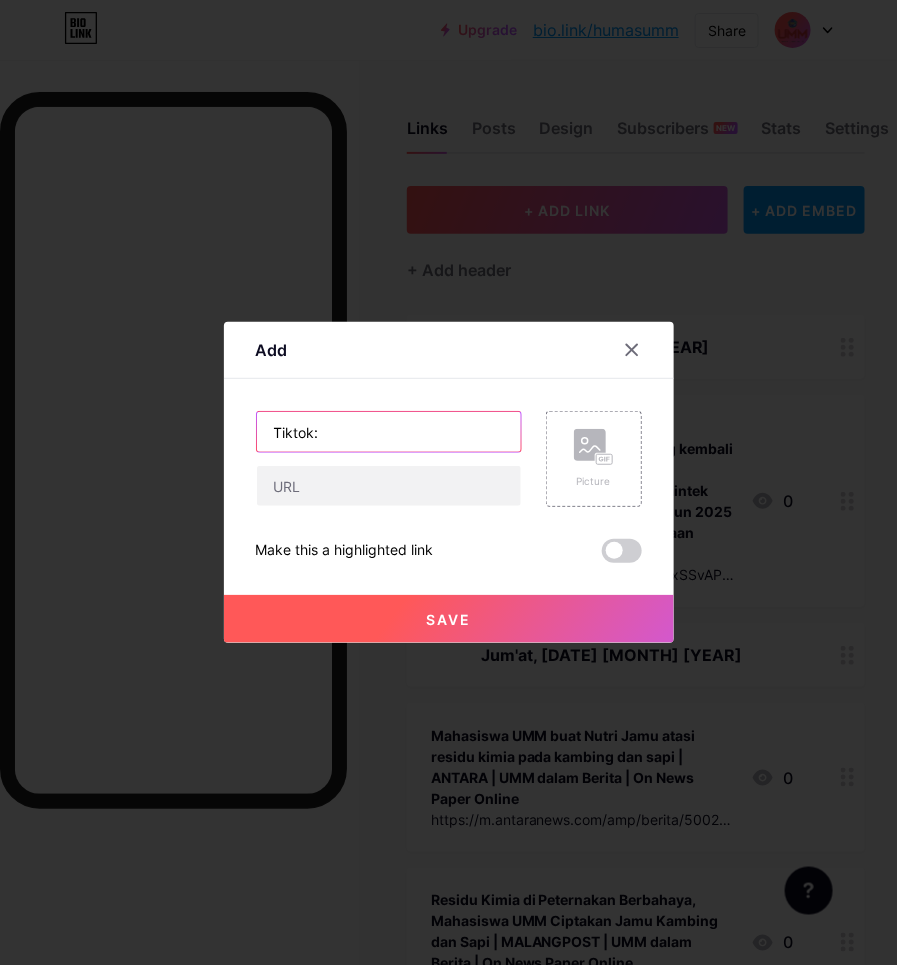 paste on "https://www.instagram.com/p/DMziJxSSvAP/?igsh=ZG52Zm15bTVzdmFz" 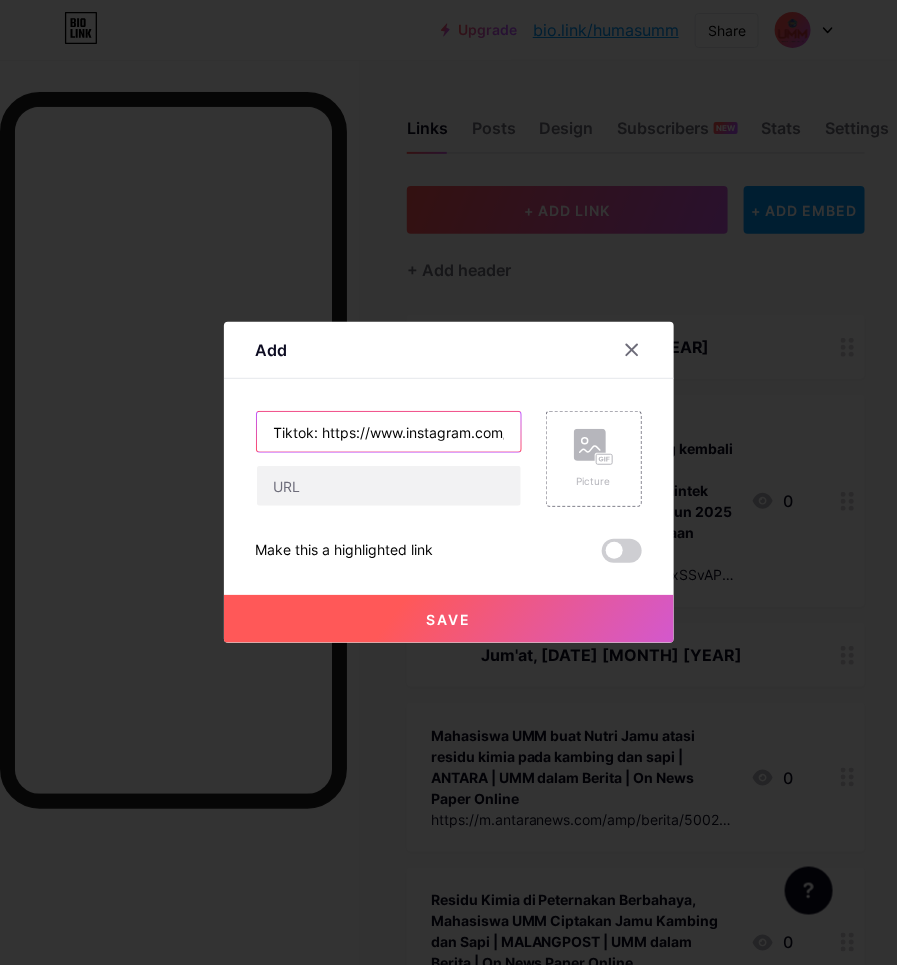 scroll, scrollTop: 0, scrollLeft: 303, axis: horizontal 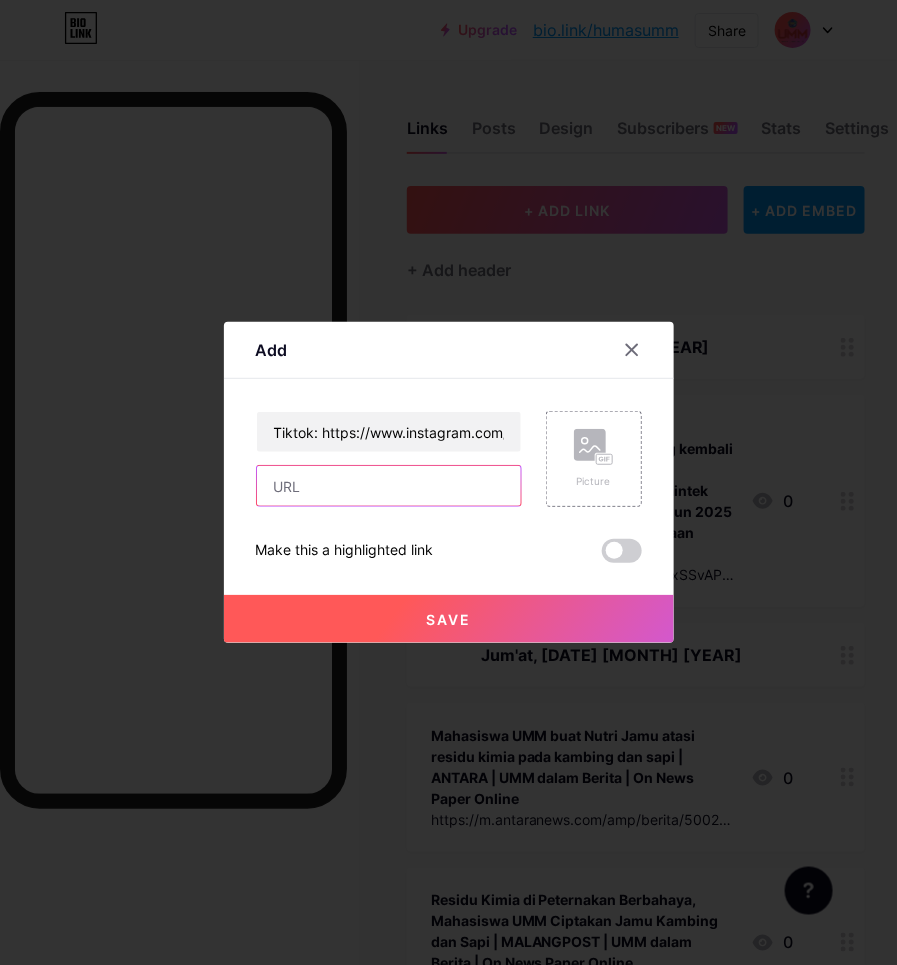click at bounding box center [389, 486] 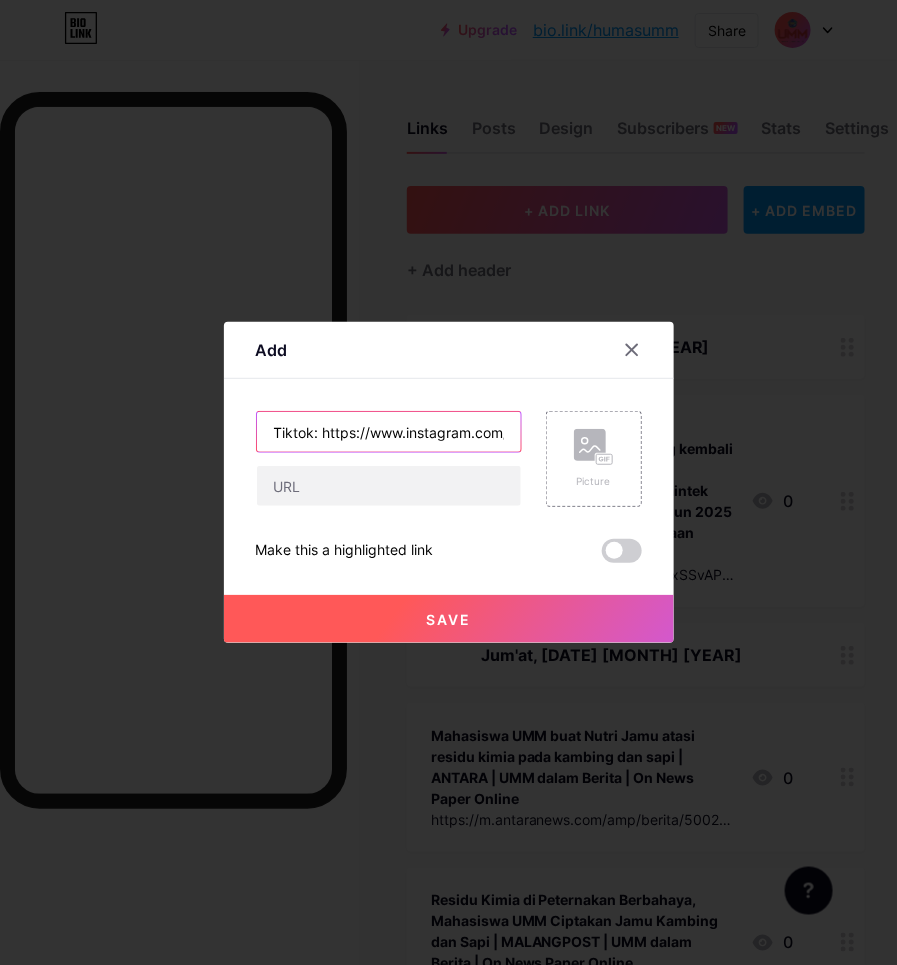 click on "Tiktok: https://www.instagram.com/p/DMziJxSSvAP/?igsh=ZG52Zm15bTVzdmFz" at bounding box center [389, 432] 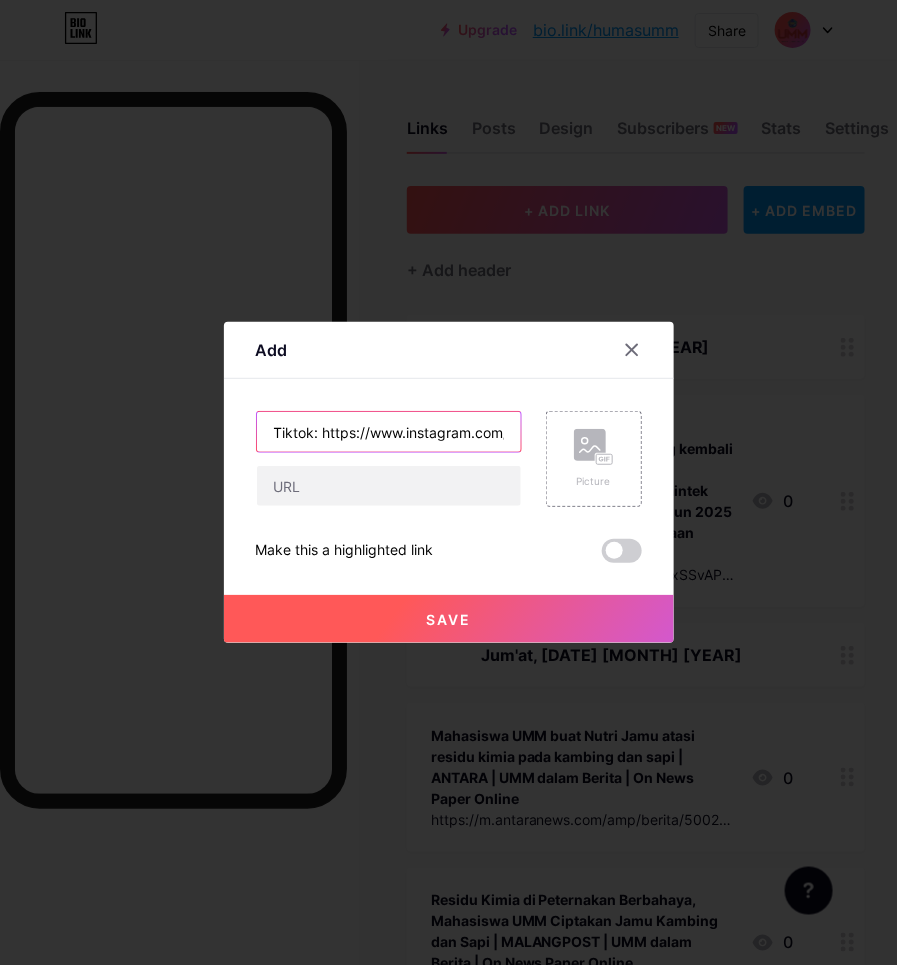 click on "Tiktok: https://www.instagram.com/p/DMziJxSSvAP/?igsh=ZG52Zm15bTVzdmFz" at bounding box center (389, 432) 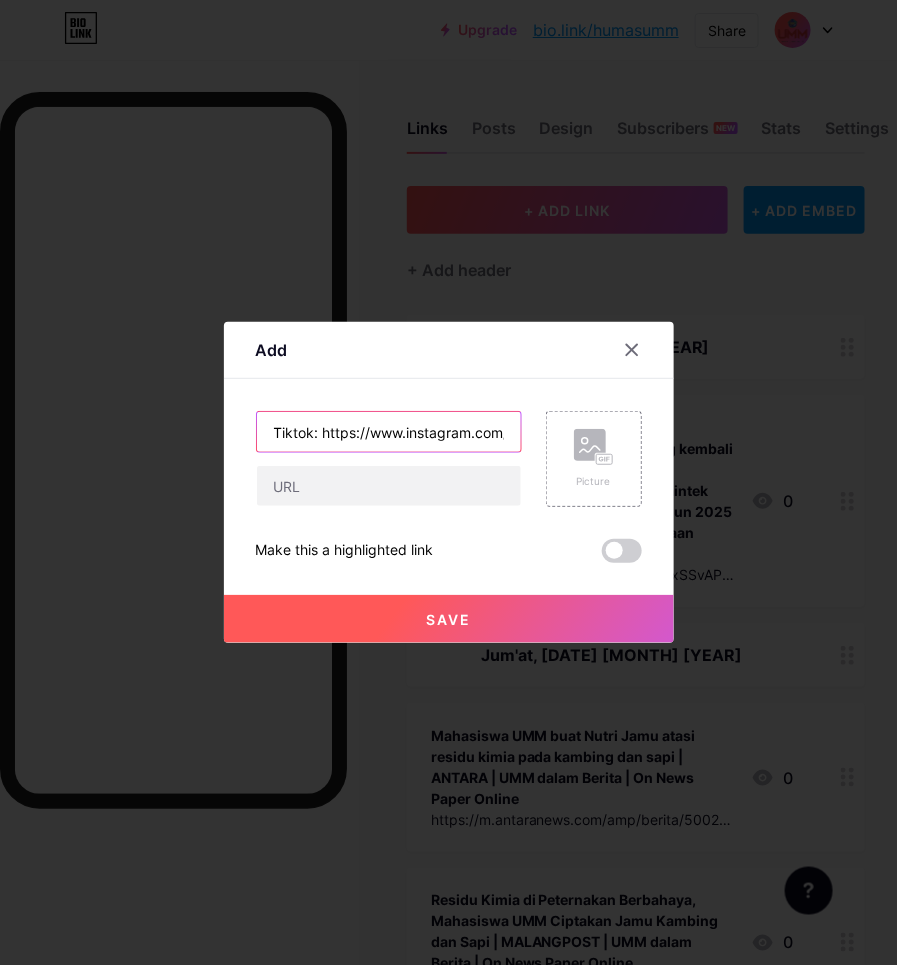 scroll, scrollTop: 0, scrollLeft: 47, axis: horizontal 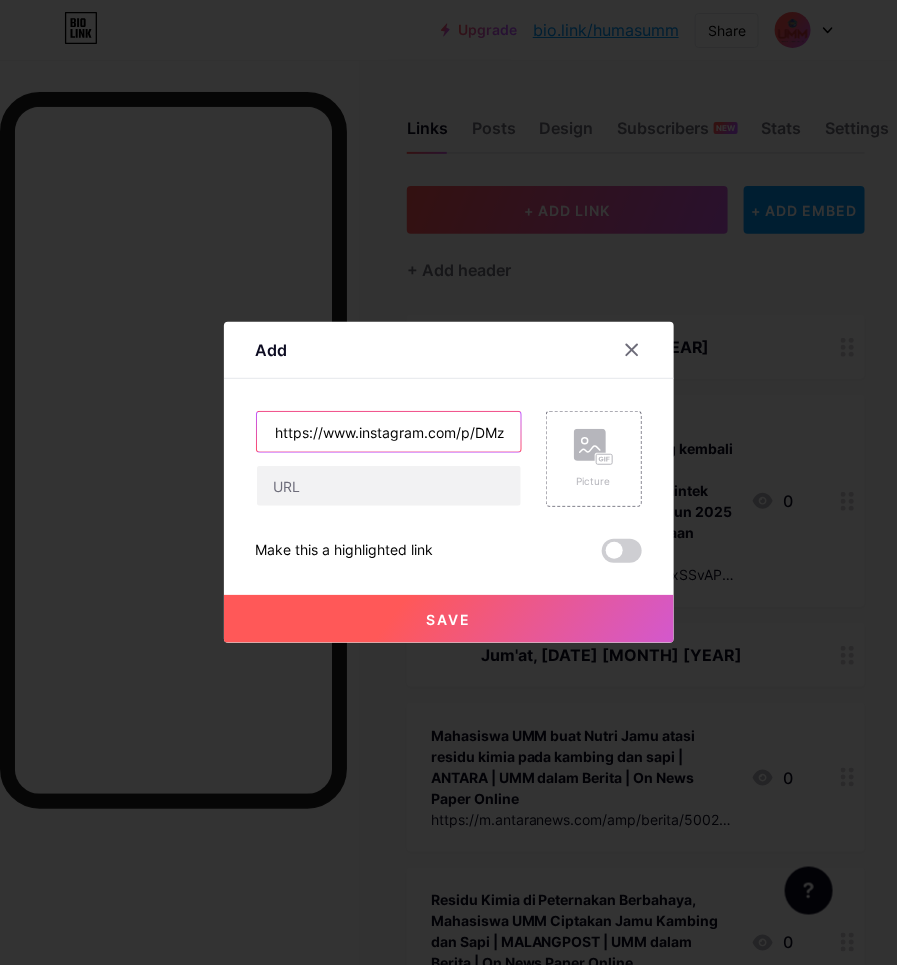 drag, startPoint x: 493, startPoint y: 431, endPoint x: 386, endPoint y: 442, distance: 107.563934 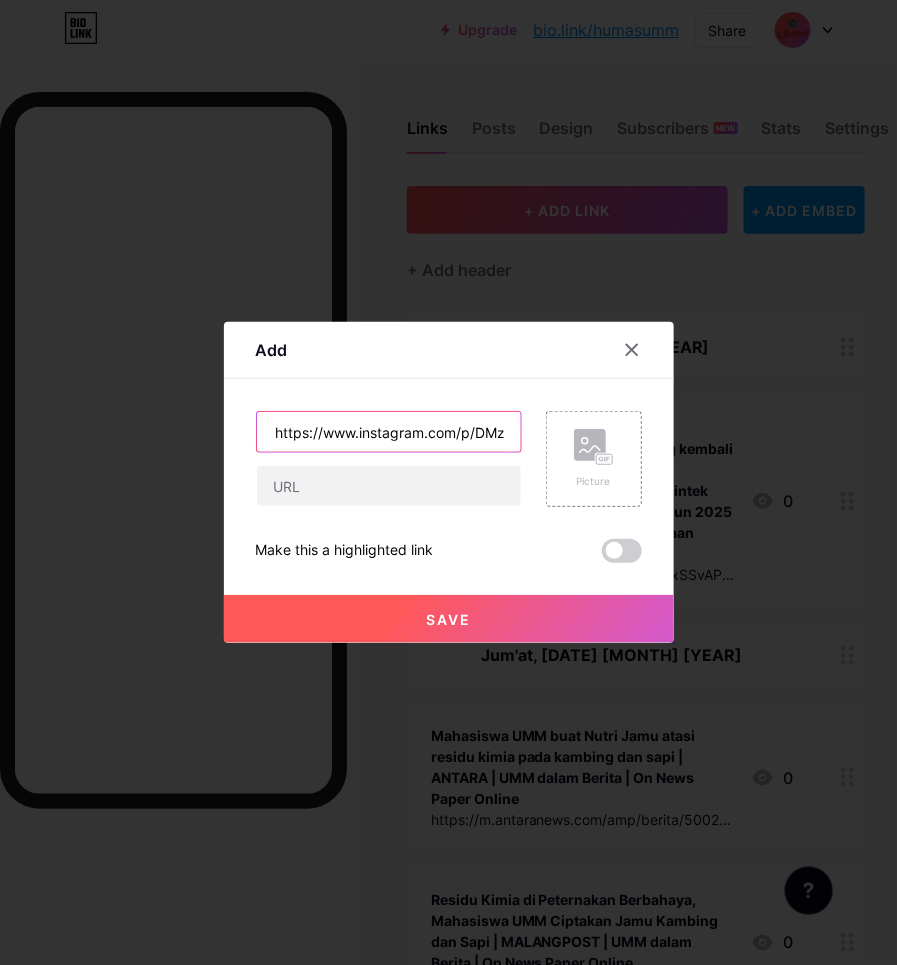 click on "Tiktok: https://www.instagram.com/p/DMziJxSSvAP/?igsh=ZG52Zm15bTVzdmFz" at bounding box center (389, 432) 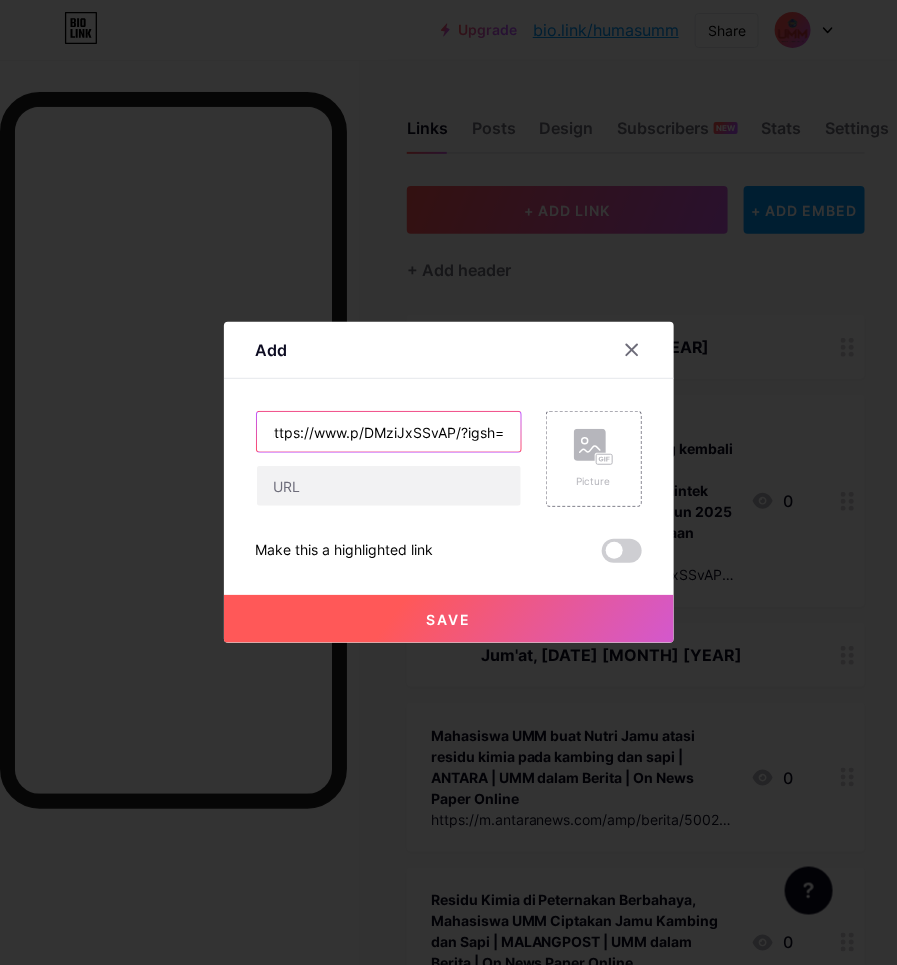 drag, startPoint x: 491, startPoint y: 433, endPoint x: 416, endPoint y: 436, distance: 75.059975 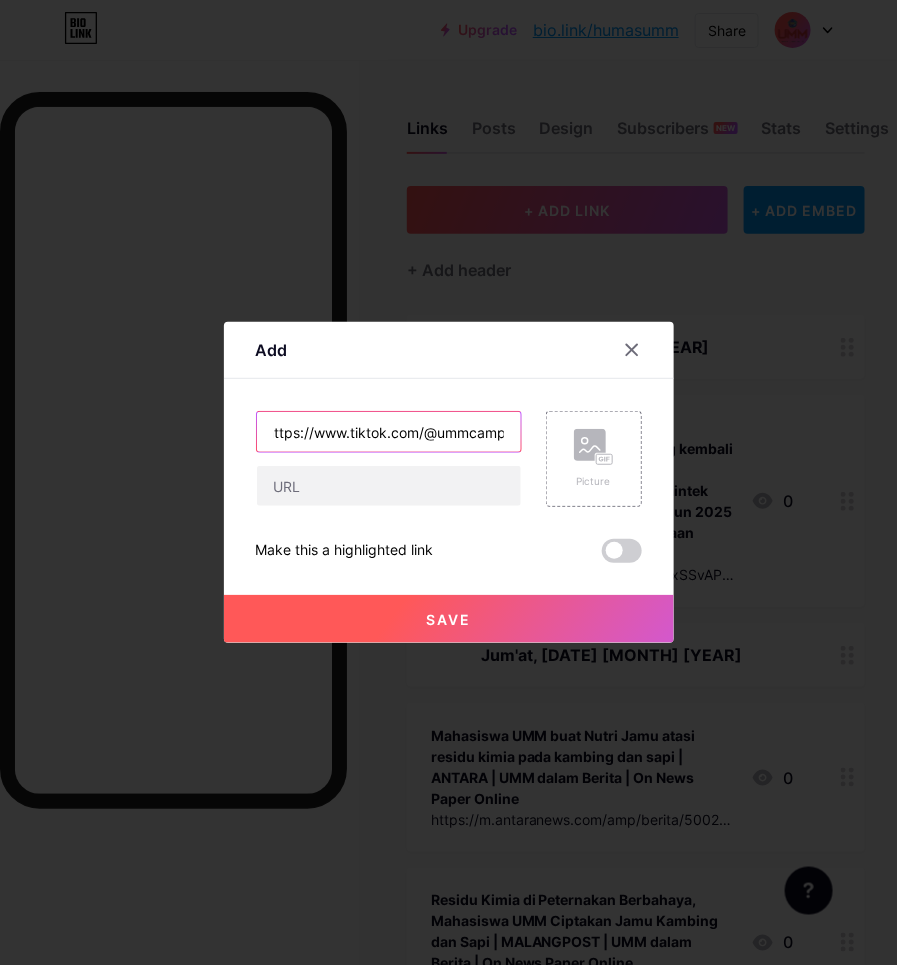 scroll, scrollTop: 0, scrollLeft: 65, axis: horizontal 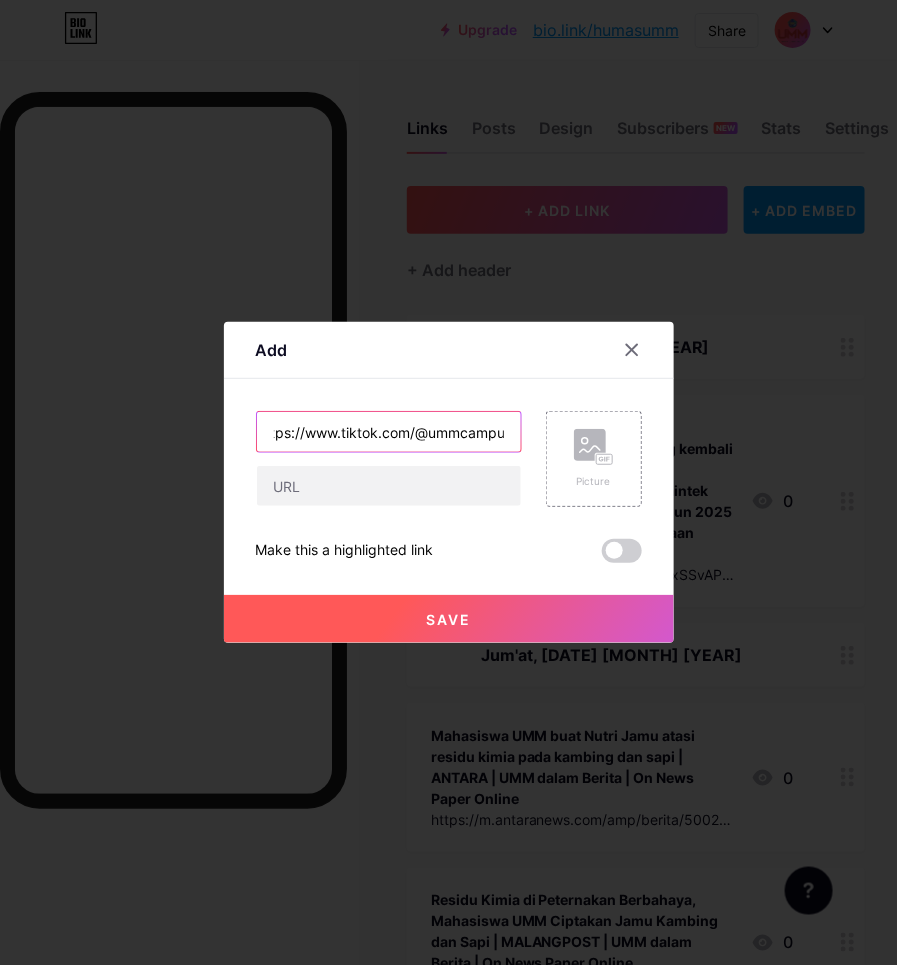 drag, startPoint x: 491, startPoint y: 427, endPoint x: 430, endPoint y: 427, distance: 61 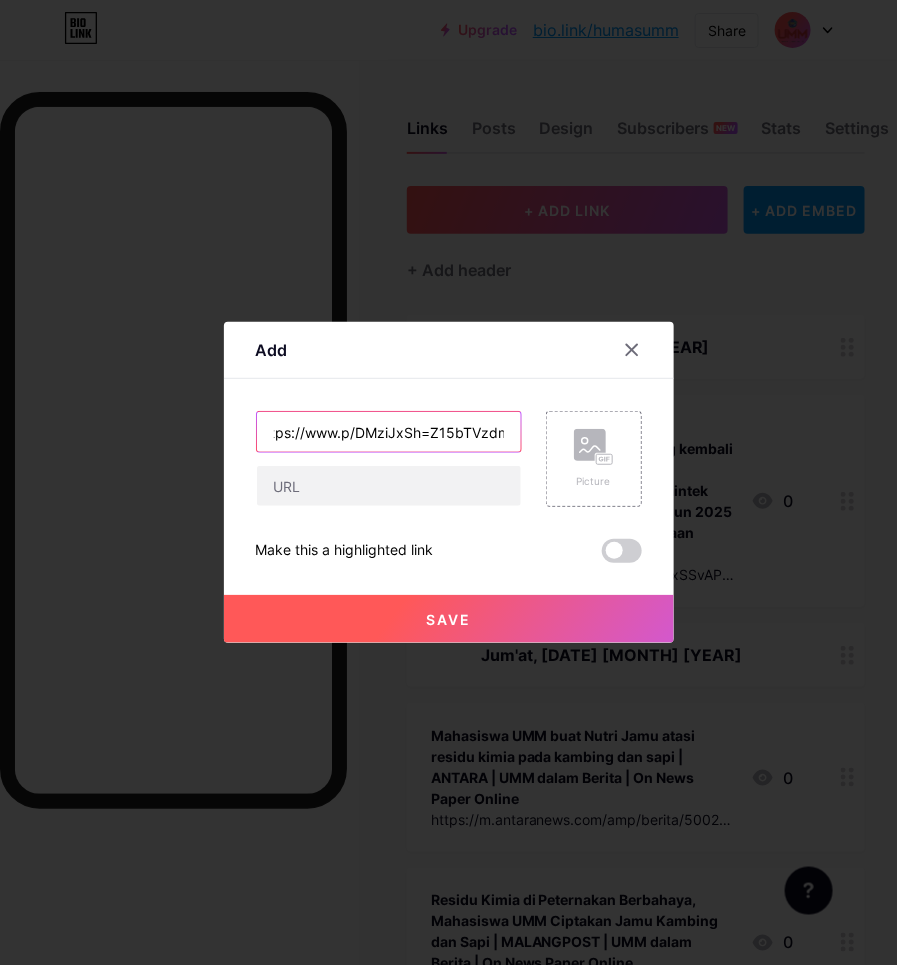 drag, startPoint x: 460, startPoint y: 427, endPoint x: 385, endPoint y: 427, distance: 75 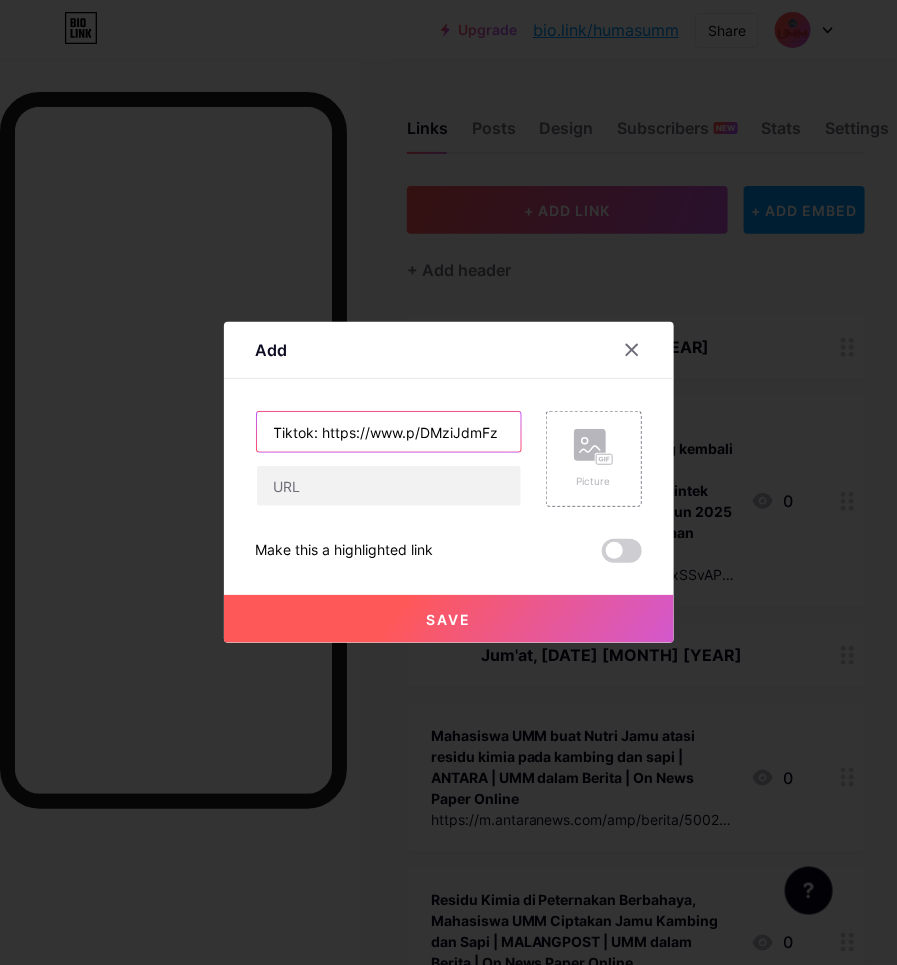 scroll, scrollTop: 0, scrollLeft: 0, axis: both 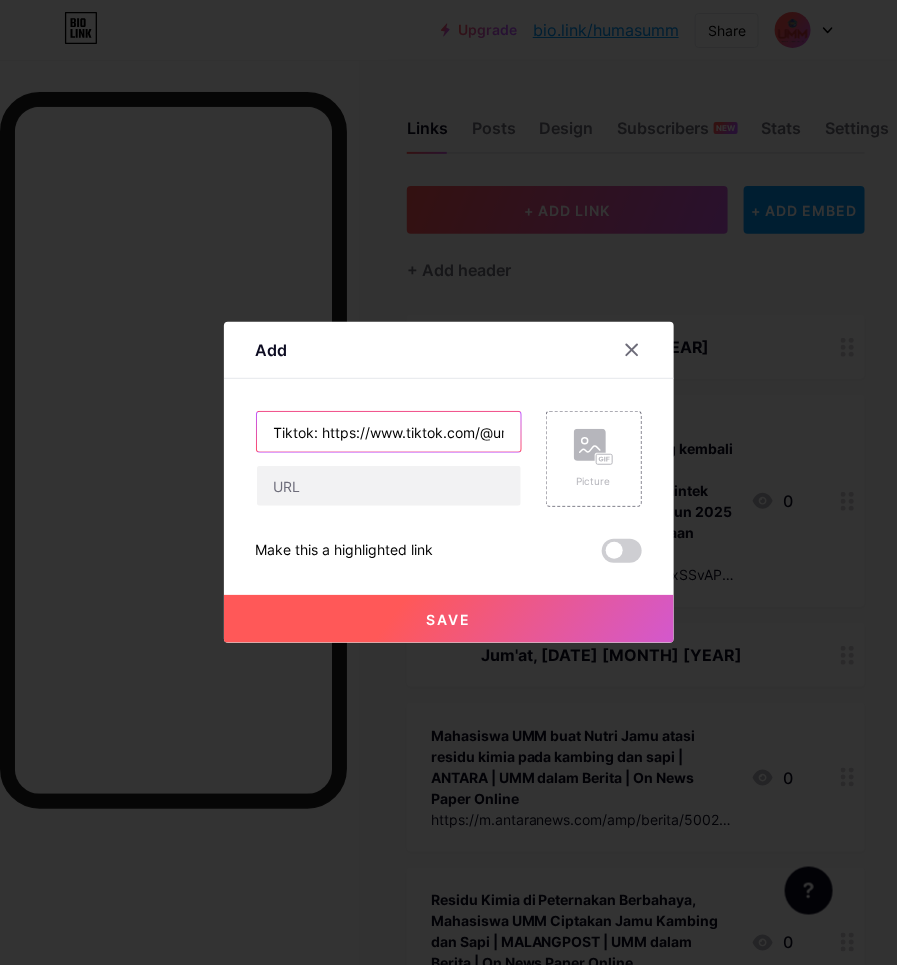 drag, startPoint x: 446, startPoint y: 435, endPoint x: 318, endPoint y: 436, distance: 128.0039 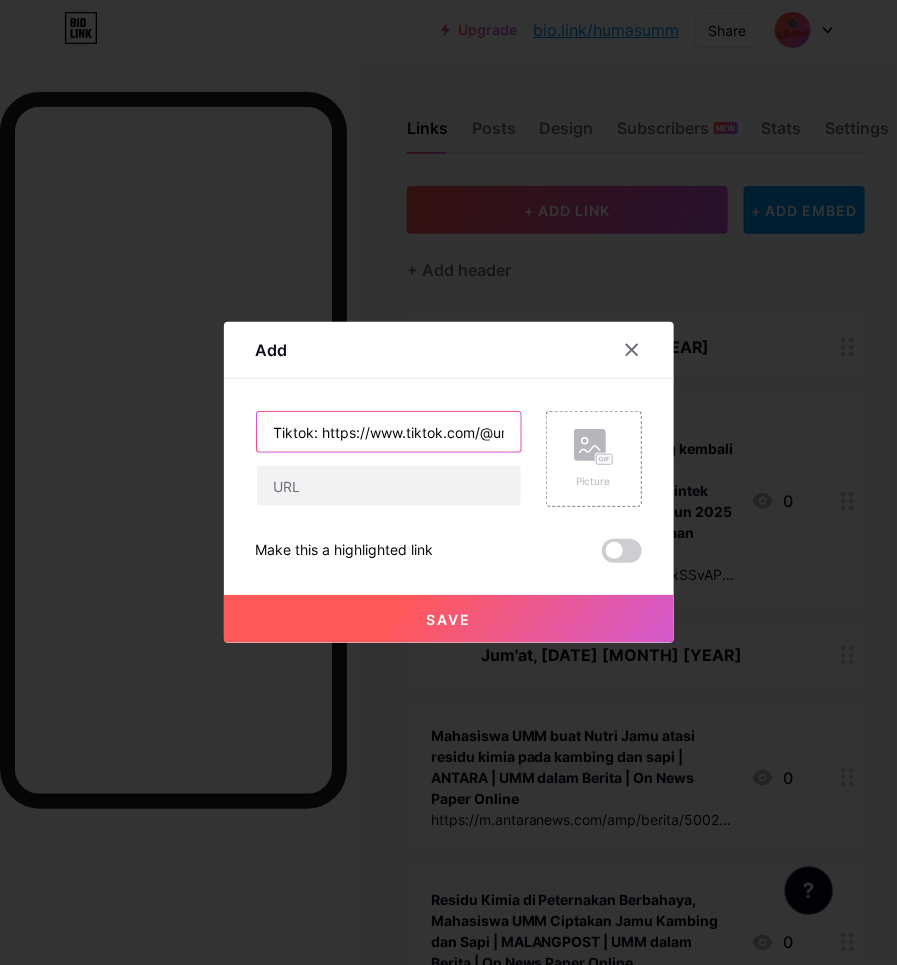 click on "Tiktok: https://www.tiktok.com/@ummcampus/video/7516464454297521414" at bounding box center (389, 432) 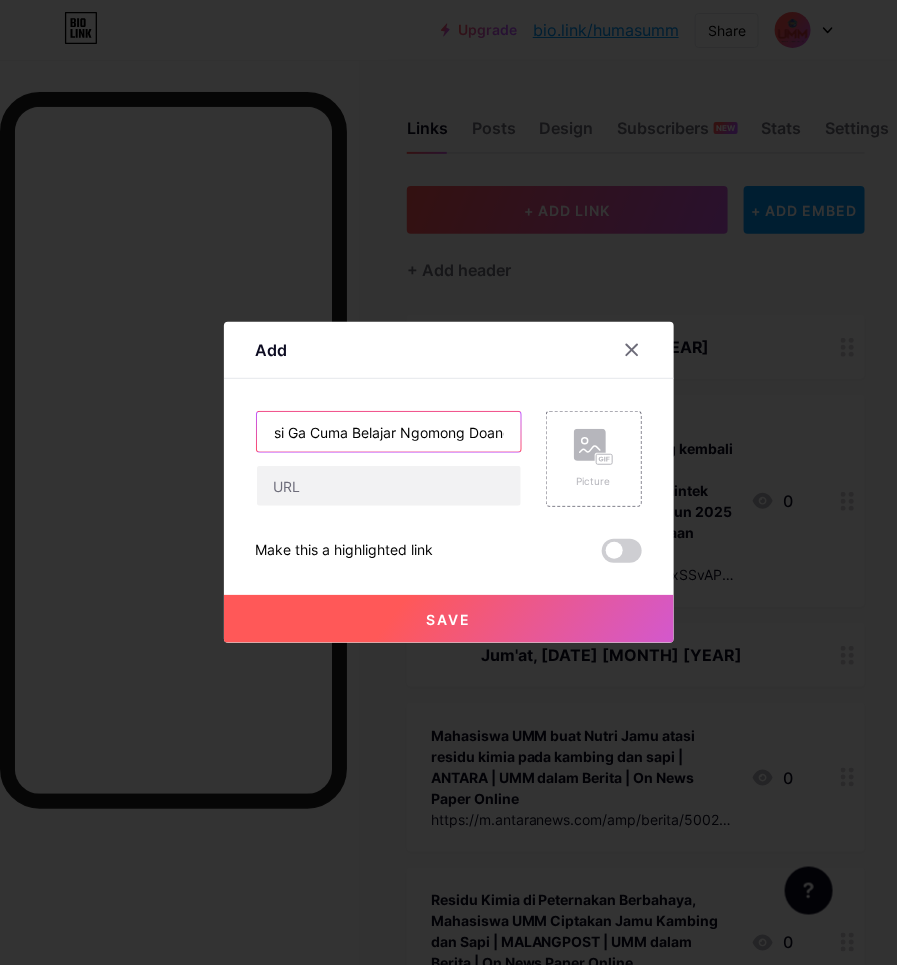 scroll, scrollTop: 0, scrollLeft: 151, axis: horizontal 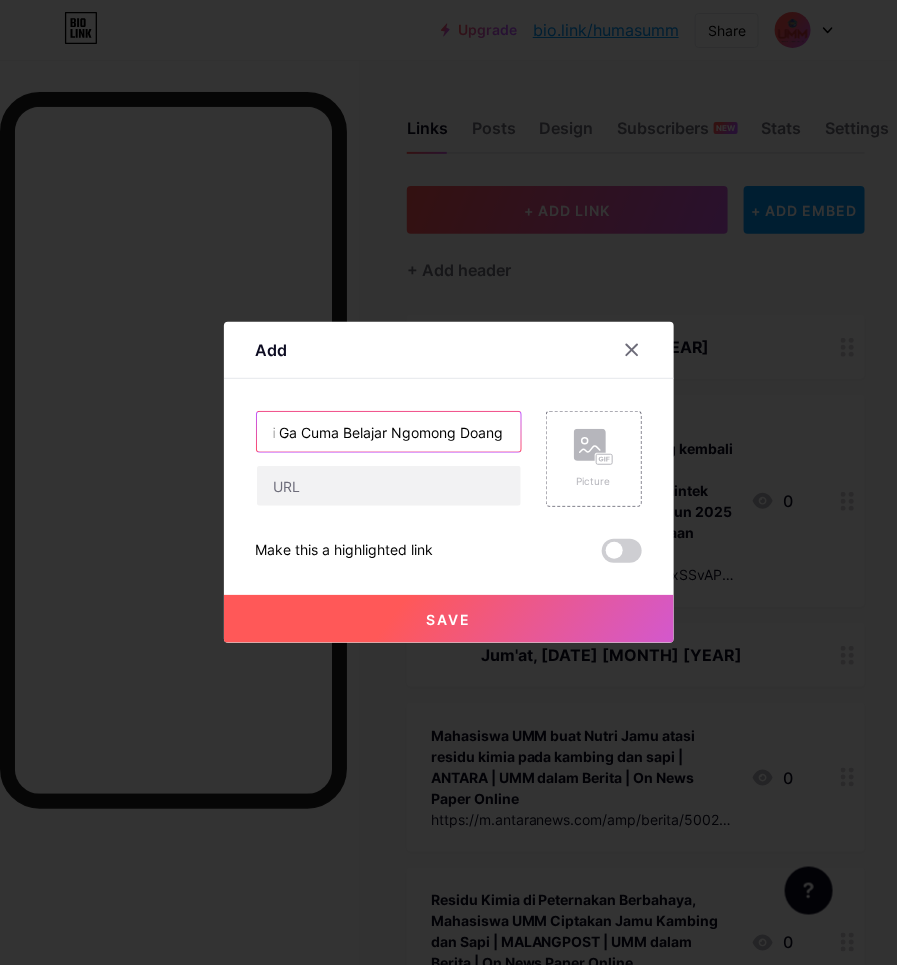 type on "Tiktok: Ilmu Komunikasi Ga Cuma Belajar Ngomong Doang" 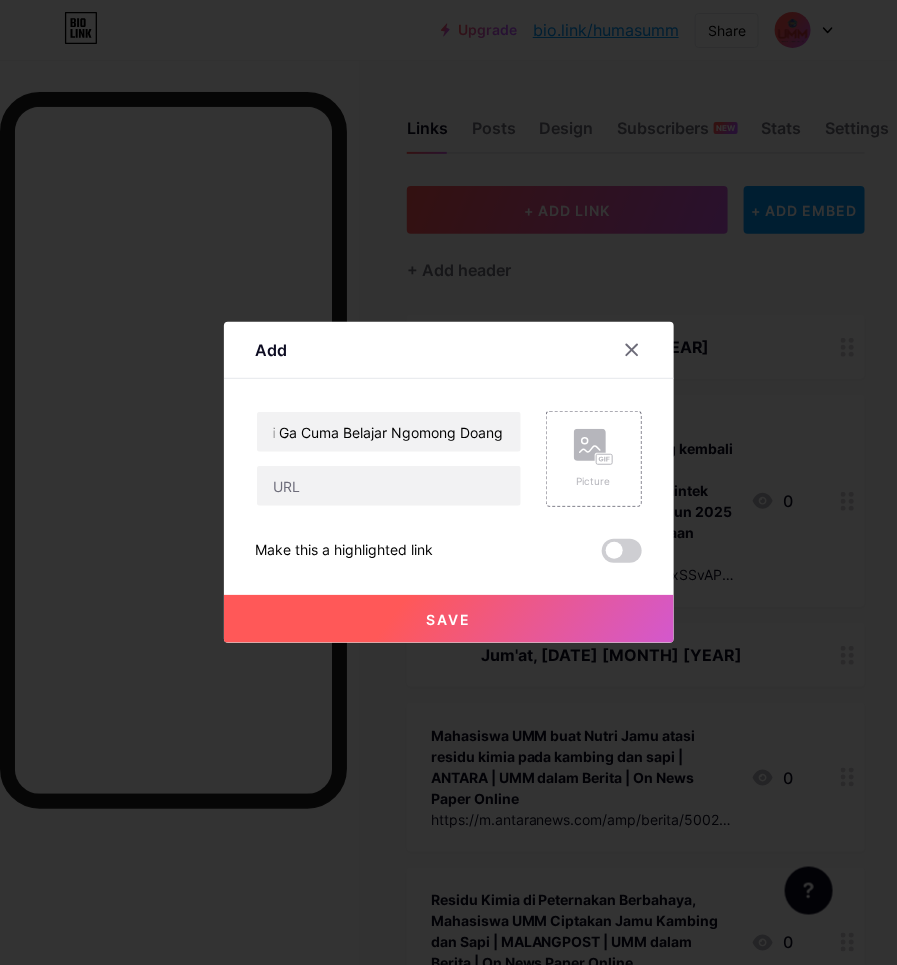scroll, scrollTop: 0, scrollLeft: 0, axis: both 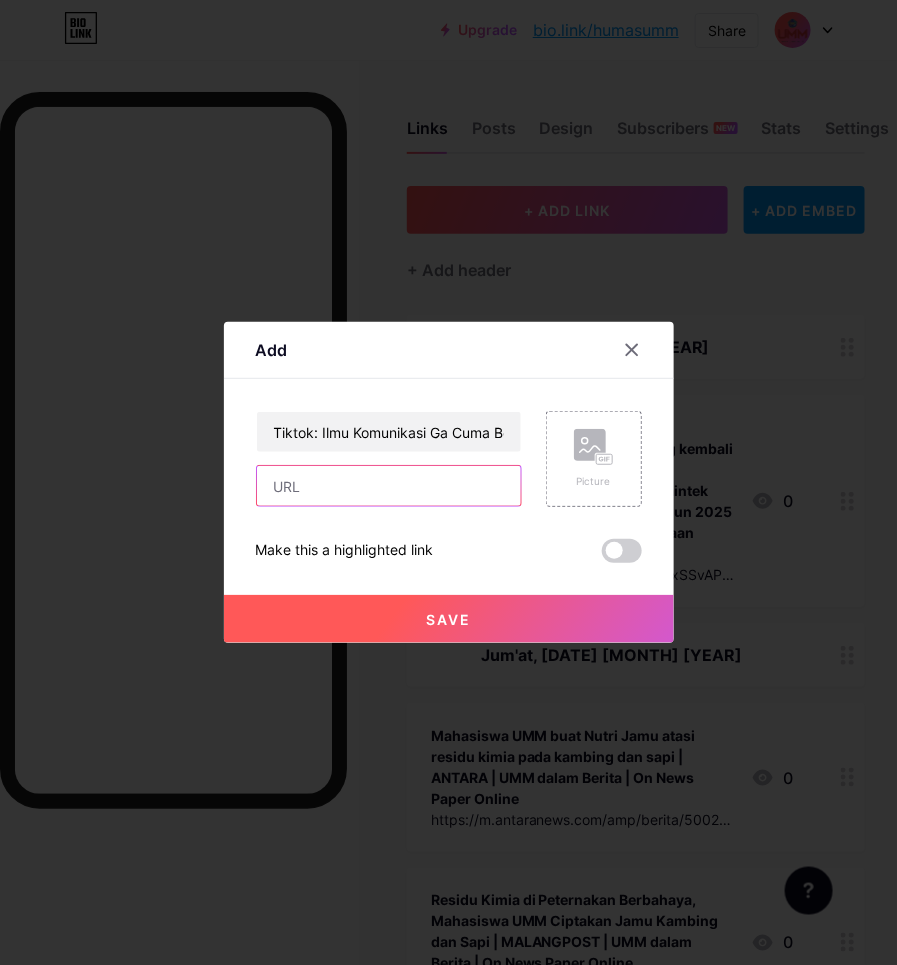 click at bounding box center (389, 486) 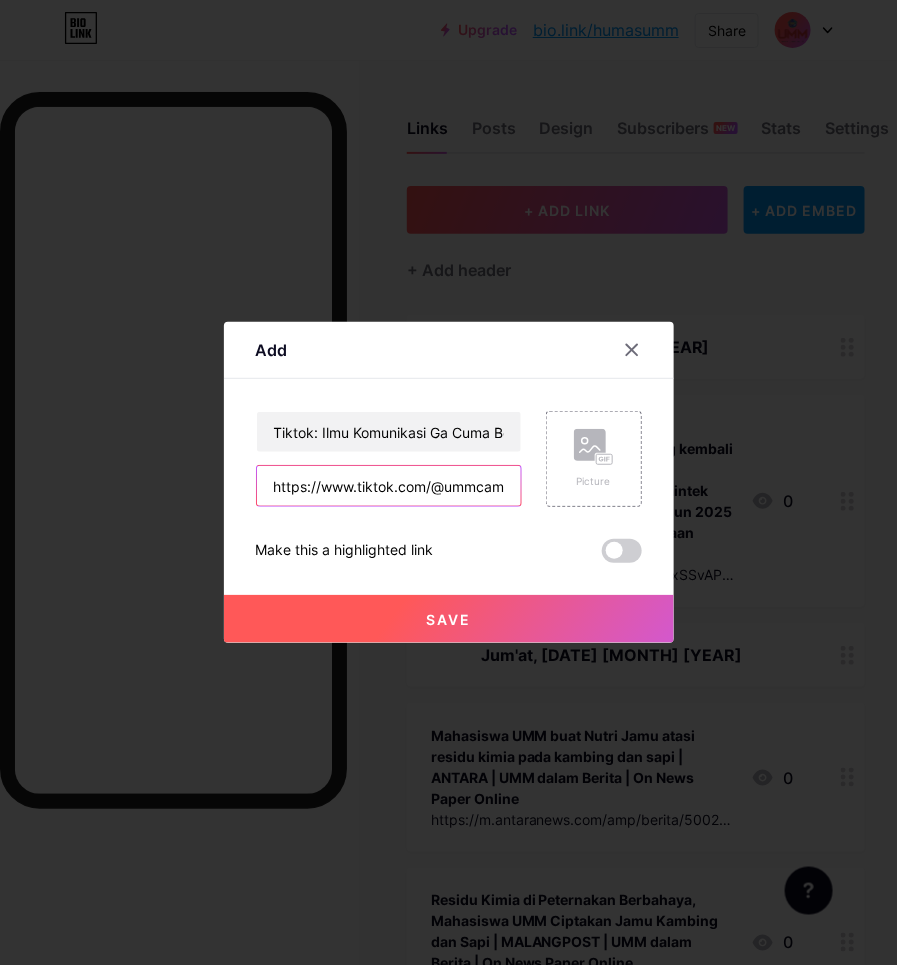 scroll, scrollTop: 0, scrollLeft: 413, axis: horizontal 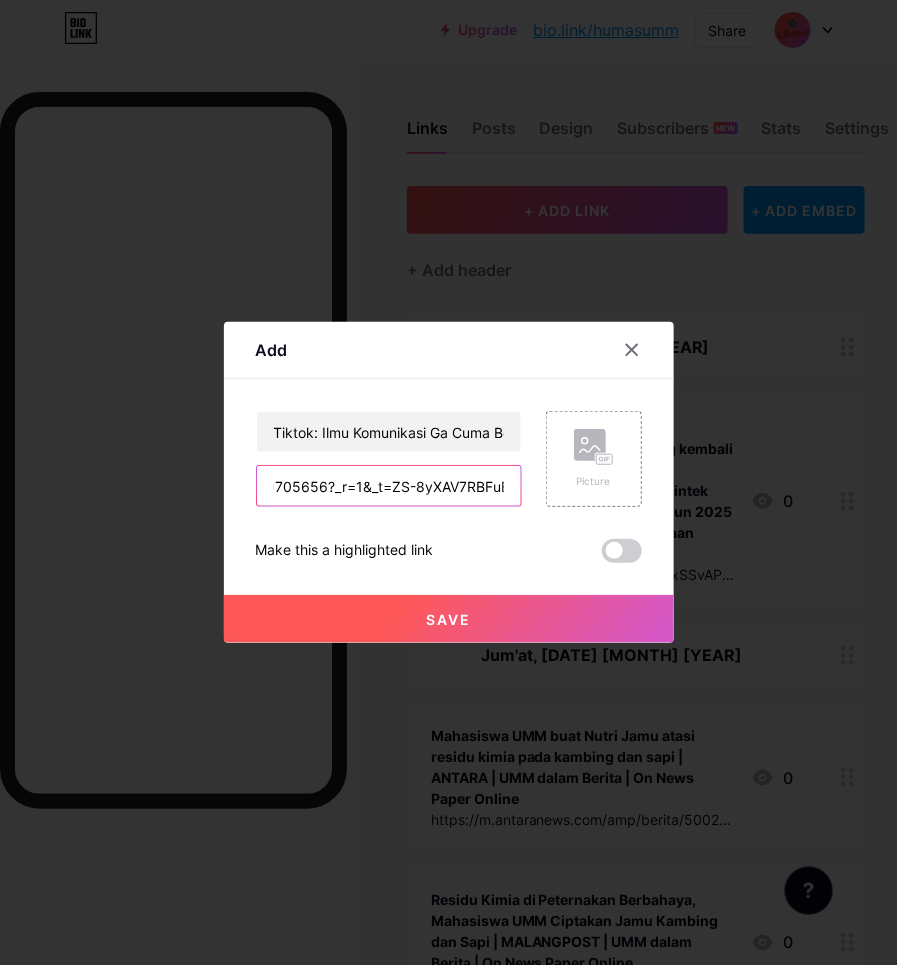 type on "https://www.tiktok.com/@ummcampus/video/7533508372939705656?_r=1&_t=ZS-8yXAV7RBFuE" 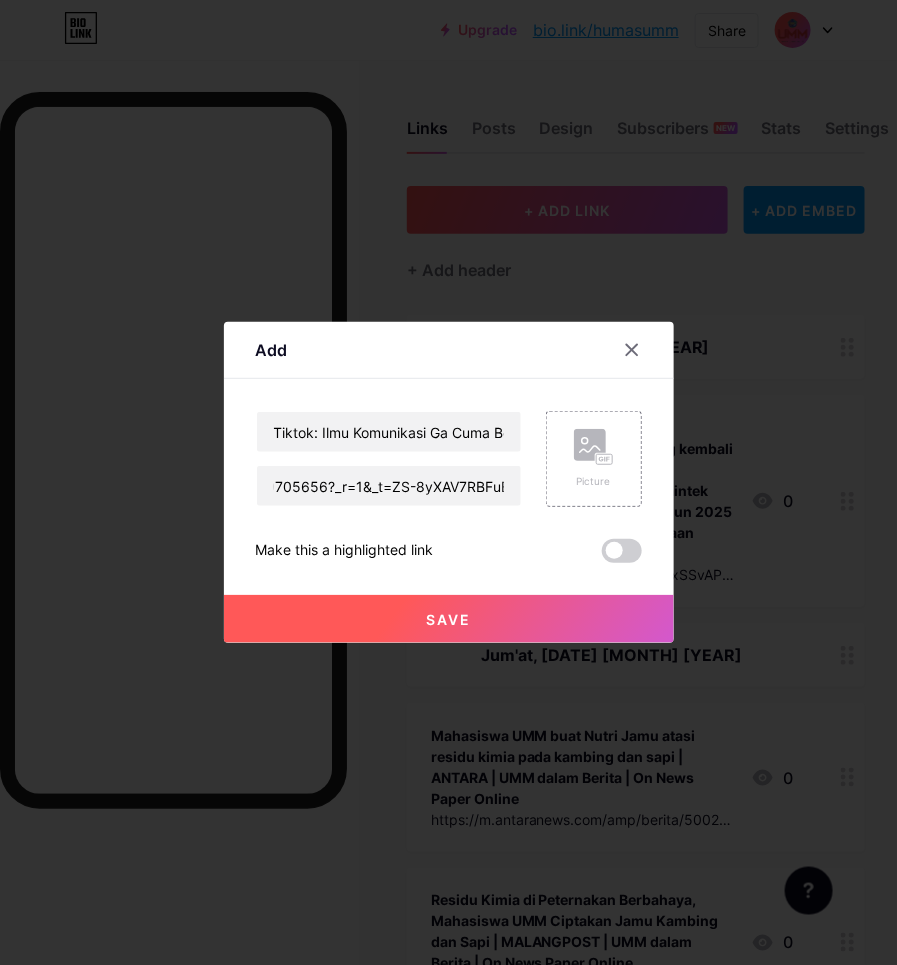 scroll, scrollTop: 0, scrollLeft: 0, axis: both 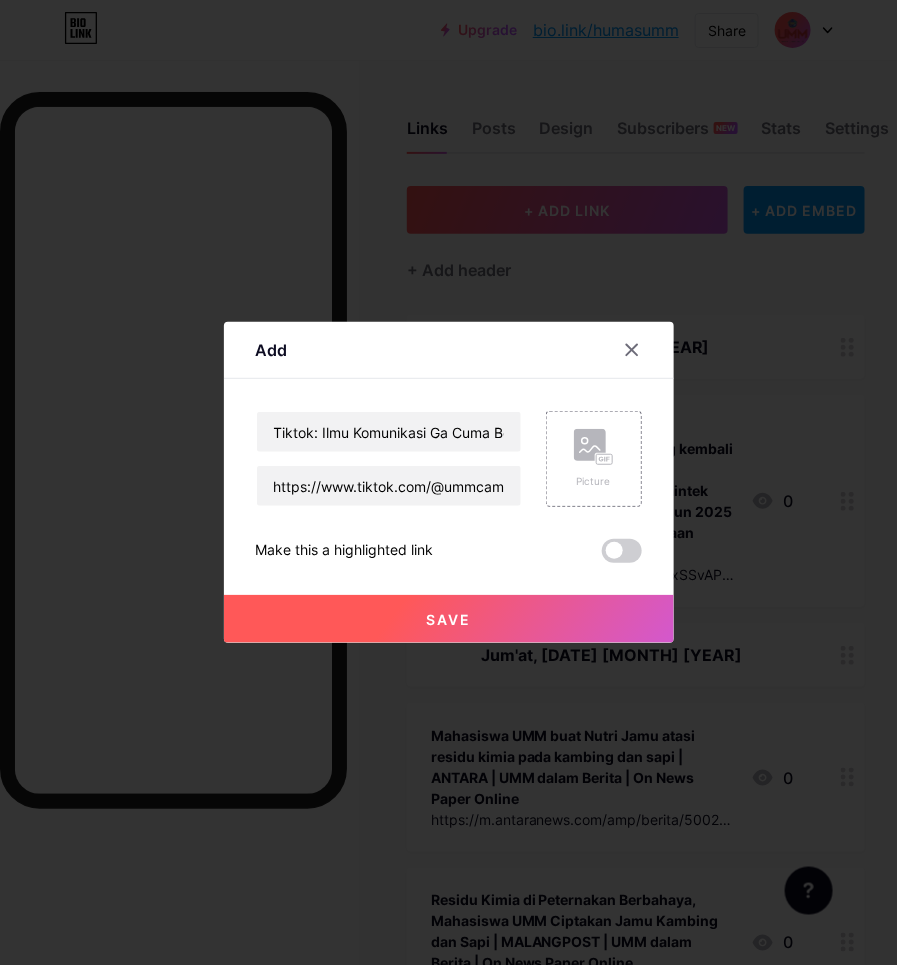 drag, startPoint x: 417, startPoint y: 610, endPoint x: 440, endPoint y: 603, distance: 24.04163 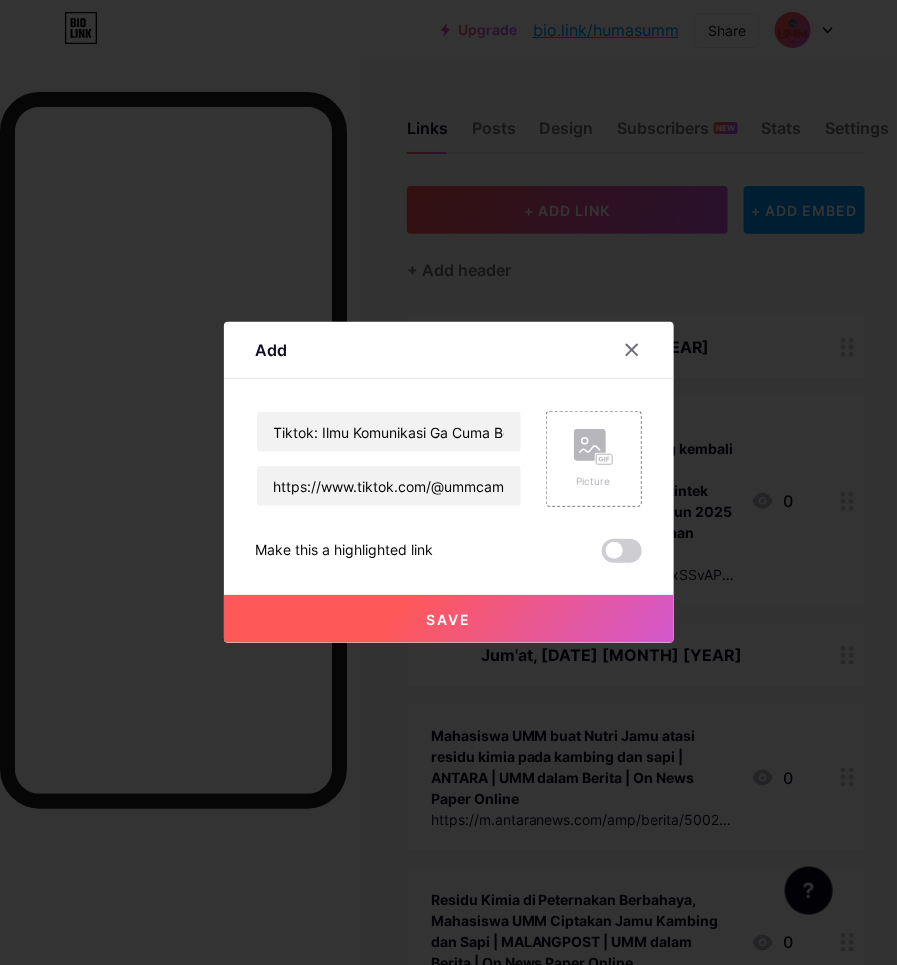 click on "Save" at bounding box center (449, 619) 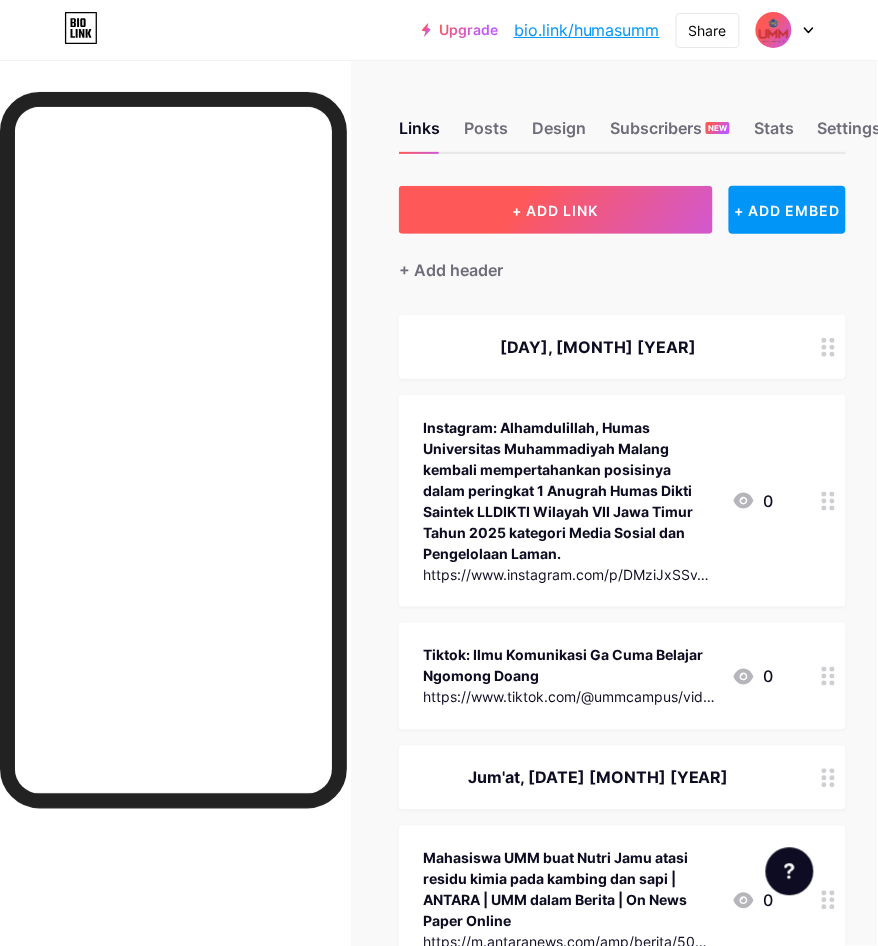 click on "+ ADD LINK" at bounding box center (555, 210) 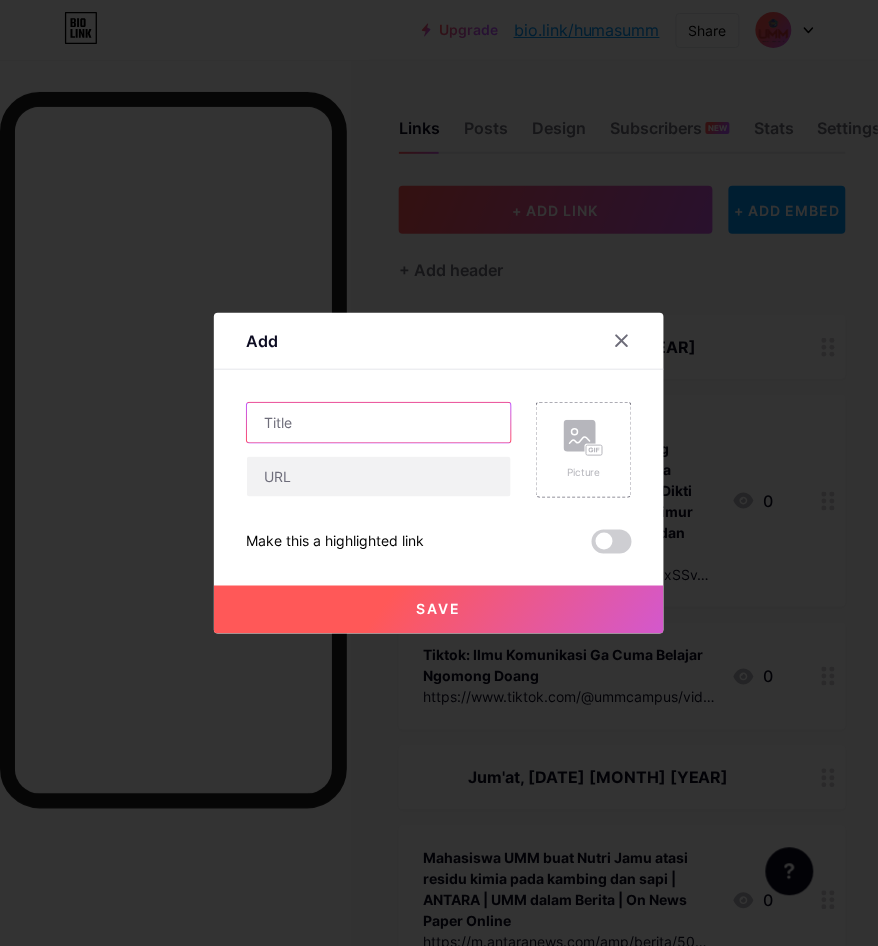 click at bounding box center [379, 423] 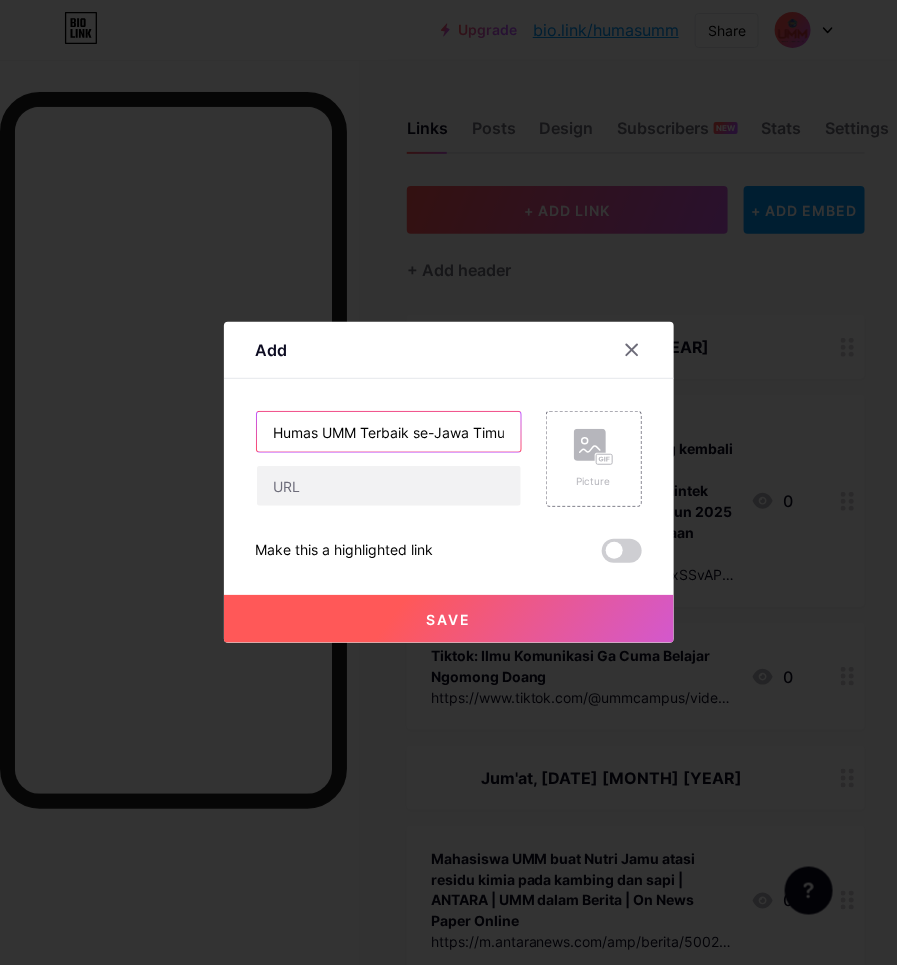 click on "Humas UMM Terbaik se-Jawa Timur: Raih Anugerah Humas Diktisaintek Jatim" at bounding box center (389, 432) 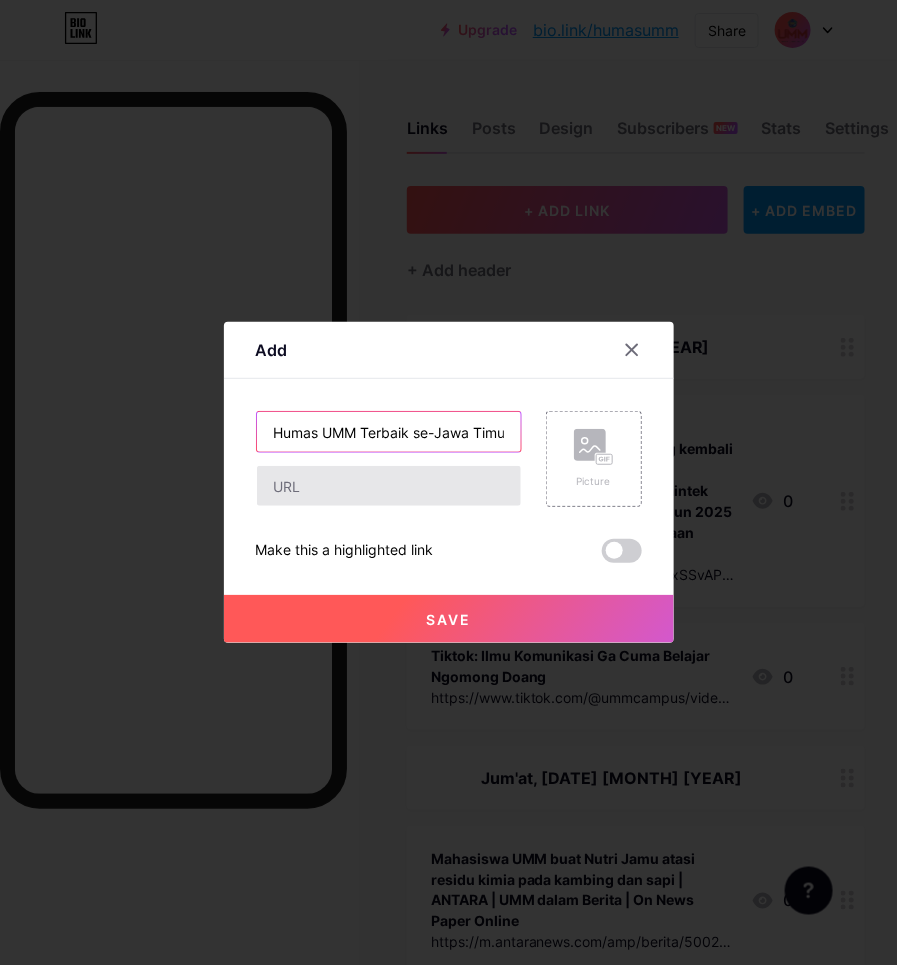 type on "Humas UMM Terbaik se-Jawa Timur: Raih Anugerah Humas Diktisaintek Jatim" 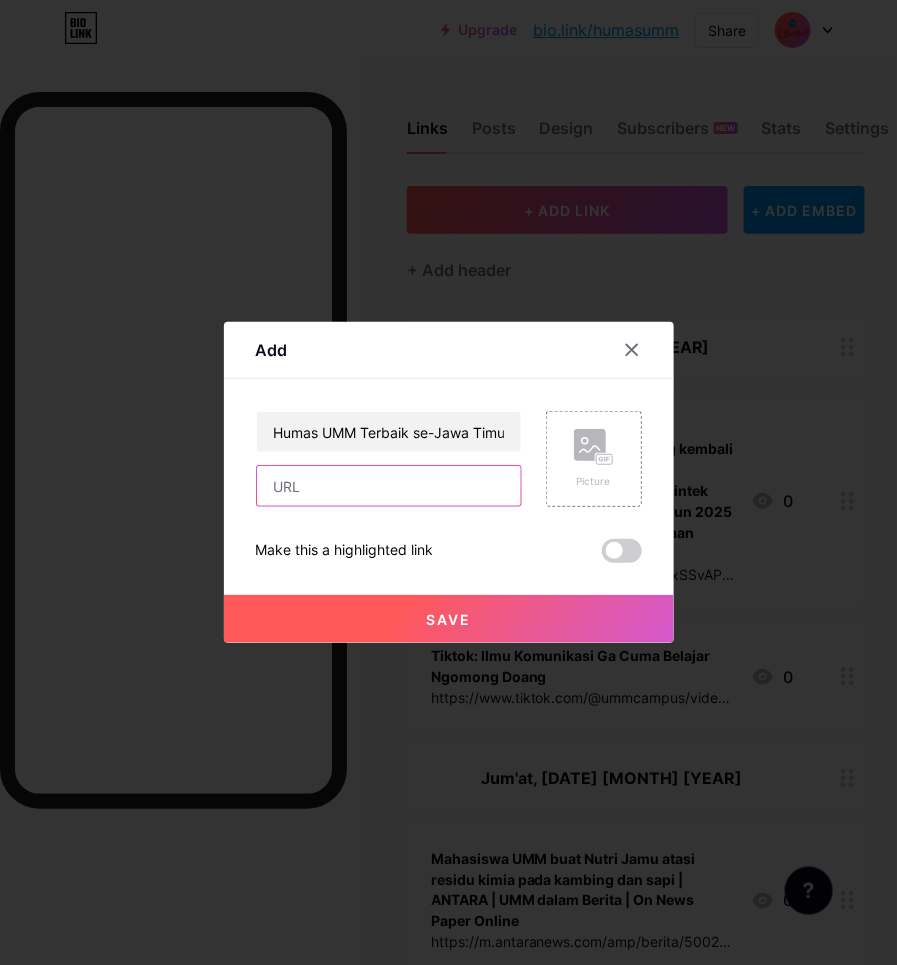 click at bounding box center (389, 486) 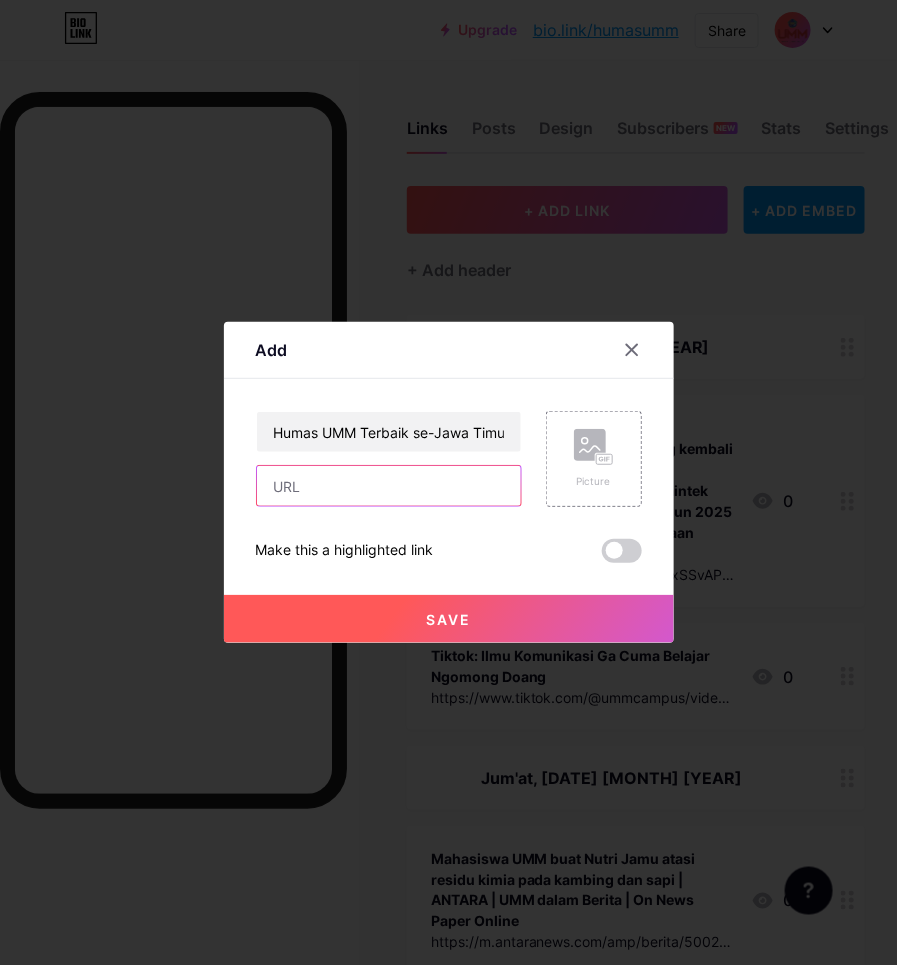 click at bounding box center [389, 486] 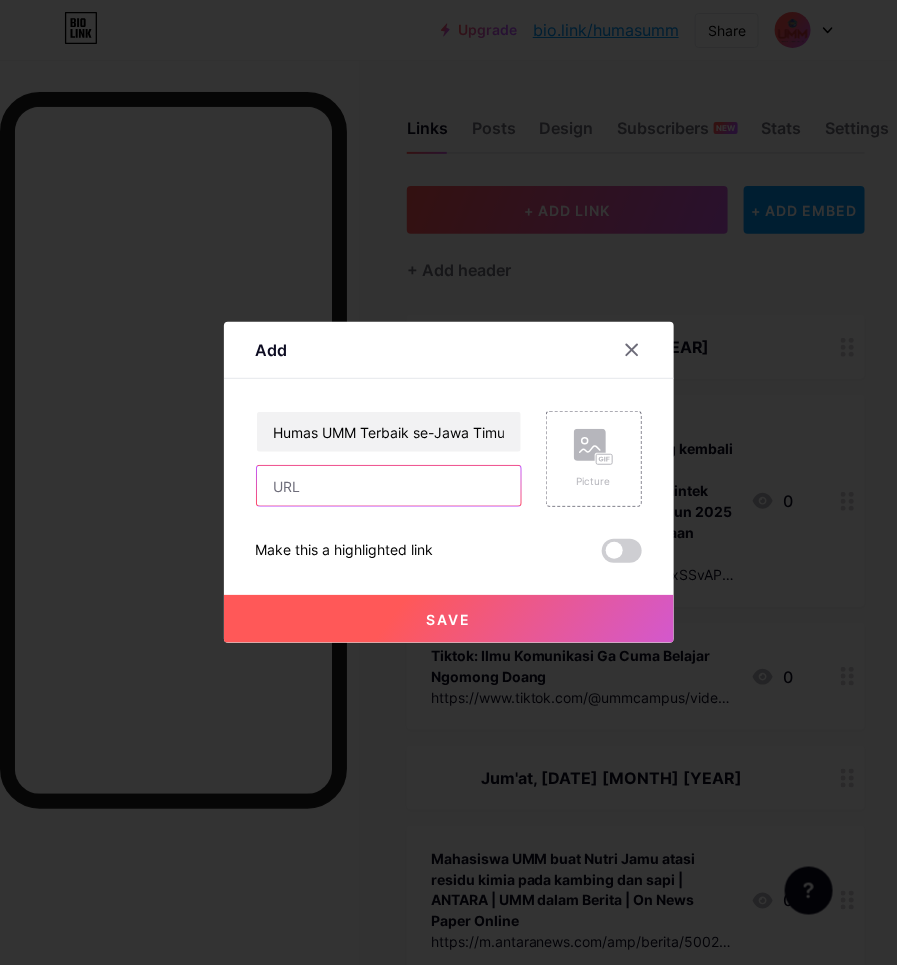 paste on "https://malang-post.com/2025/08/01/humas-umm-terbaik-se-jawa-timur-raih-anugerah-humas-diktisaintek-jatim/" 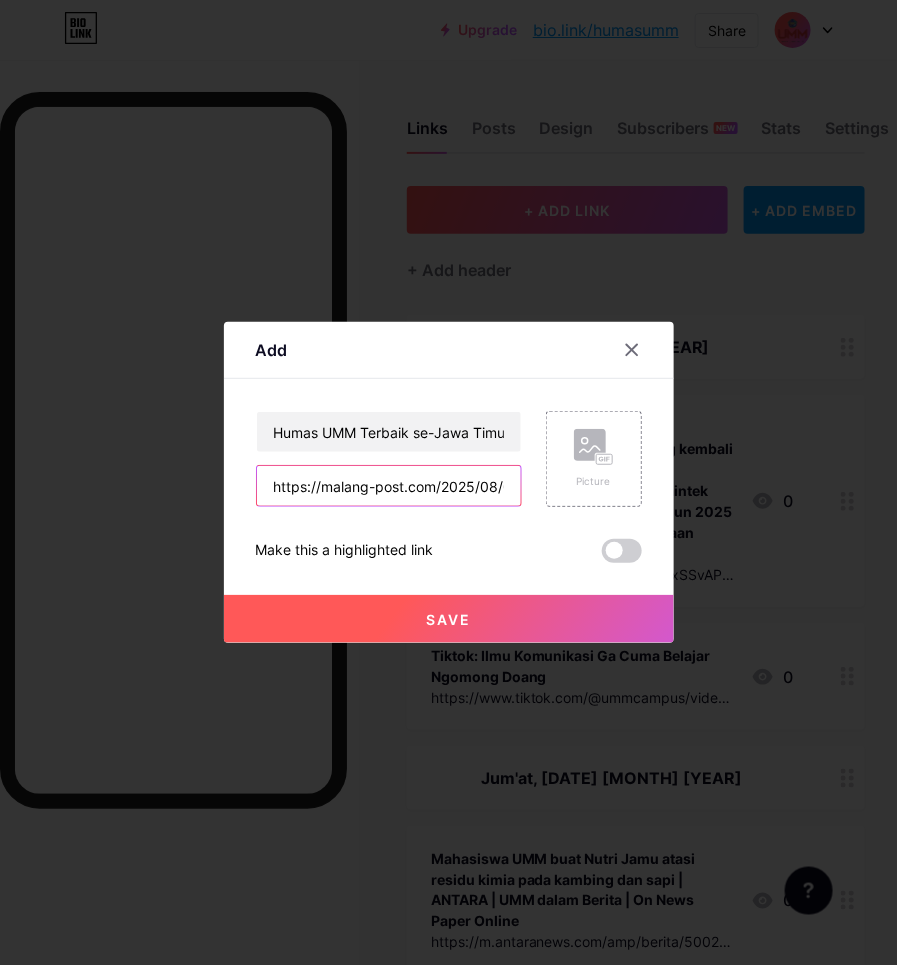scroll, scrollTop: 0, scrollLeft: 525, axis: horizontal 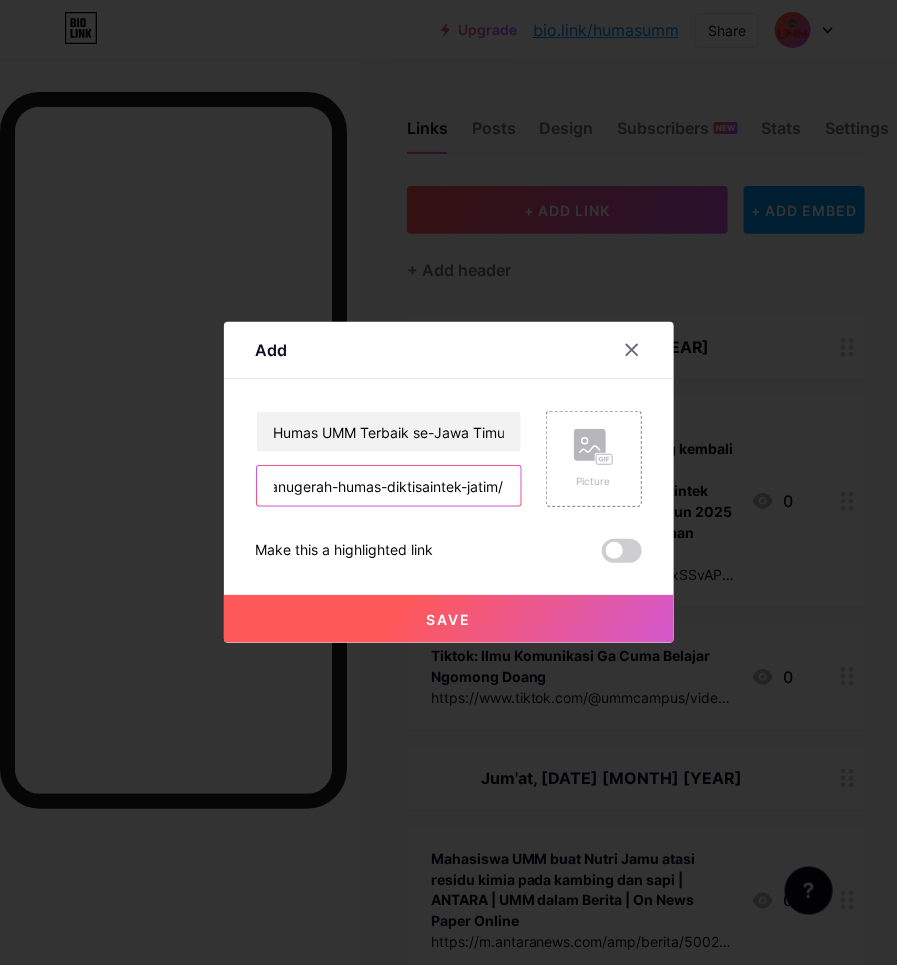 type on "https://malang-post.com/2025/08/01/humas-umm-terbaik-se-jawa-timur-raih-anugerah-humas-diktisaintek-jatim/" 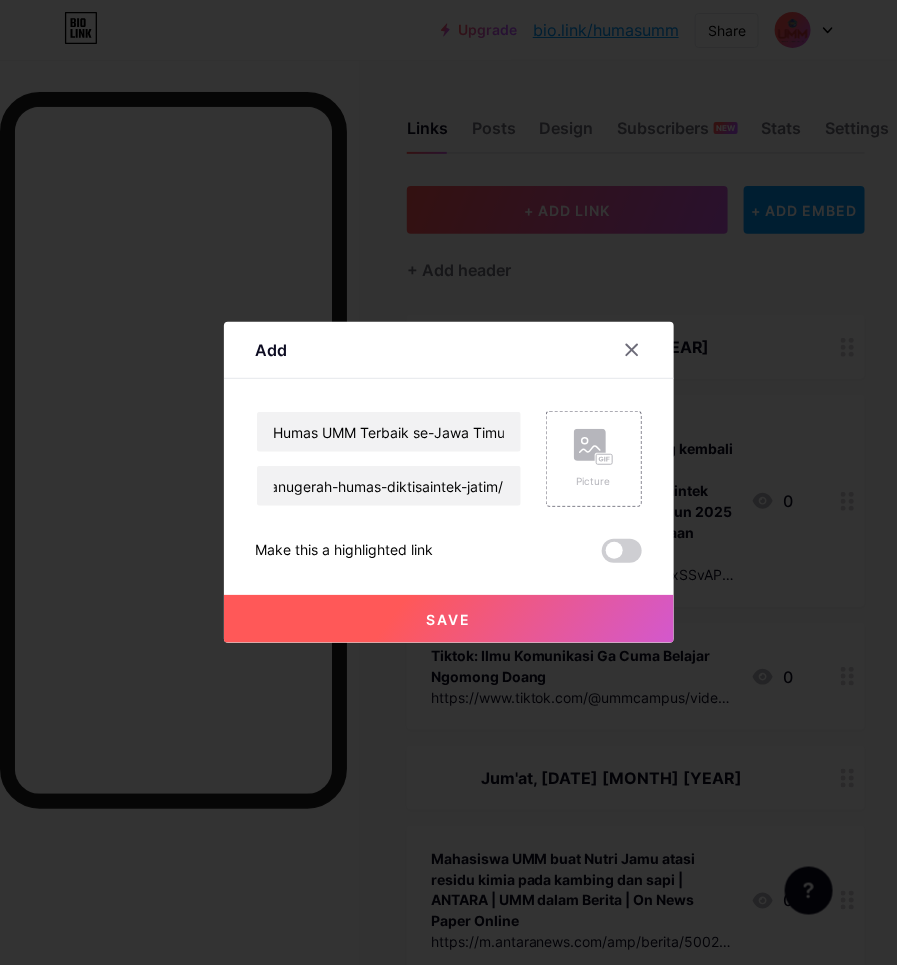 scroll, scrollTop: 0, scrollLeft: 0, axis: both 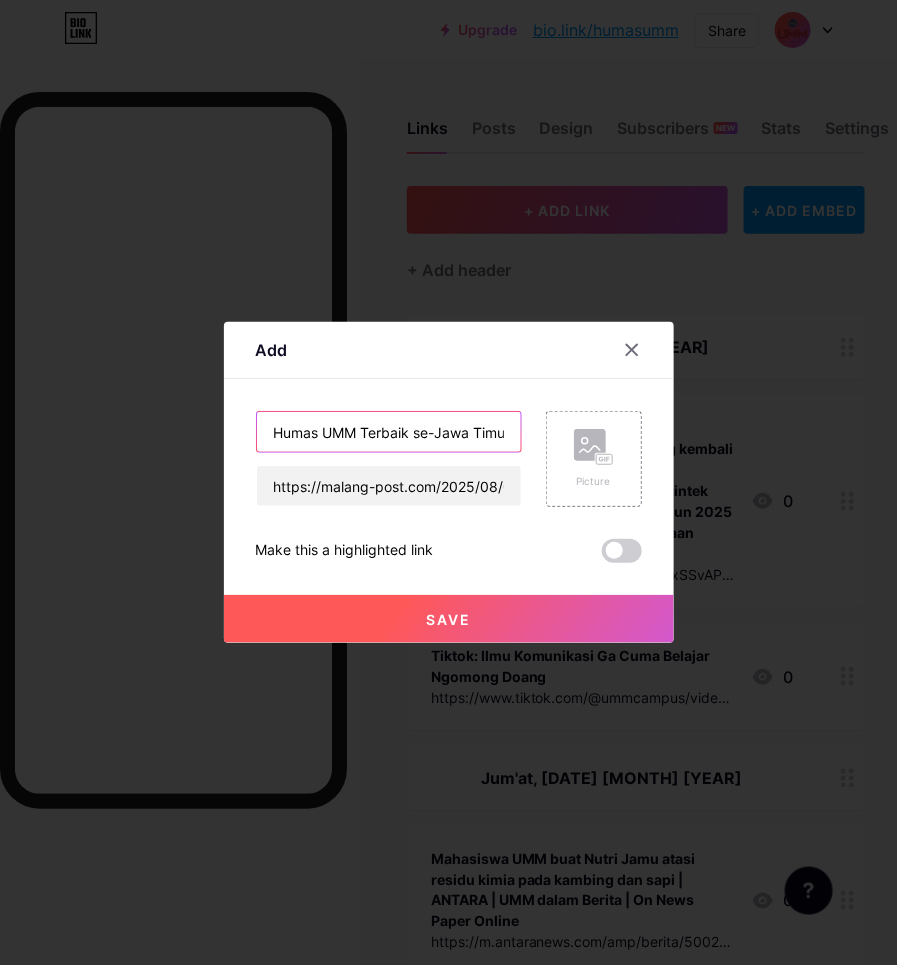 click on "Humas UMM Terbaik se-Jawa Timur: Raih Anugerah Humas Diktisaintek Jatim" at bounding box center [389, 432] 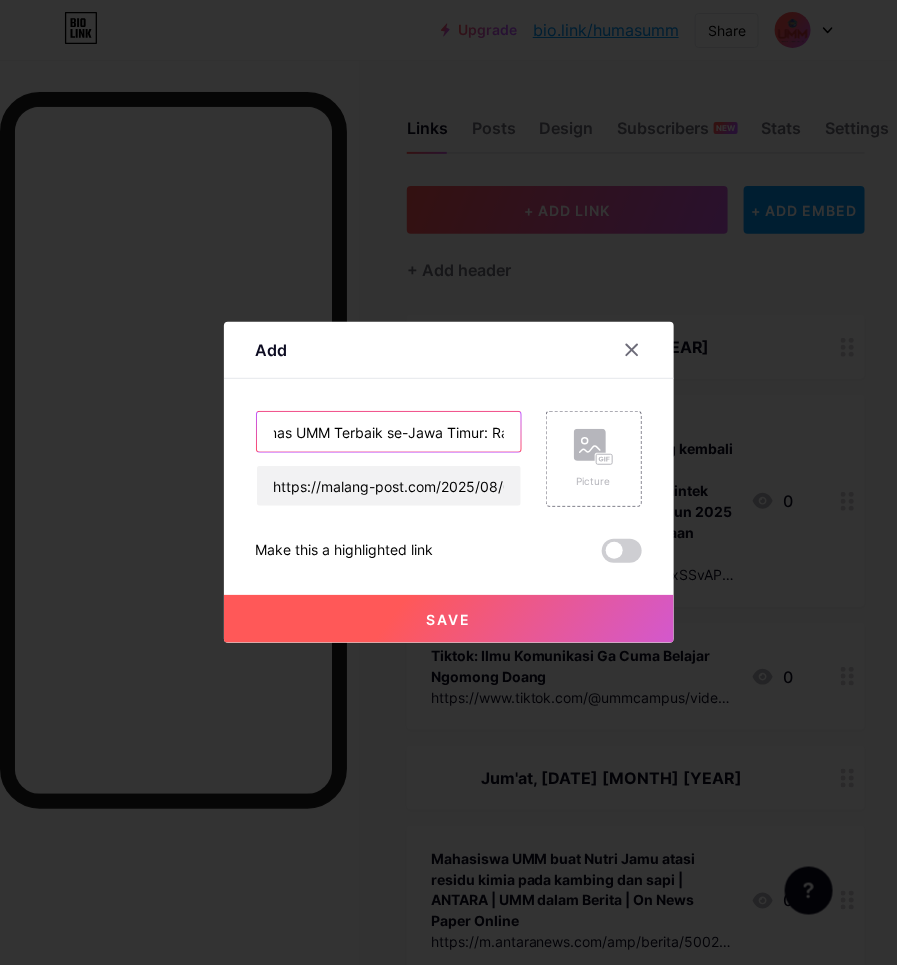 drag, startPoint x: 478, startPoint y: 427, endPoint x: 468, endPoint y: 425, distance: 10.198039 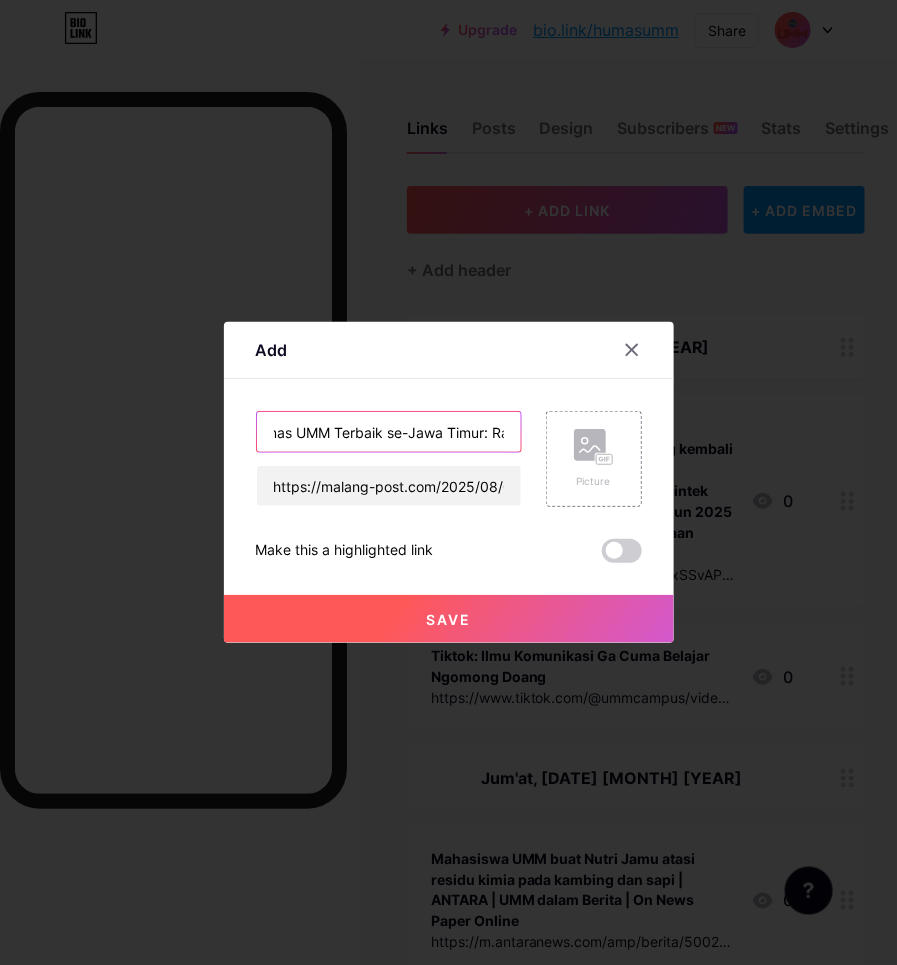 click on "Humas UMM Terbaik se-Jawa Timur: Raih Anugerah Humas Diktisaintek Jatim" at bounding box center [389, 432] 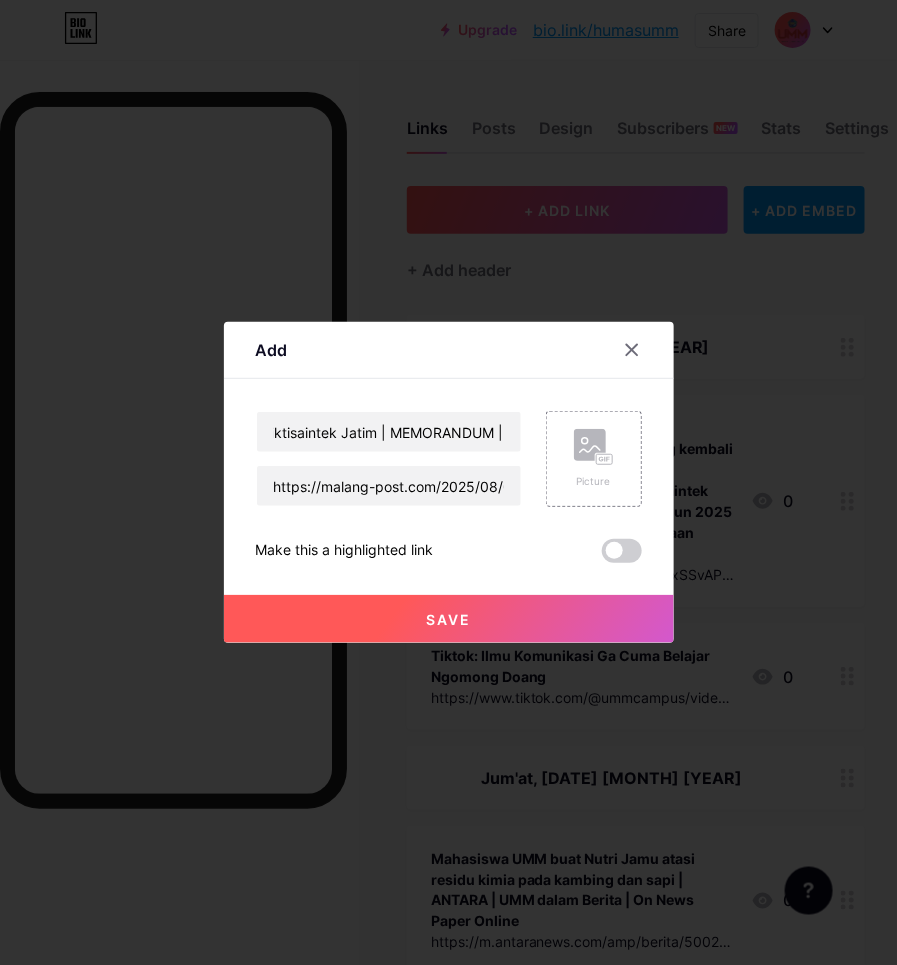 scroll, scrollTop: 0, scrollLeft: 0, axis: both 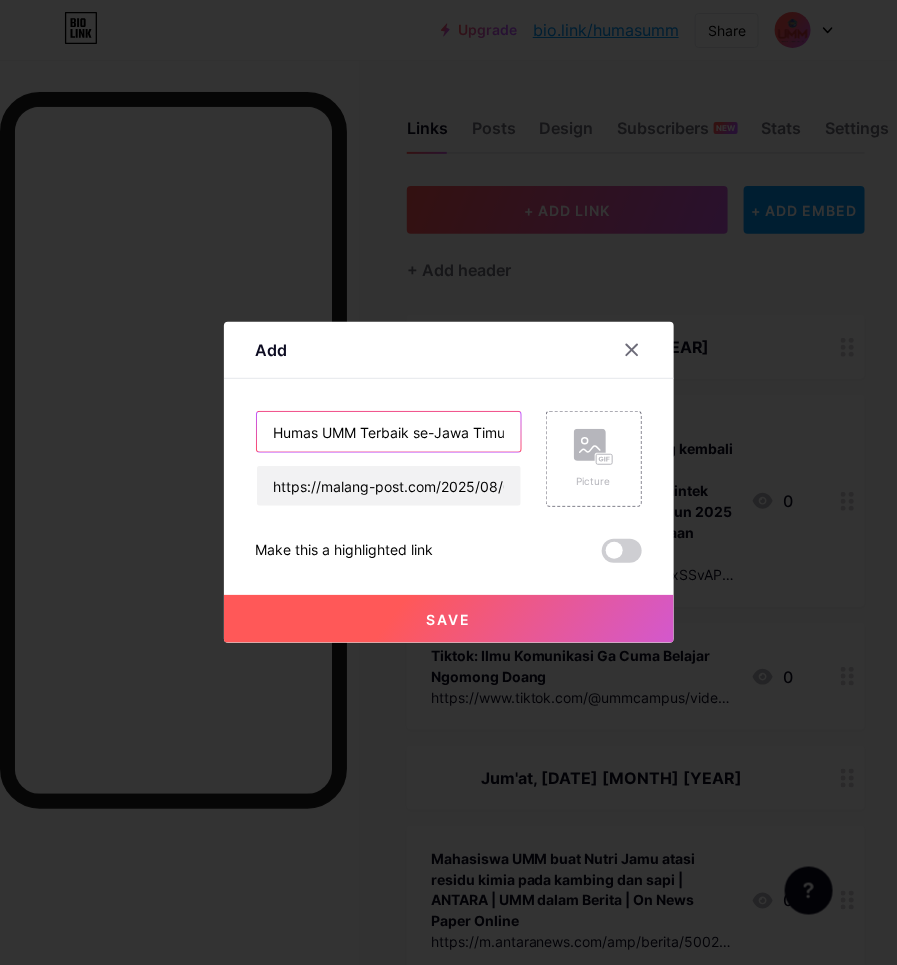 click on "Humas UMM Terbaik se-Jawa Timur: Raih Anugerah Humas Diktisaintek Jatim | MEMORANDUM |" at bounding box center [389, 432] 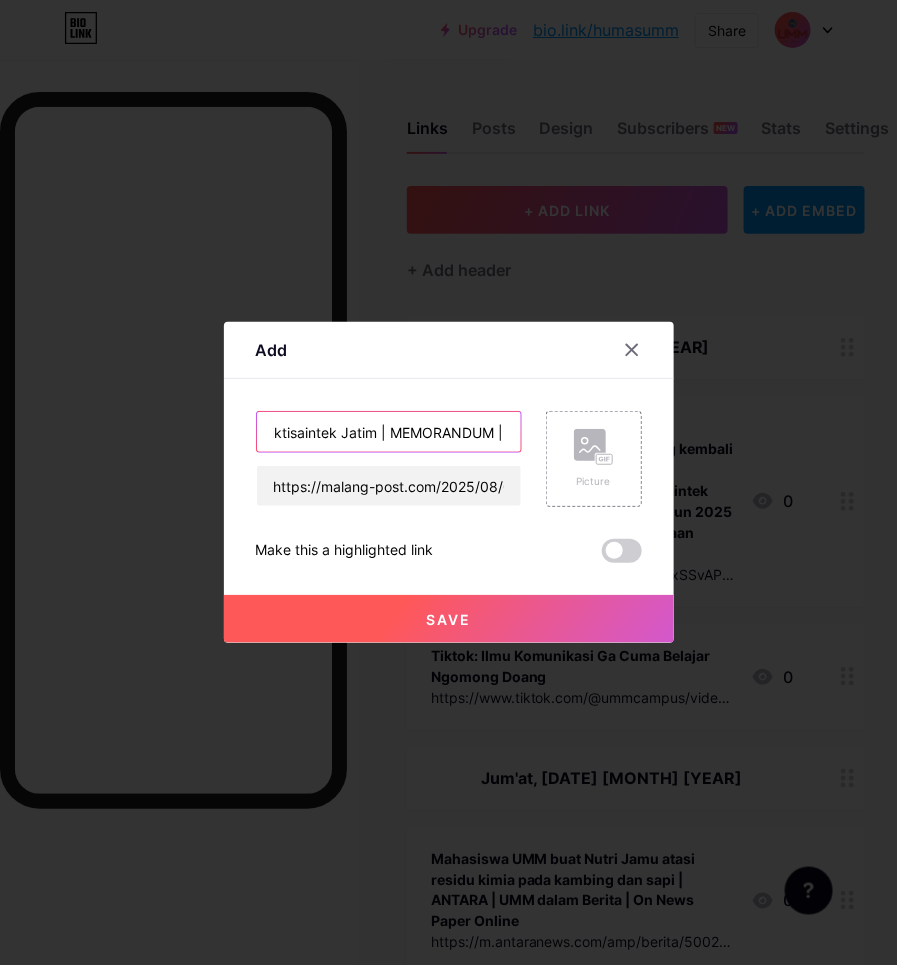 paste on "UMM dalam Berita | On News Paper  Online" 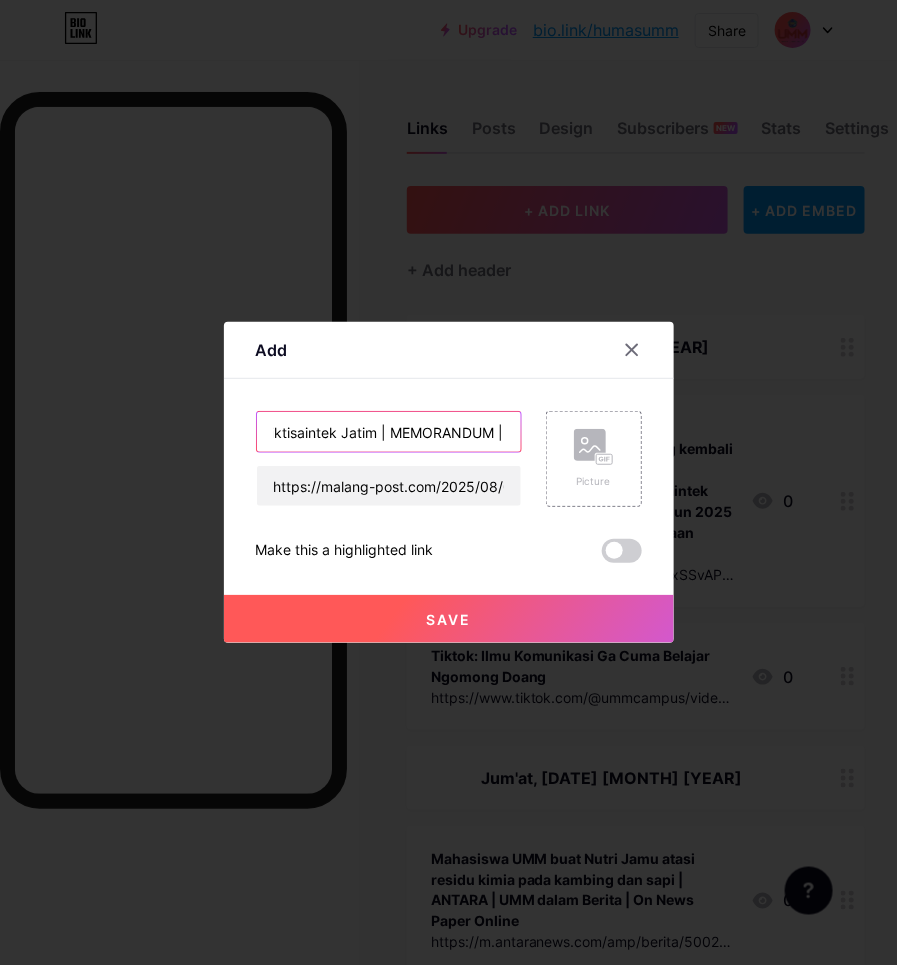 scroll, scrollTop: 0, scrollLeft: 683, axis: horizontal 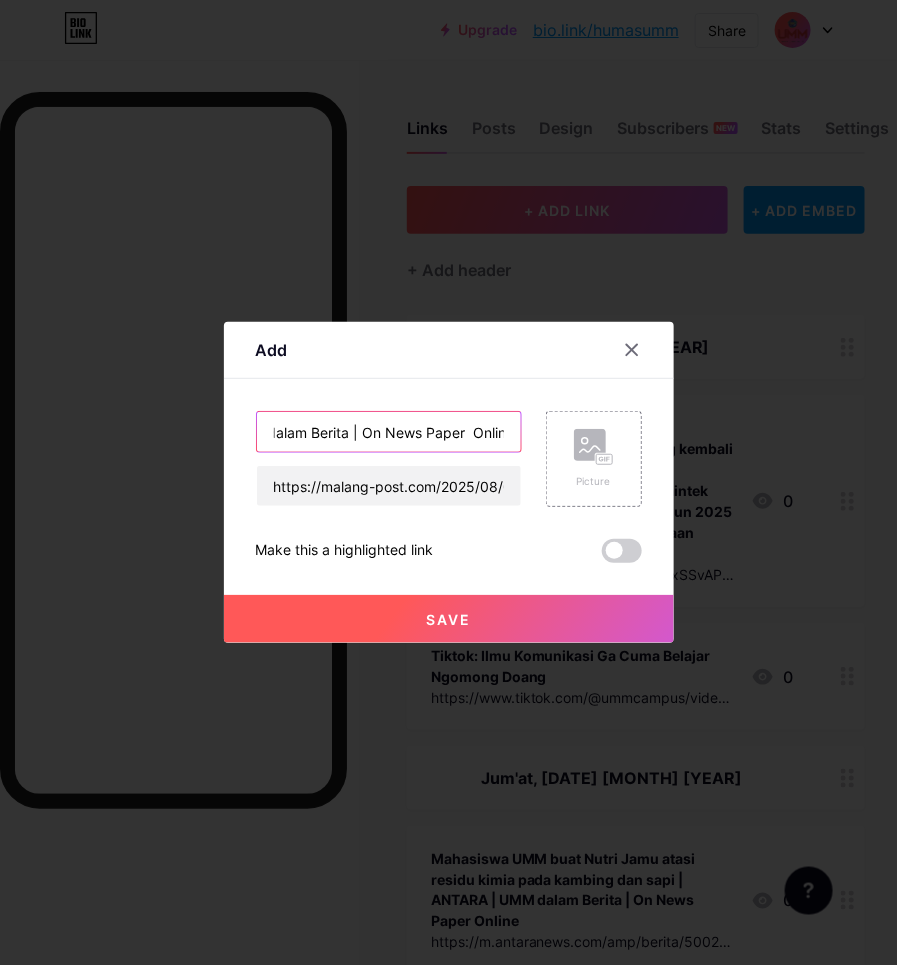type on "Humas UMM Terbaik se-Jawa Timur: Raih Anugerah Humas Diktisaintek Jatim | MEMORANDUM | UMM dalam Berita | On News Paper  Online" 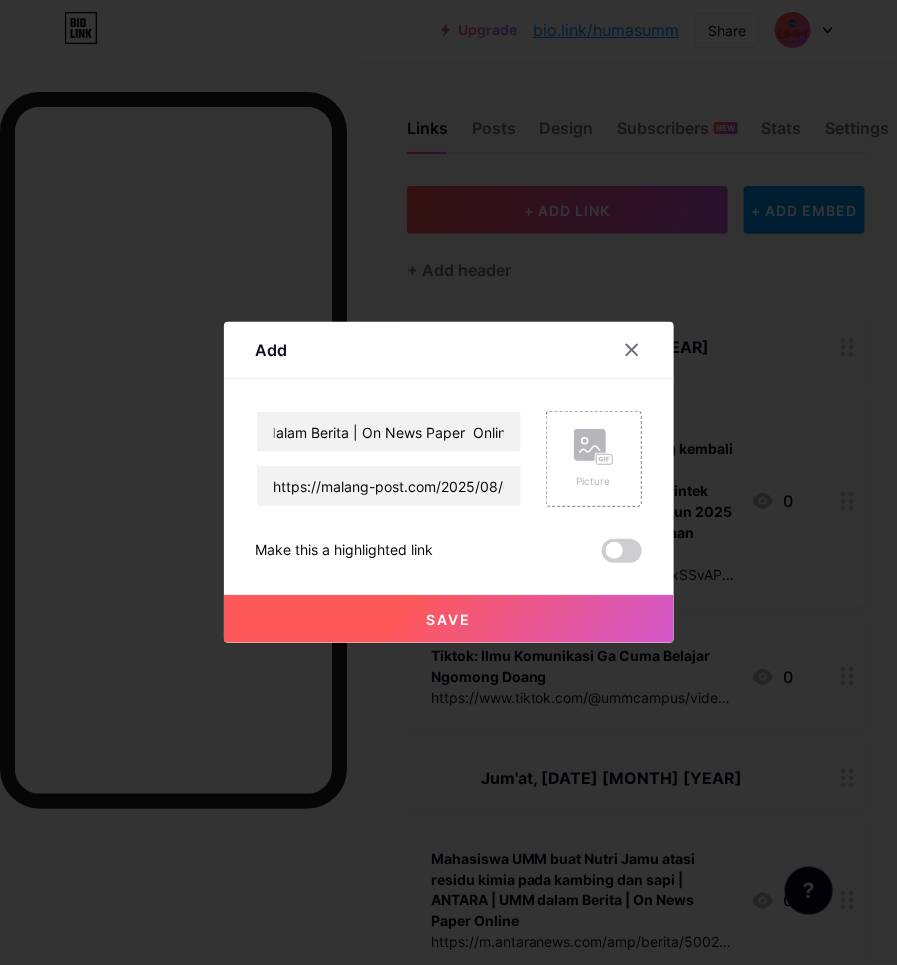 click on "Save" at bounding box center [449, 619] 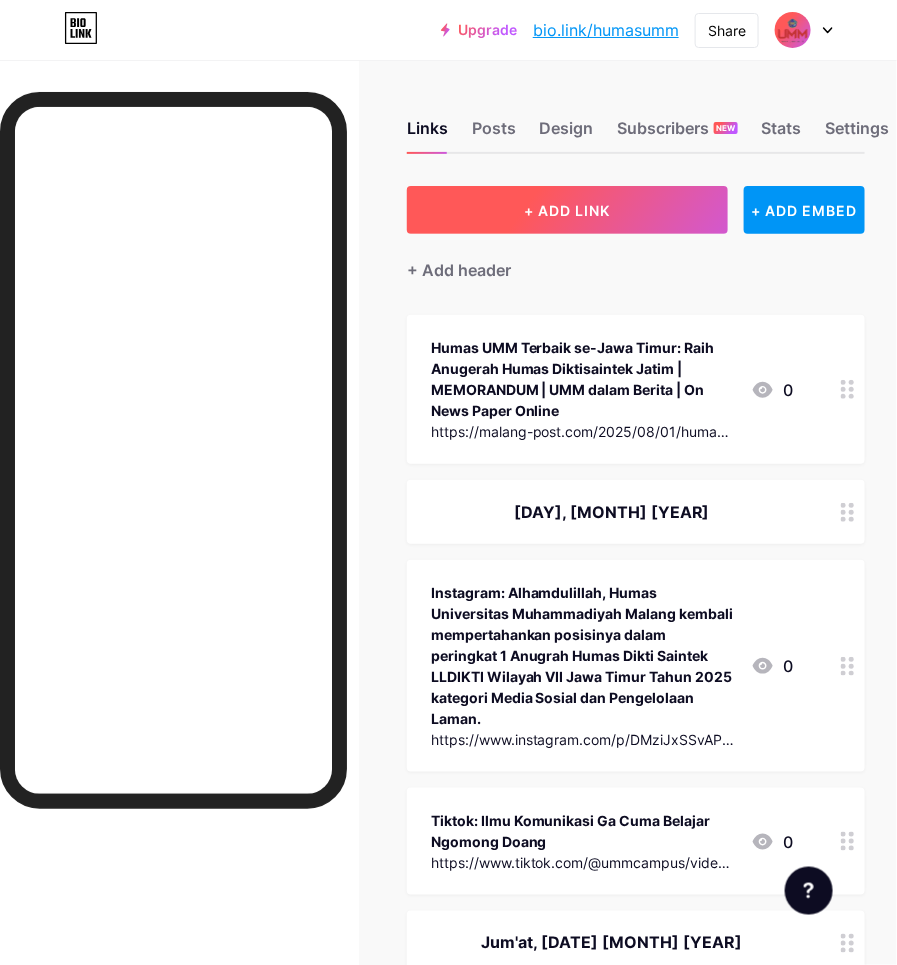 click on "+ ADD LINK" at bounding box center [568, 210] 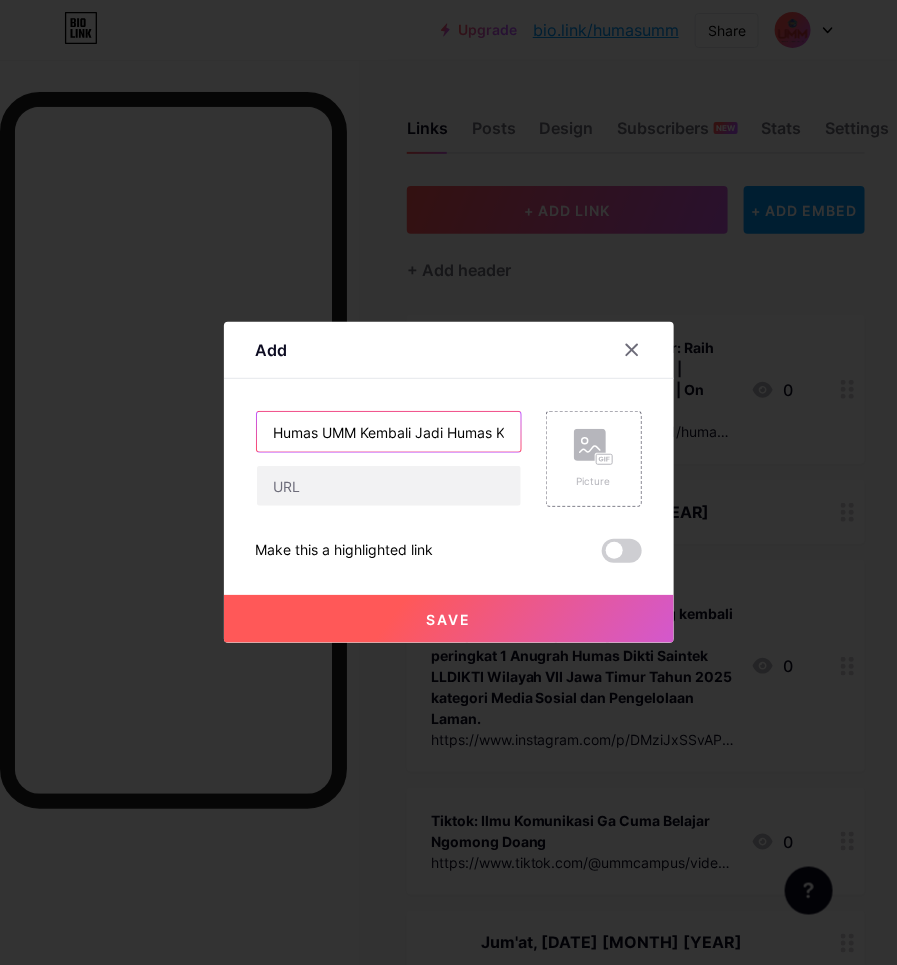 click on "Humas UMM Kembali Jadi Humas Kampus Terbaik se-Jatim" at bounding box center (389, 432) 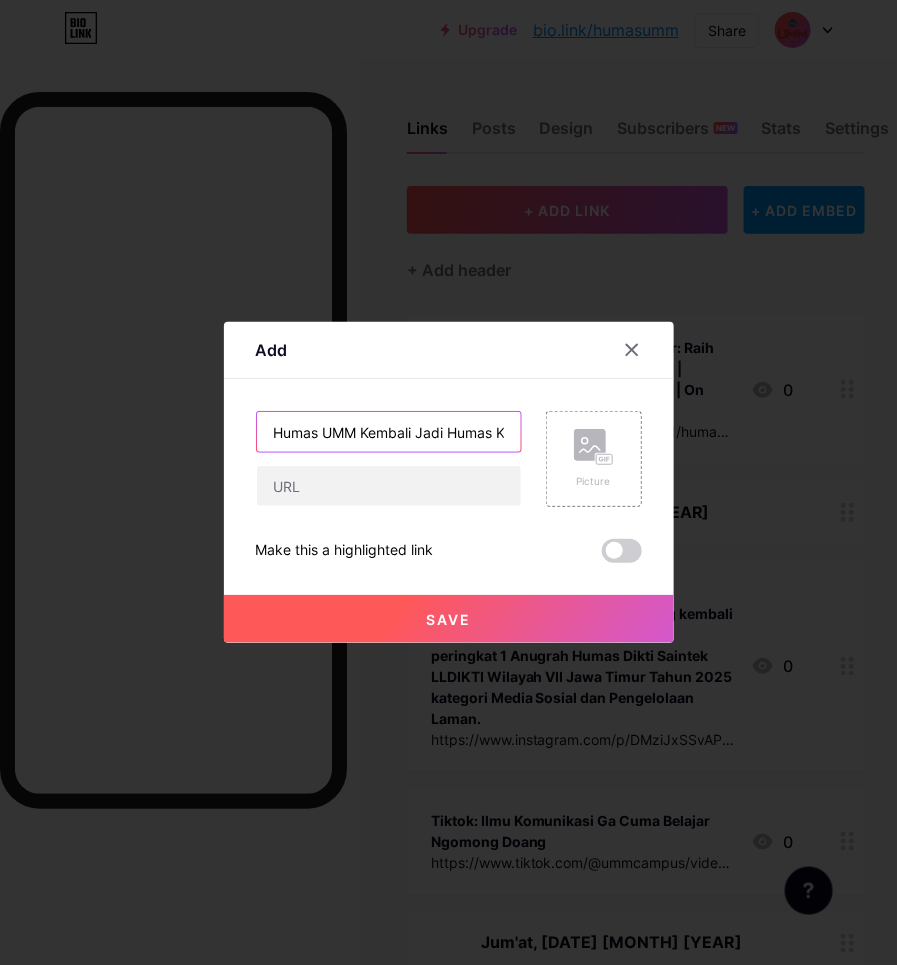 click on "Humas UMM Kembali Jadi Humas Kampus Terbaik se-Jatim" at bounding box center [389, 432] 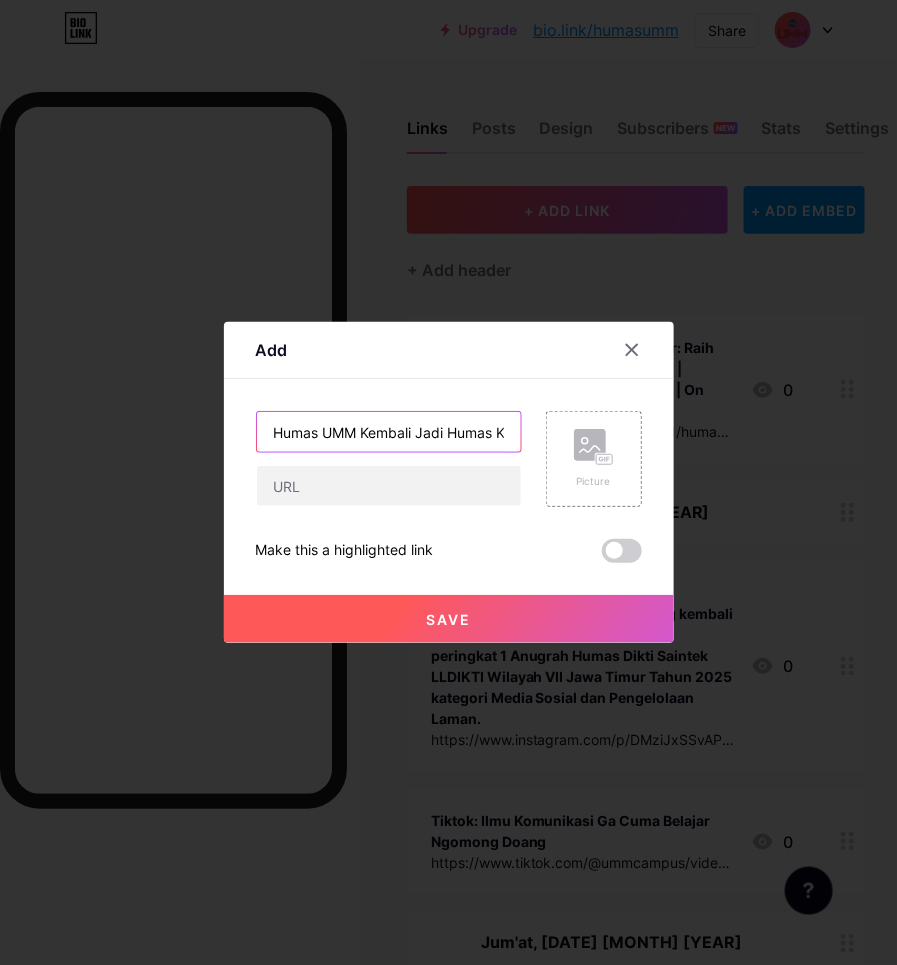drag, startPoint x: 477, startPoint y: 438, endPoint x: 488, endPoint y: 437, distance: 11.045361 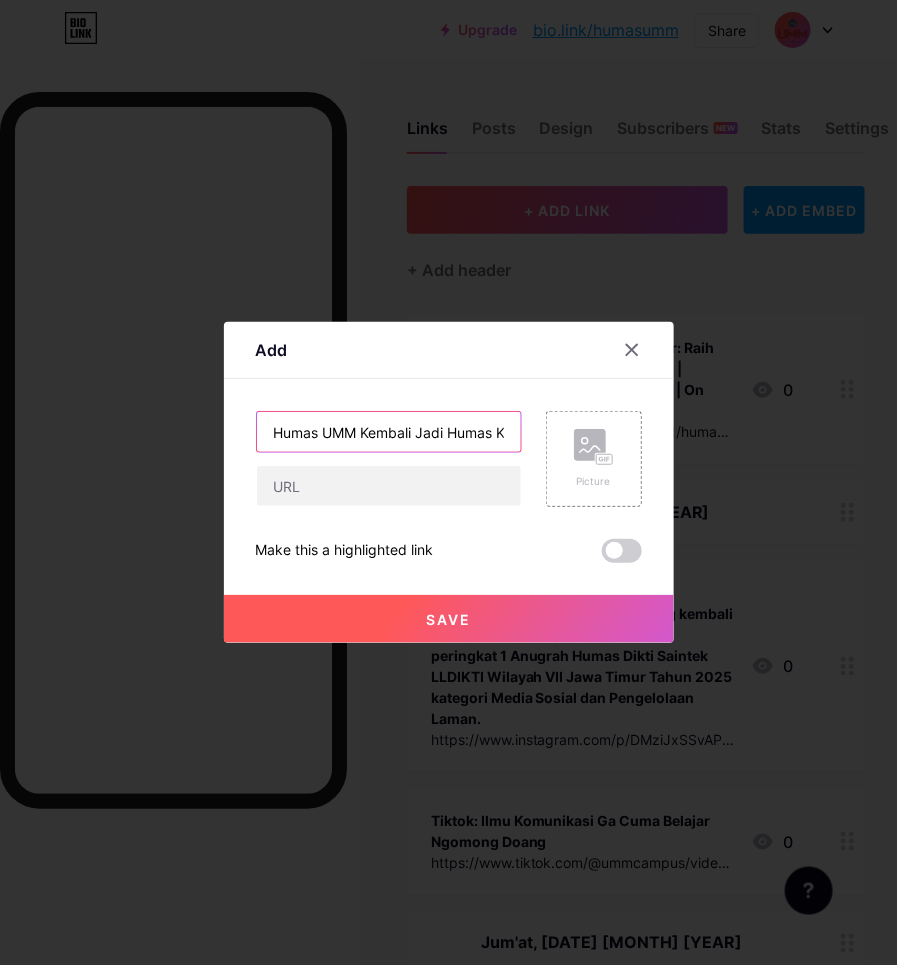 type on "Humas UMM Kembali Jadi Humas Kampus Terbaik se-Jatim" 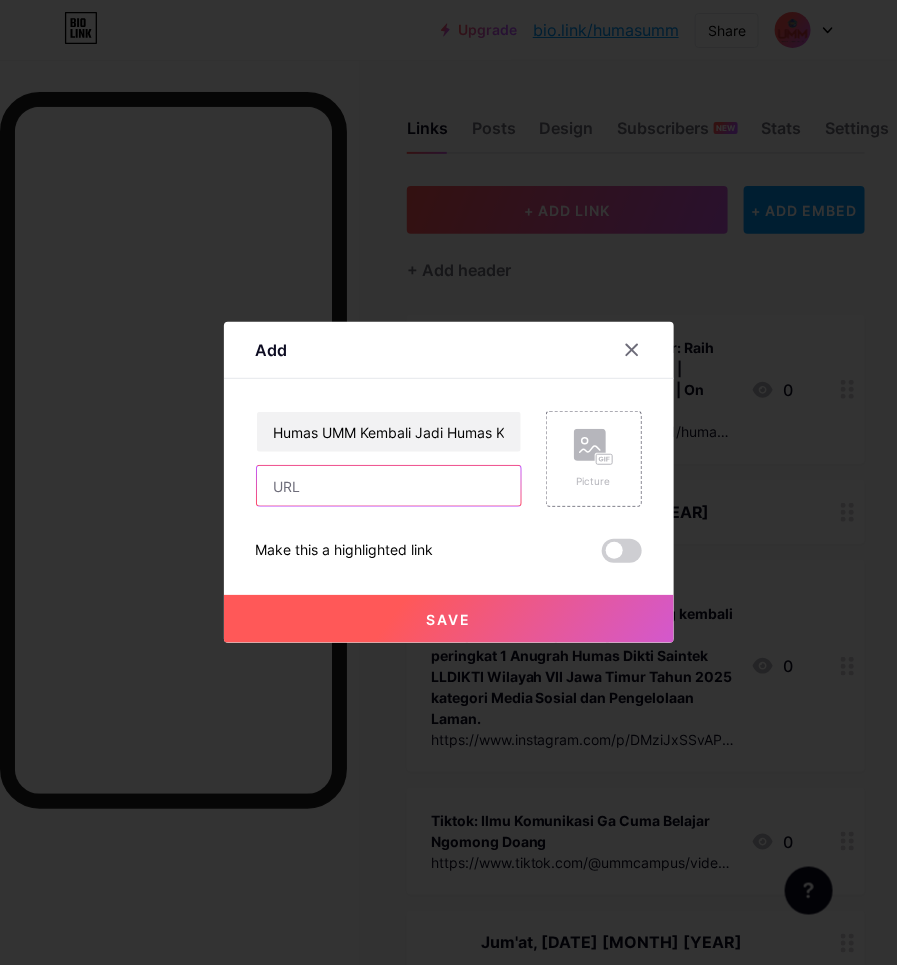 click at bounding box center (389, 486) 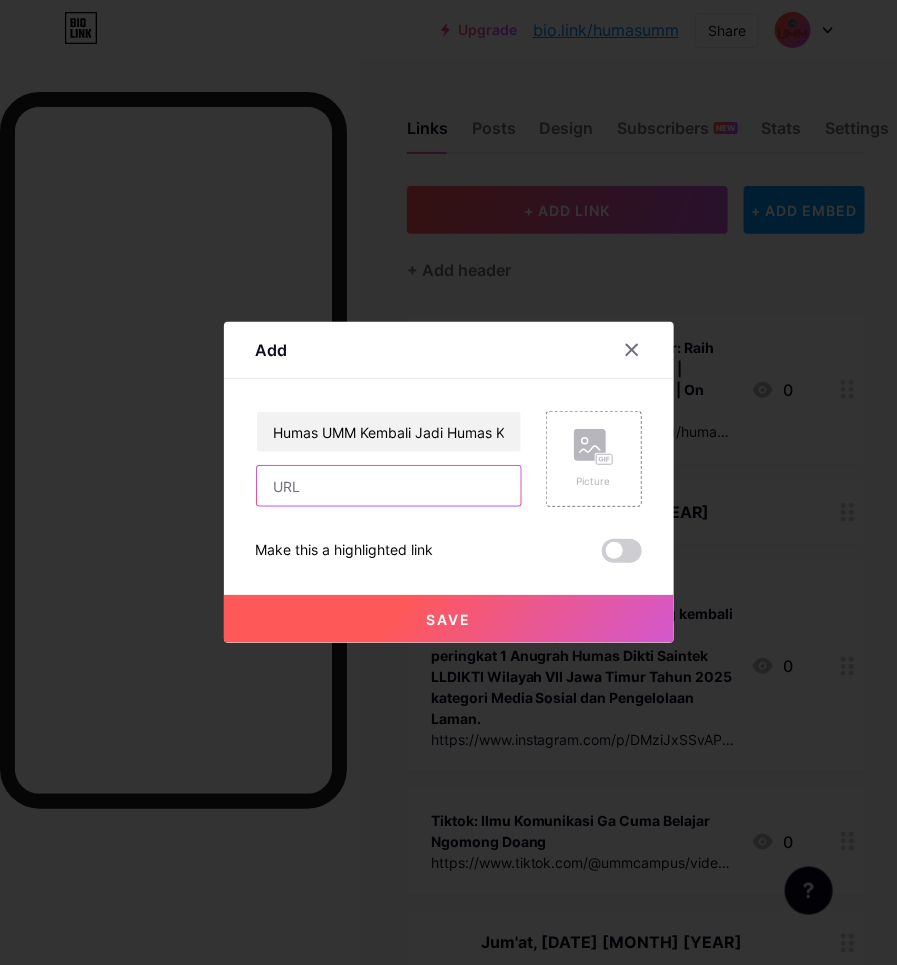 paste on "https://memorandum.disway.id/amp/136163/humas-umm-kembali-jadi-humas-kampus-terbaik-se-jatim" 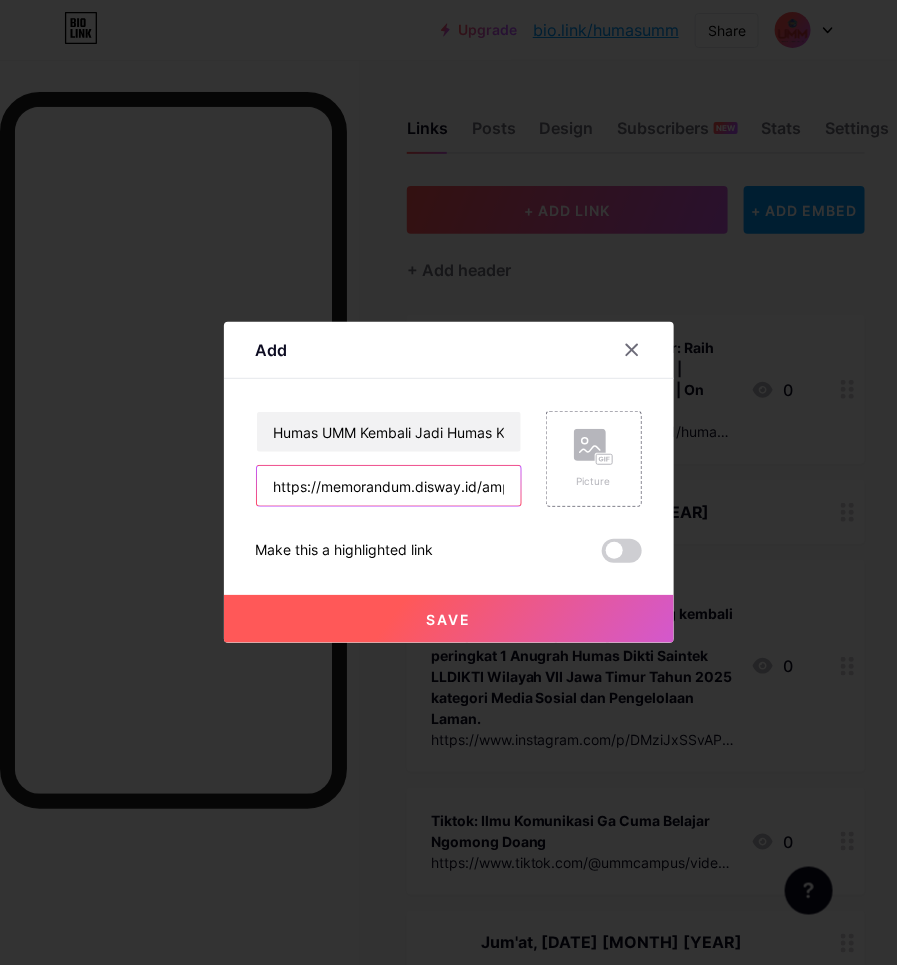 scroll, scrollTop: 0, scrollLeft: 455, axis: horizontal 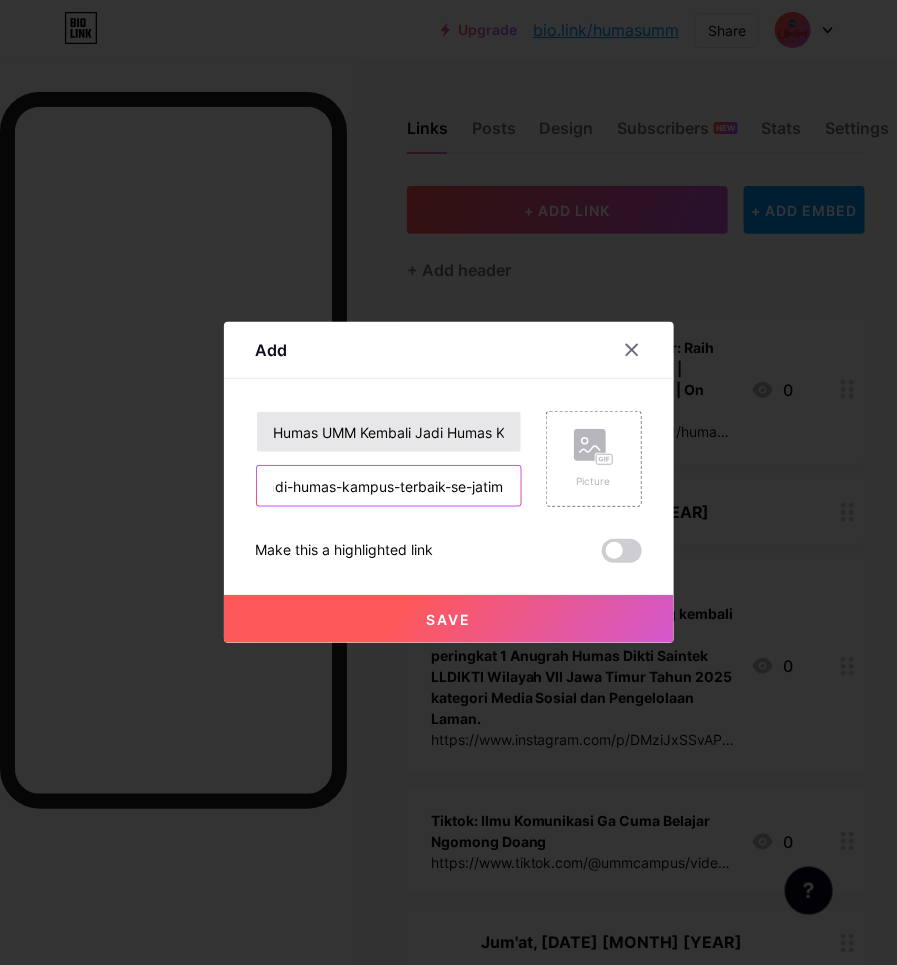 type on "https://memorandum.disway.id/amp/136163/humas-umm-kembali-jadi-humas-kampus-terbaik-se-jatim" 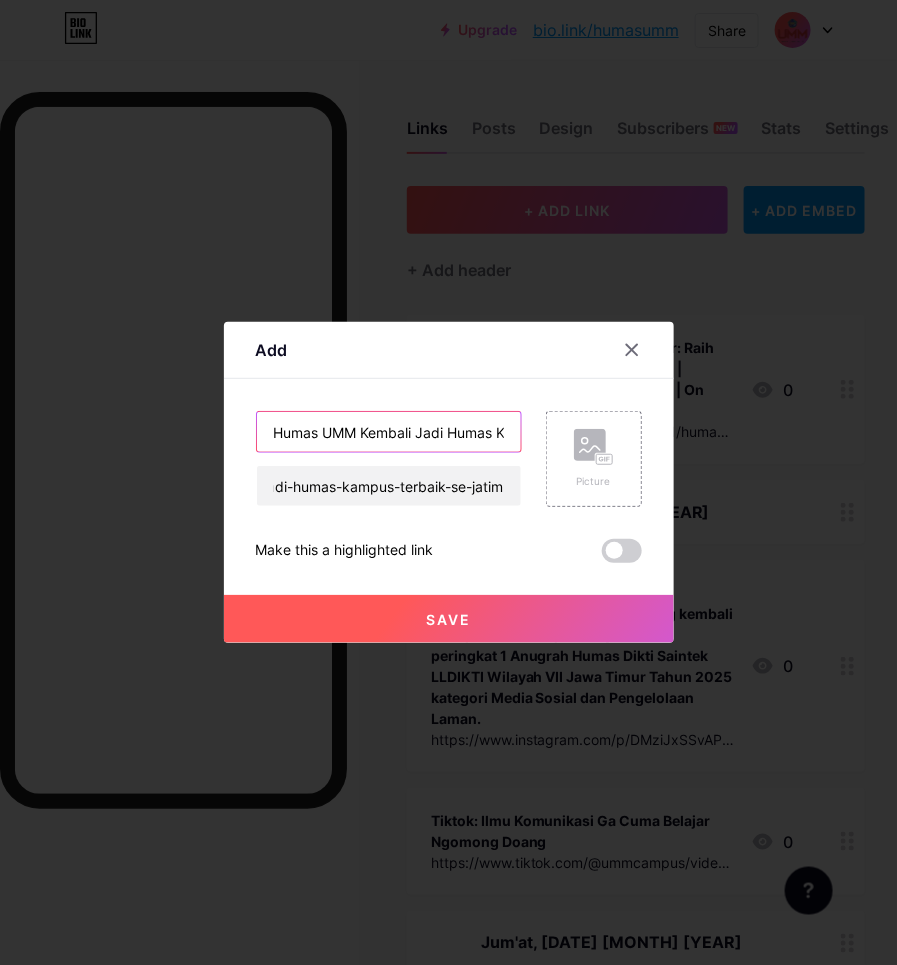 scroll, scrollTop: 0, scrollLeft: 0, axis: both 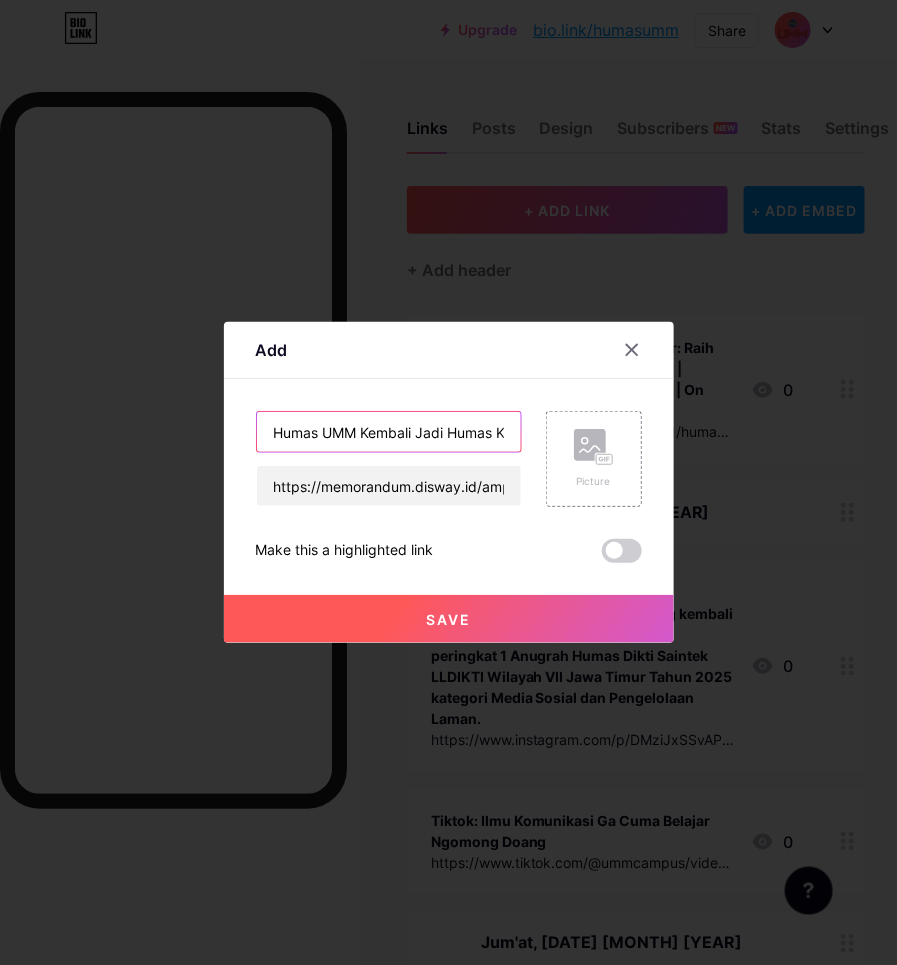 click on "Humas UMM Kembali Jadi Humas Kampus Terbaik se-Jatim" at bounding box center (389, 432) 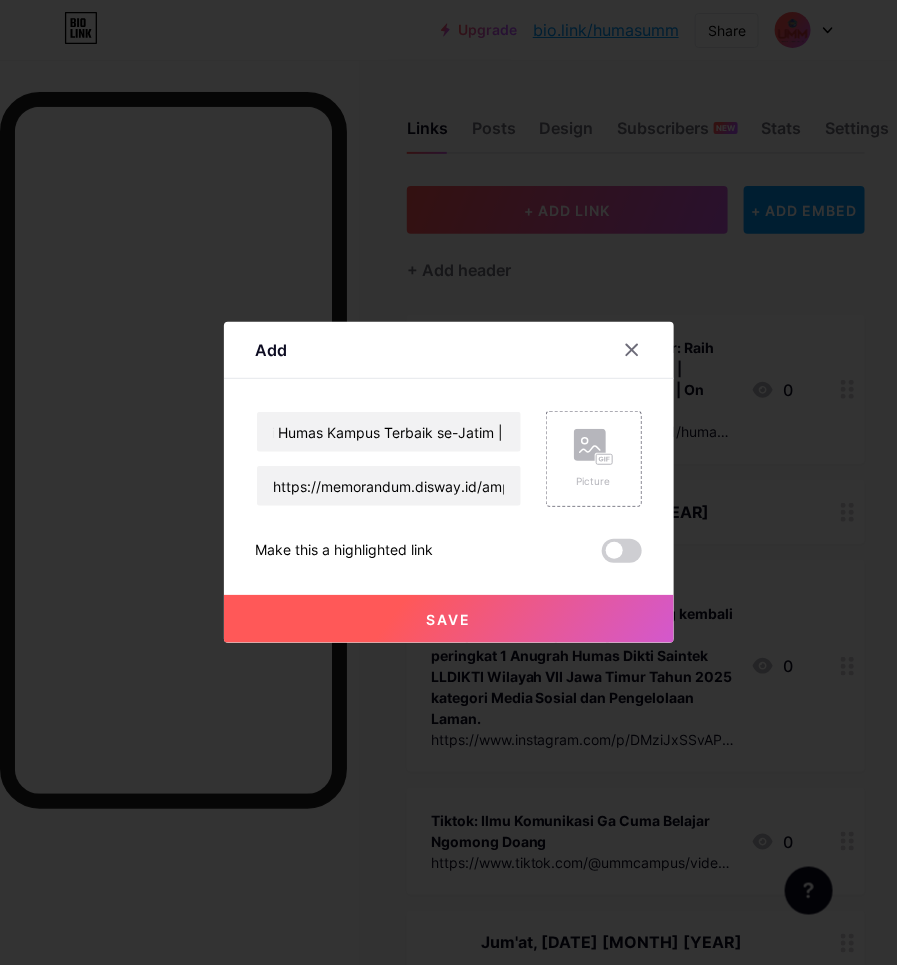 scroll, scrollTop: 0, scrollLeft: 0, axis: both 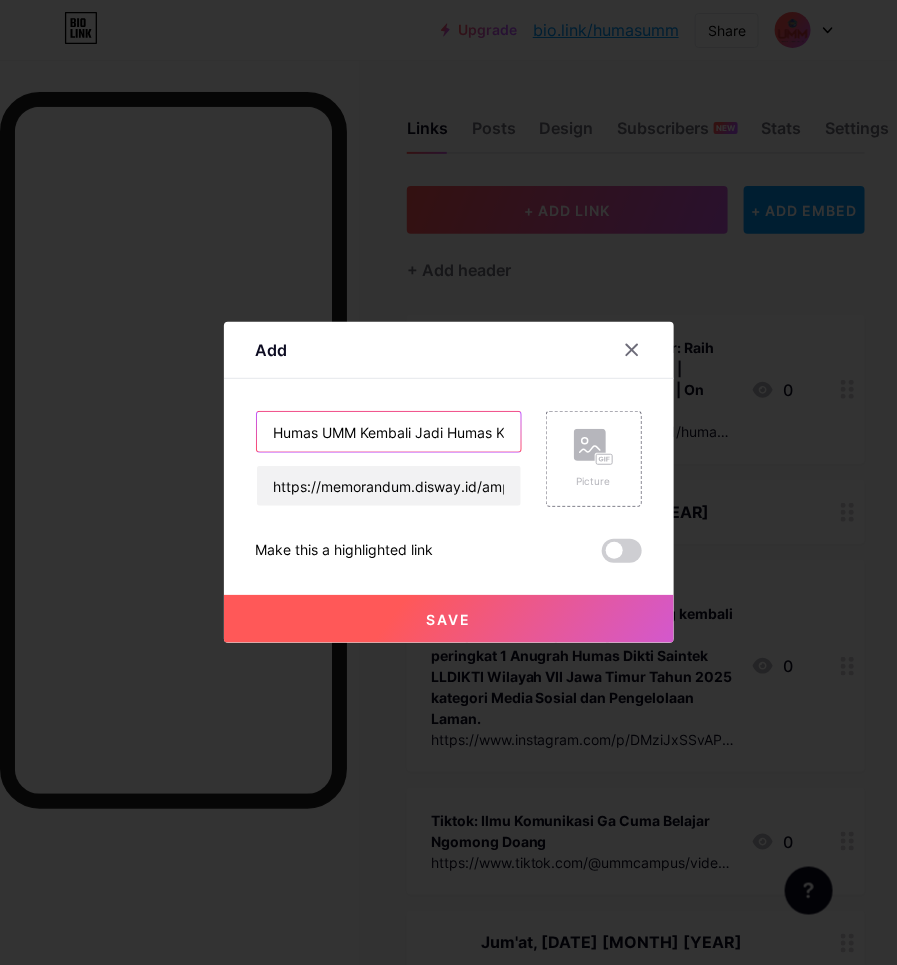 click on "Humas UMM Kembali Jadi Humas Kampus Terbaik se-Jatim |" at bounding box center [389, 432] 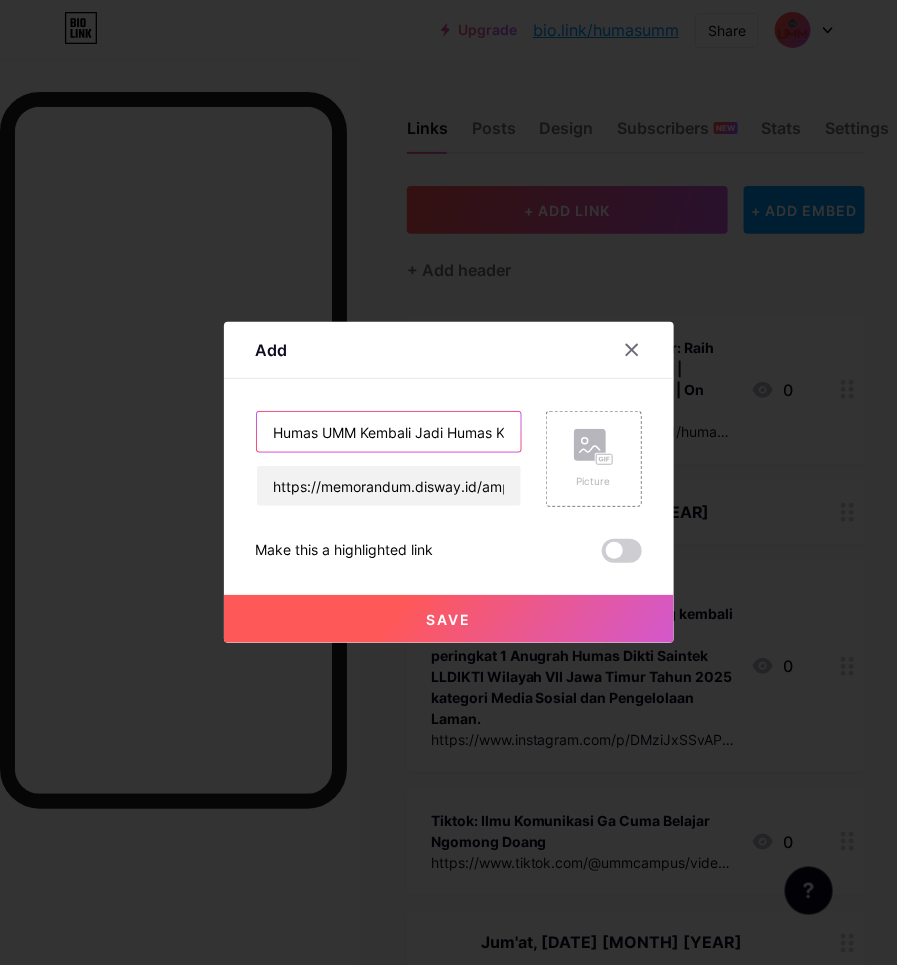 drag, startPoint x: 473, startPoint y: 442, endPoint x: 500, endPoint y: 435, distance: 27.89265 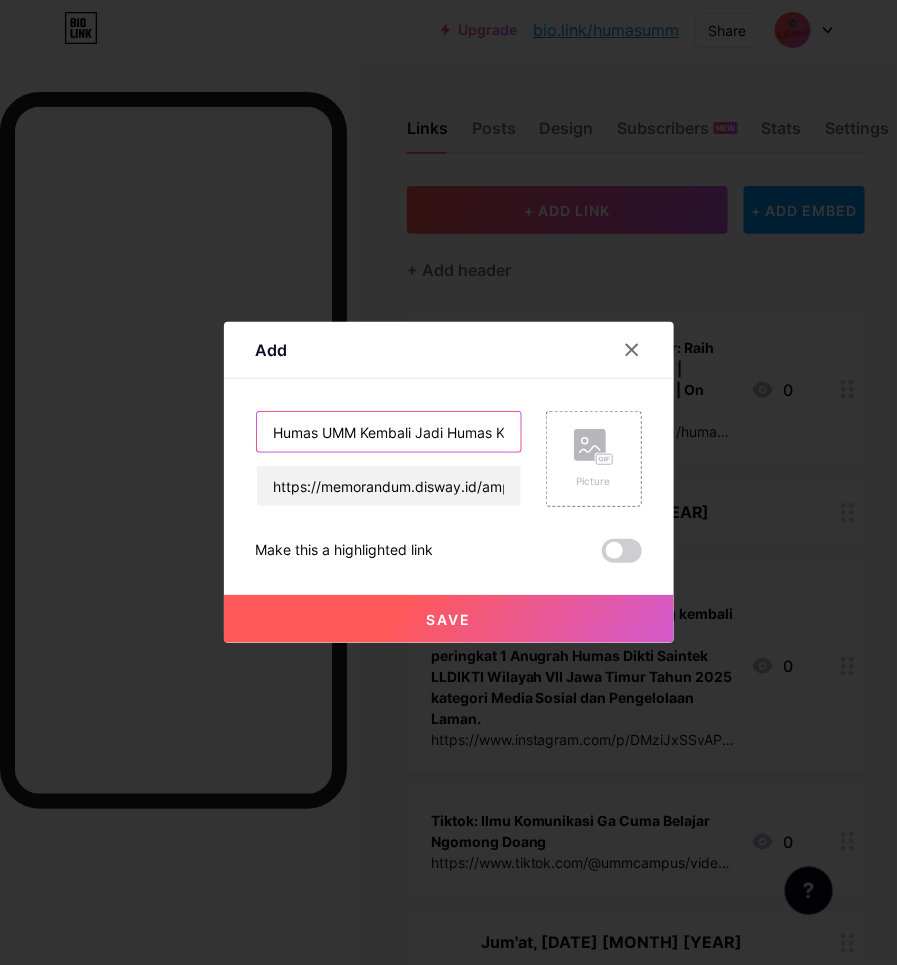 click on "Humas UMM Kembali Jadi Humas Kampus Terbaik se-Jatim |" at bounding box center (389, 432) 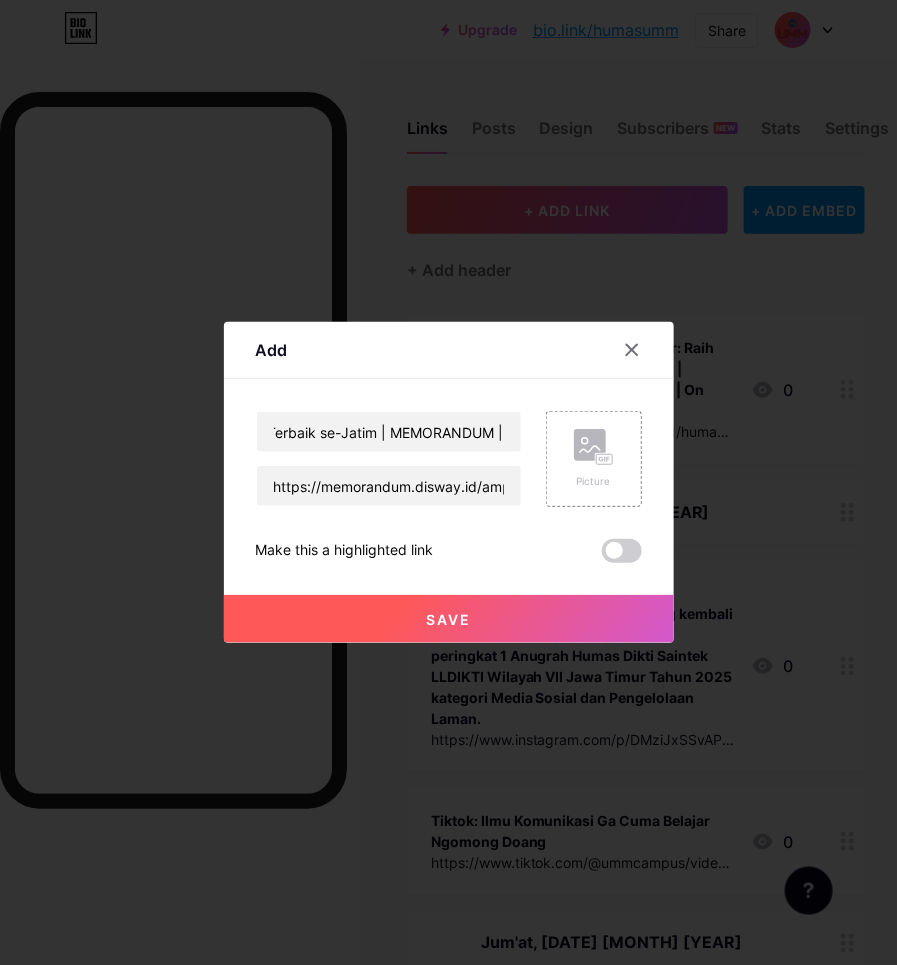 scroll, scrollTop: 0, scrollLeft: 0, axis: both 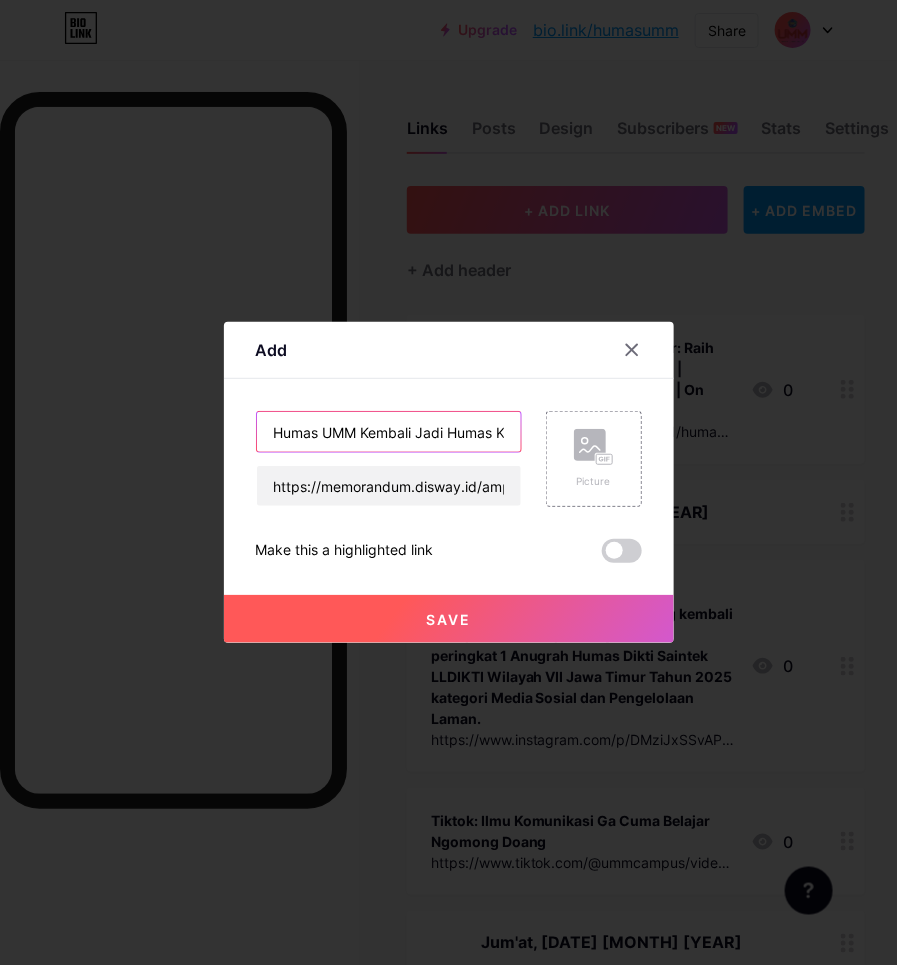click on "Humas UMM Kembali Jadi Humas Kampus Terbaik se-Jatim | MEMORANDUM |" at bounding box center (389, 432) 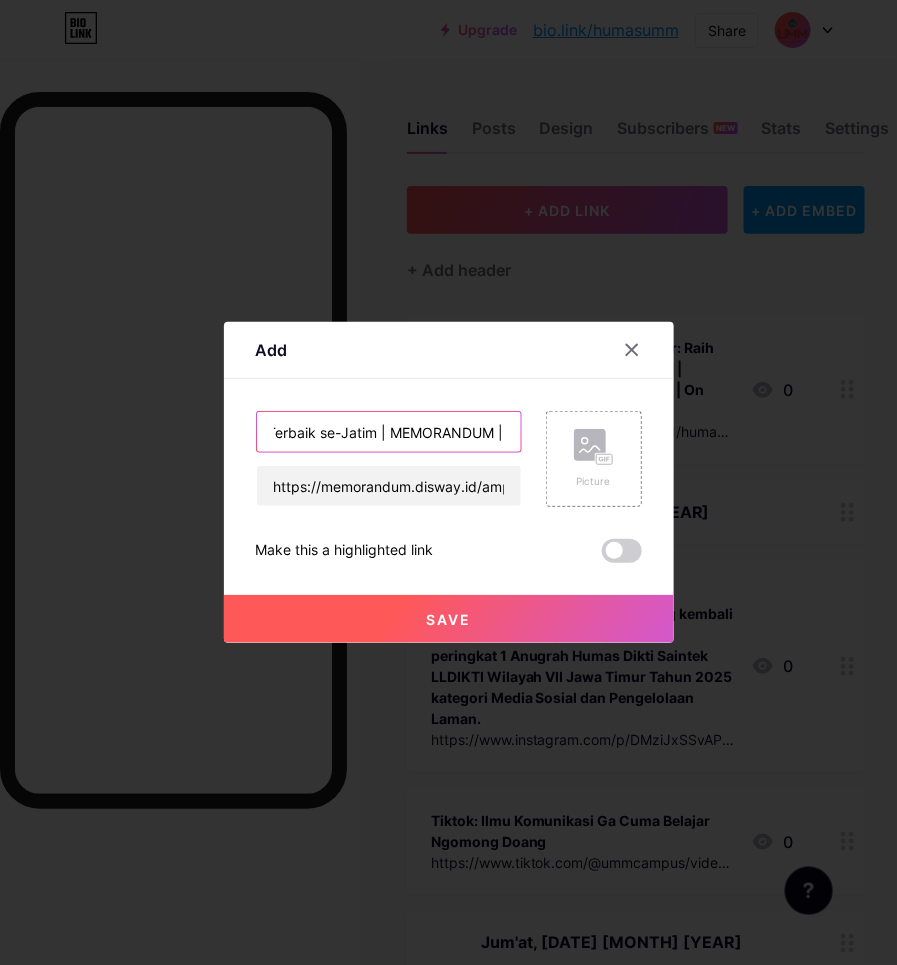 paste on "UMM dalam Berita | On News Paper  Online" 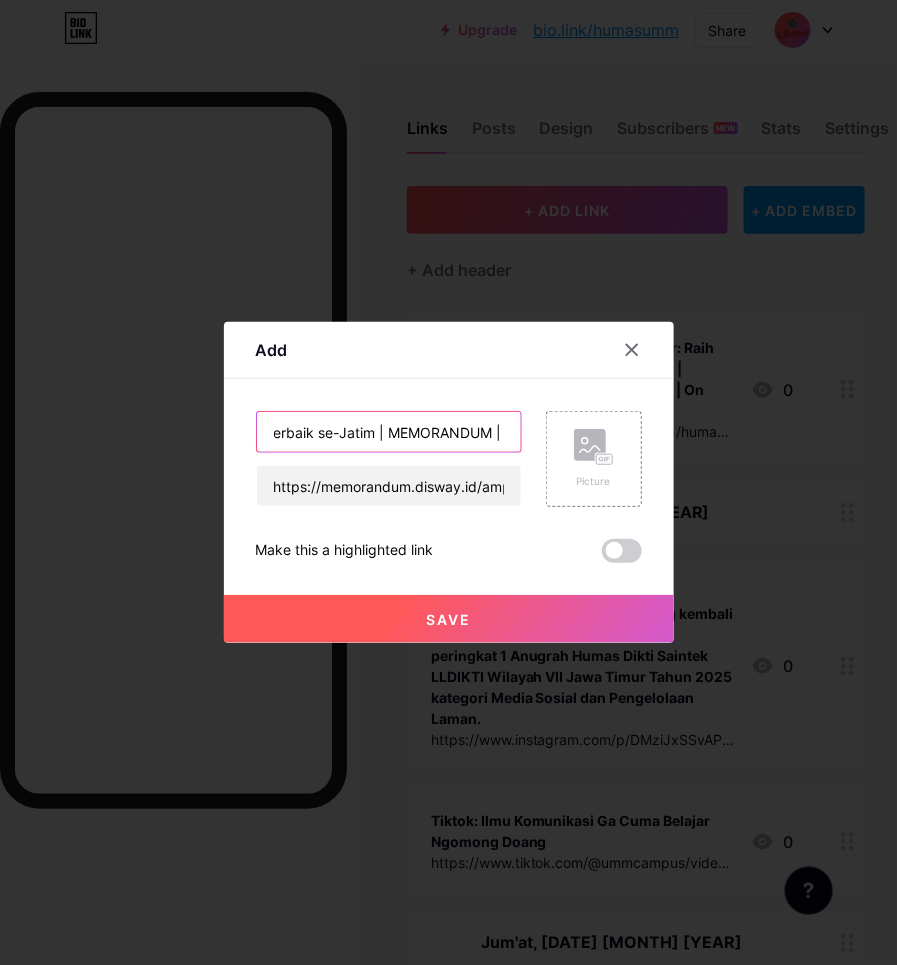scroll, scrollTop: 0, scrollLeft: 567, axis: horizontal 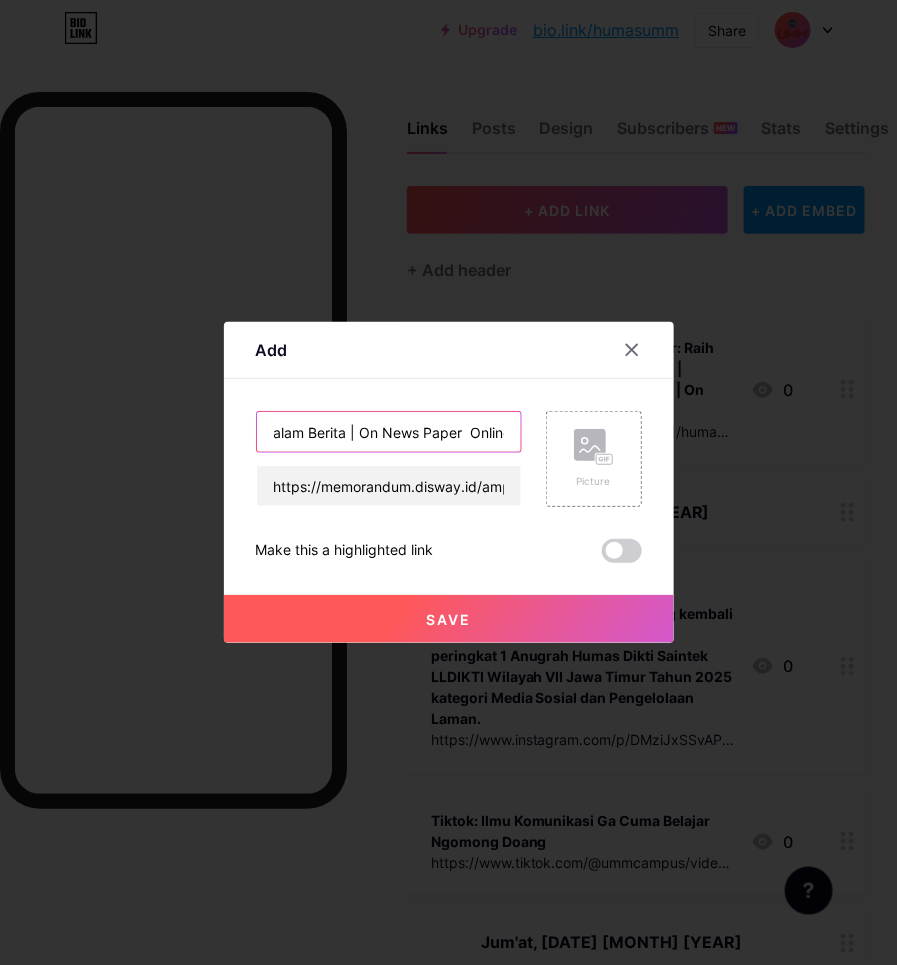 type on "Humas UMM Kembali Jadi Humas Kampus Terbaik se-Jatim | MEMORANDUM | UMM dalam Berita | On News Paper  Online" 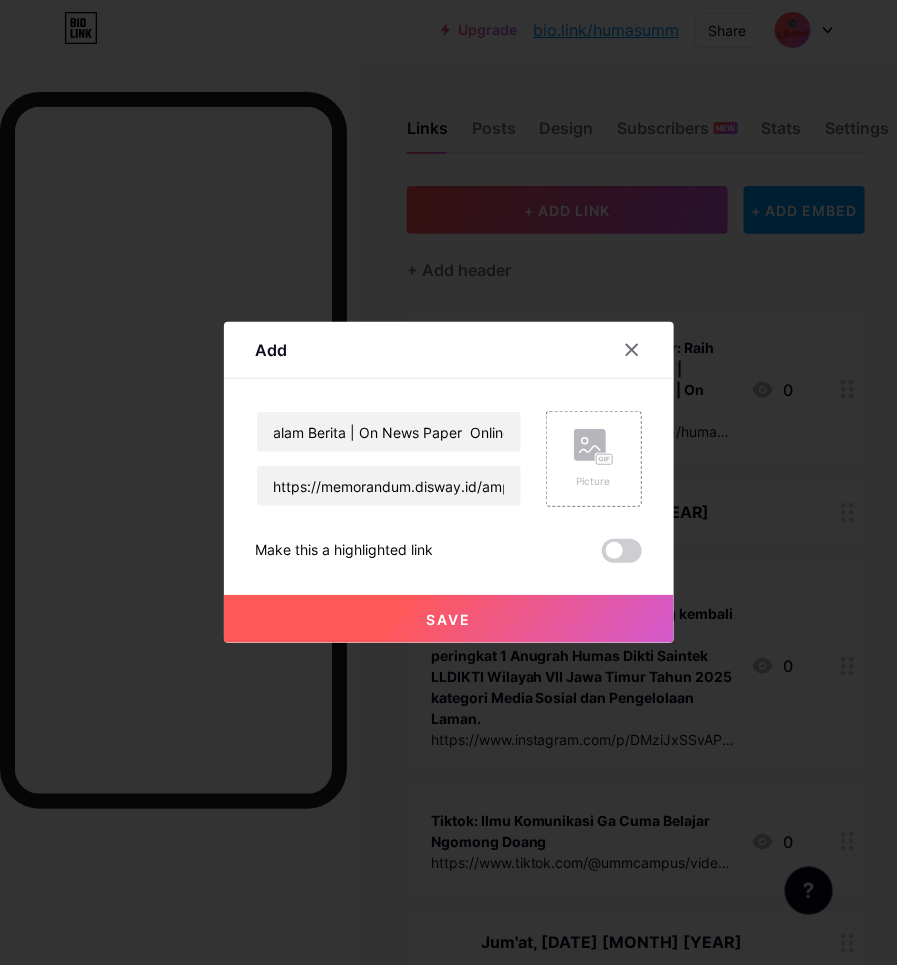 scroll, scrollTop: 0, scrollLeft: 0, axis: both 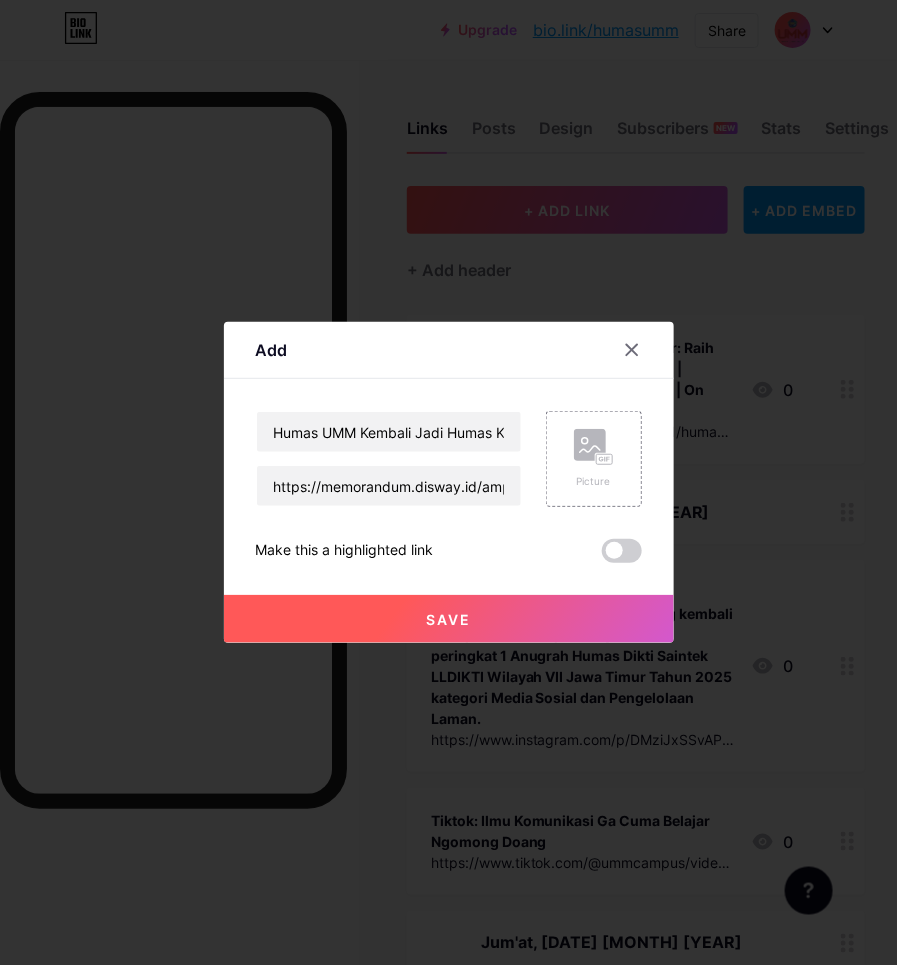 click on "Save" at bounding box center [449, 619] 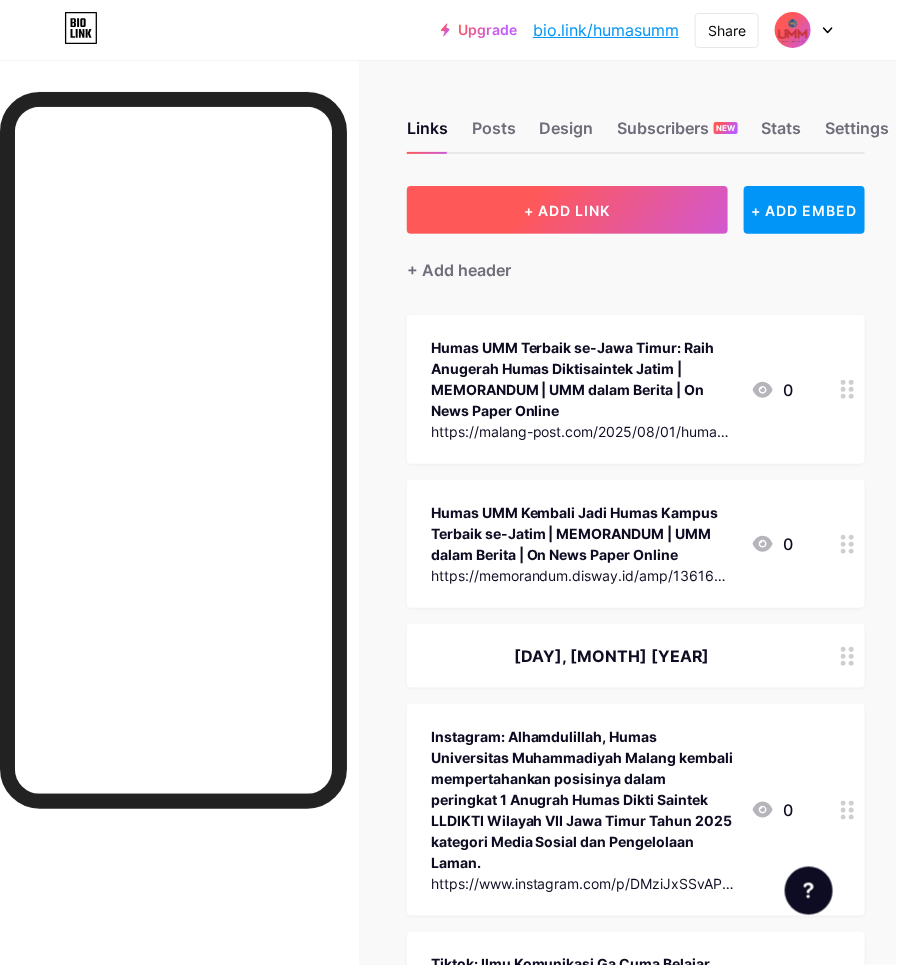 click on "+ ADD LINK" at bounding box center [568, 210] 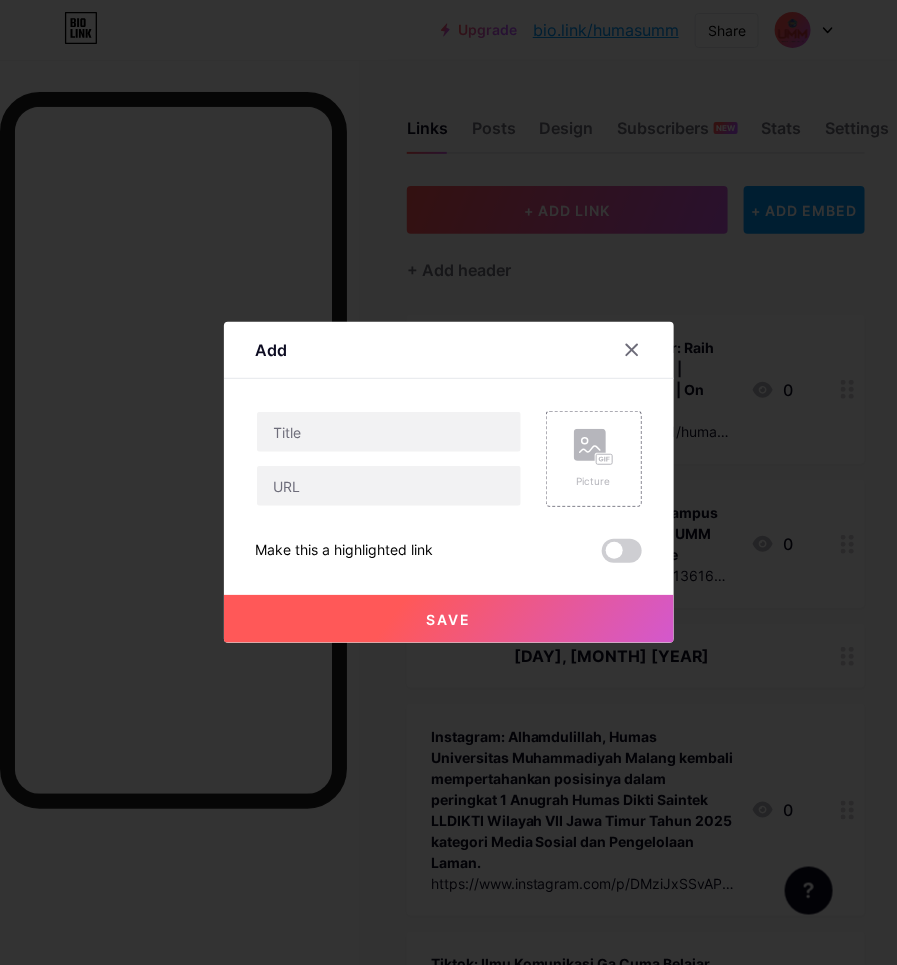 click at bounding box center (389, 432) 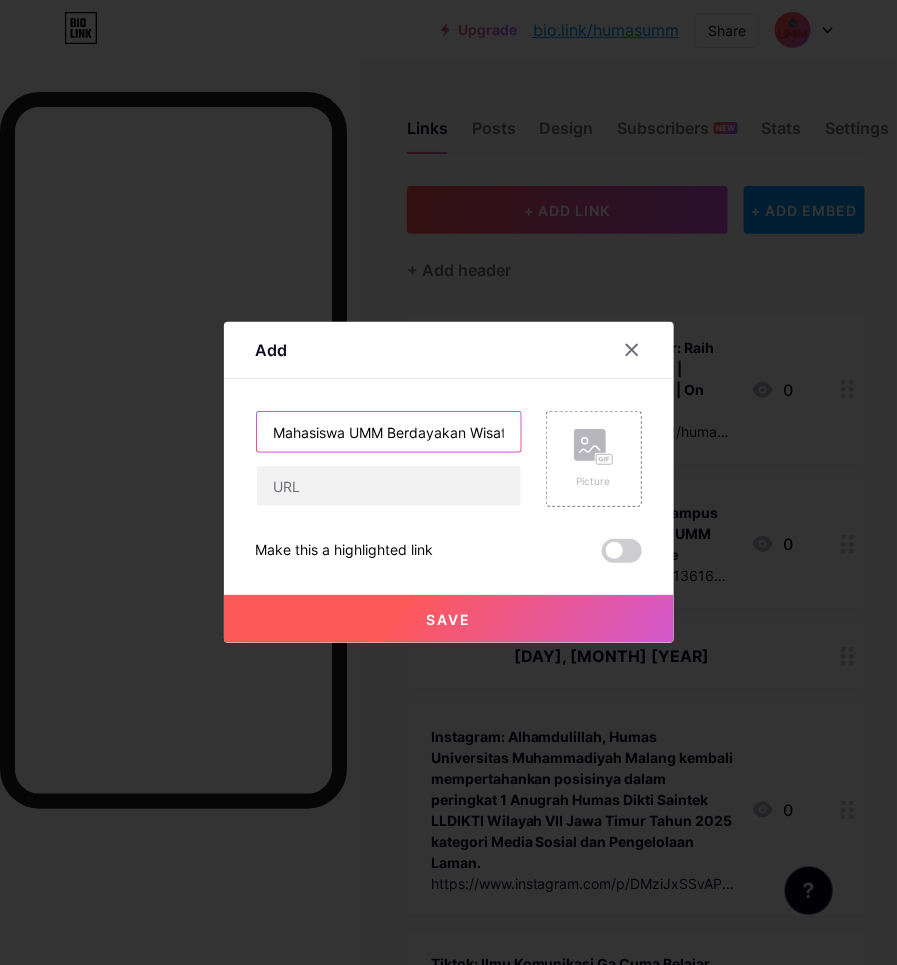 drag, startPoint x: 386, startPoint y: 428, endPoint x: 663, endPoint y: 403, distance: 278.1259 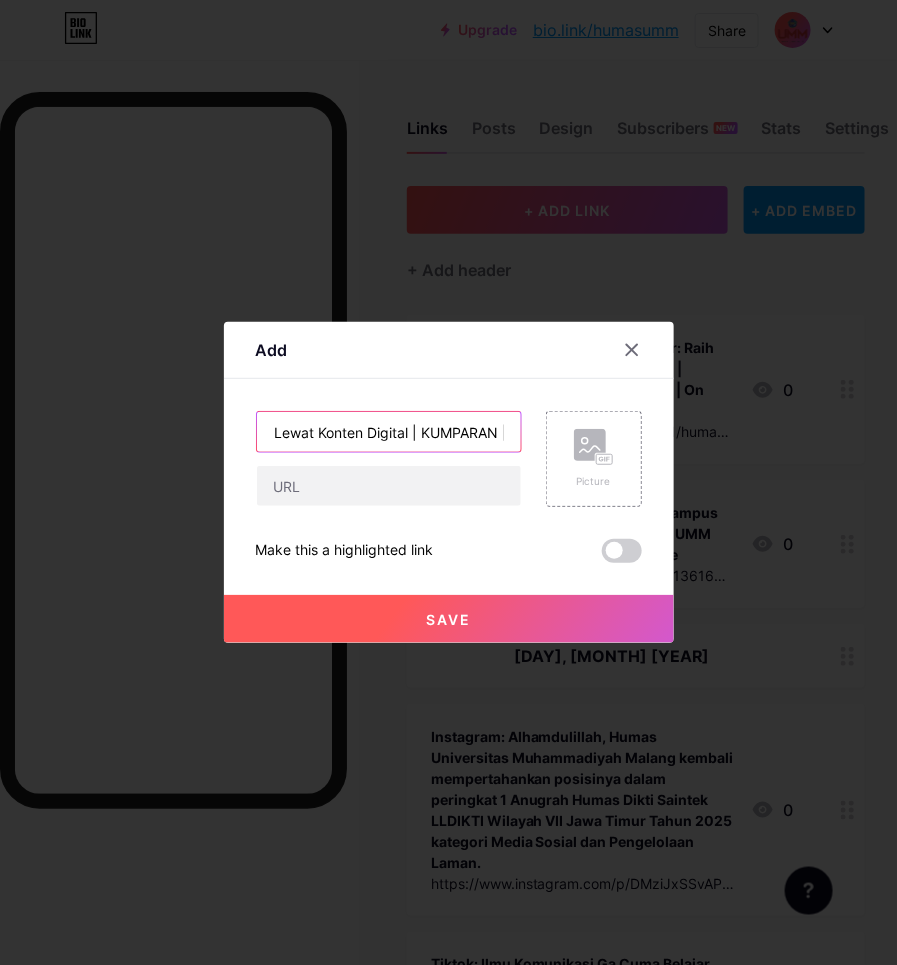 scroll, scrollTop: 0, scrollLeft: 318, axis: horizontal 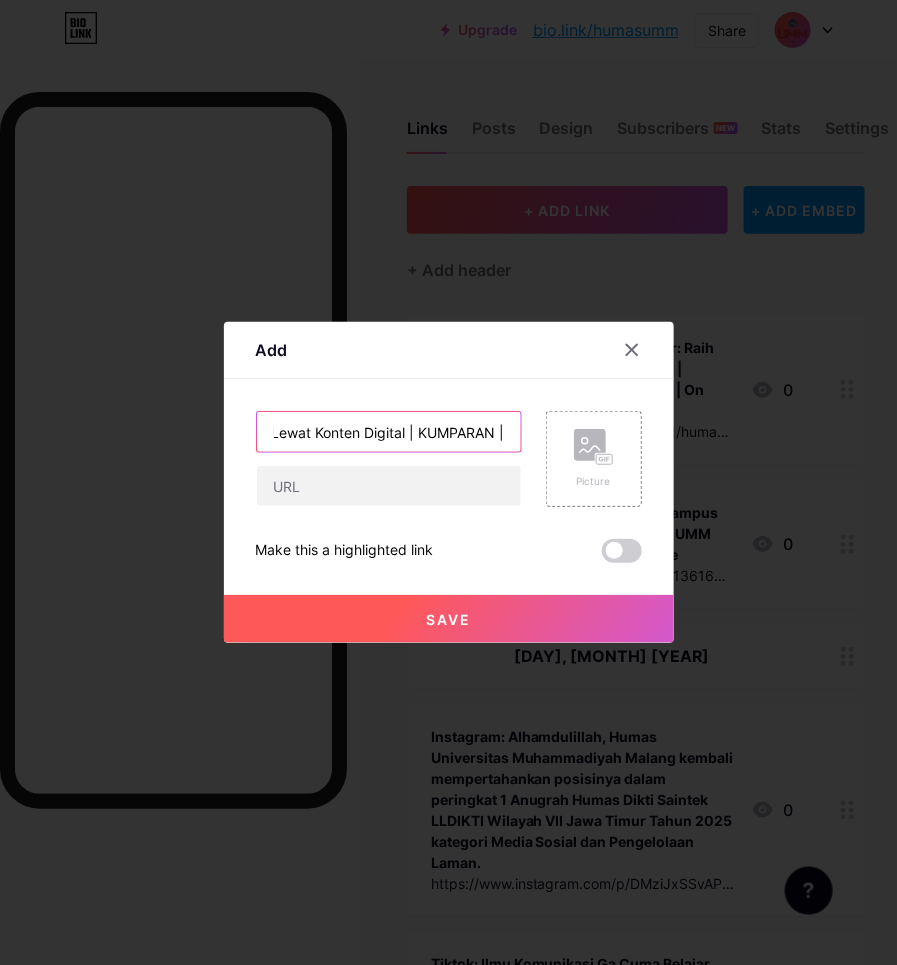 type on "Mahasiswa UMM Berdayakan Wisata Boonpring Lewat Konten Digital | KUMPARAN |" 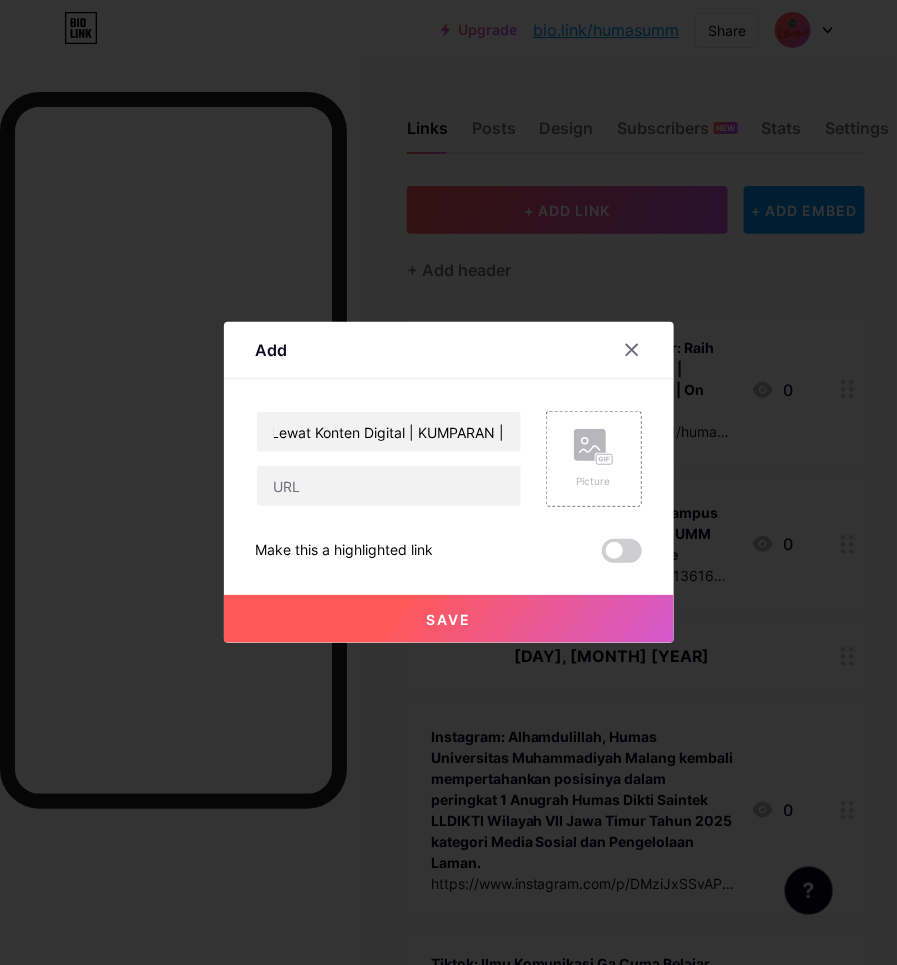 scroll, scrollTop: 0, scrollLeft: 0, axis: both 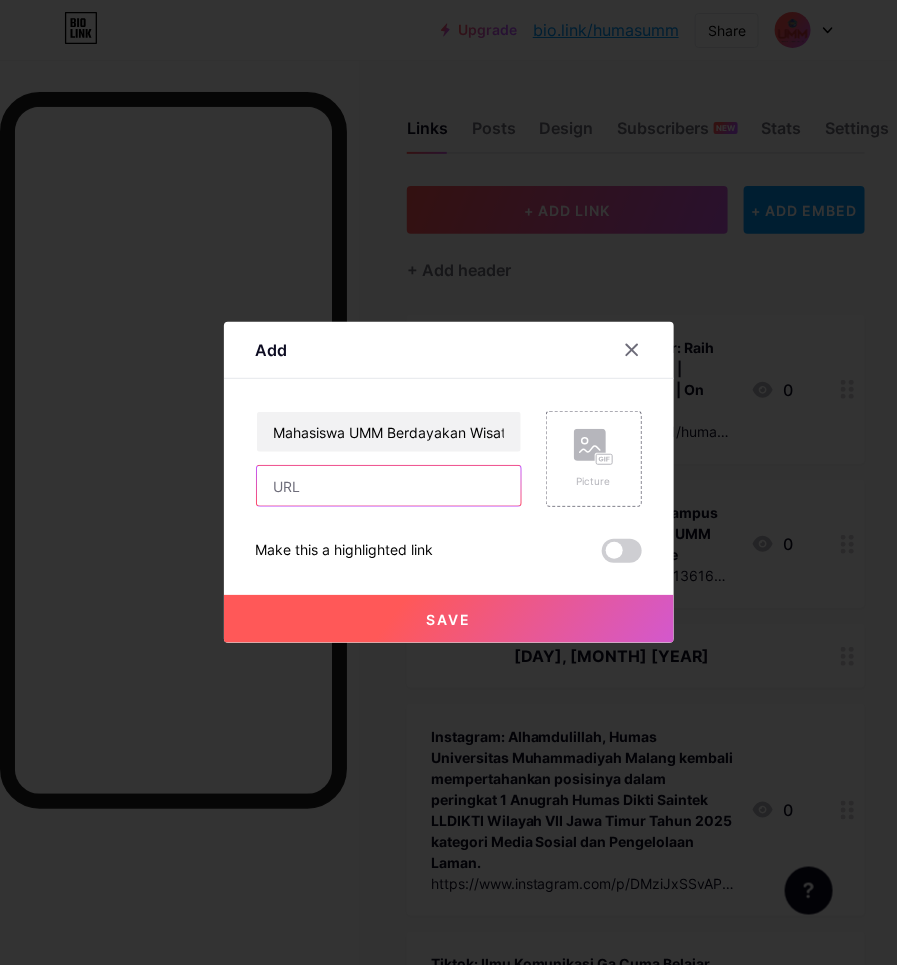 click at bounding box center (389, 486) 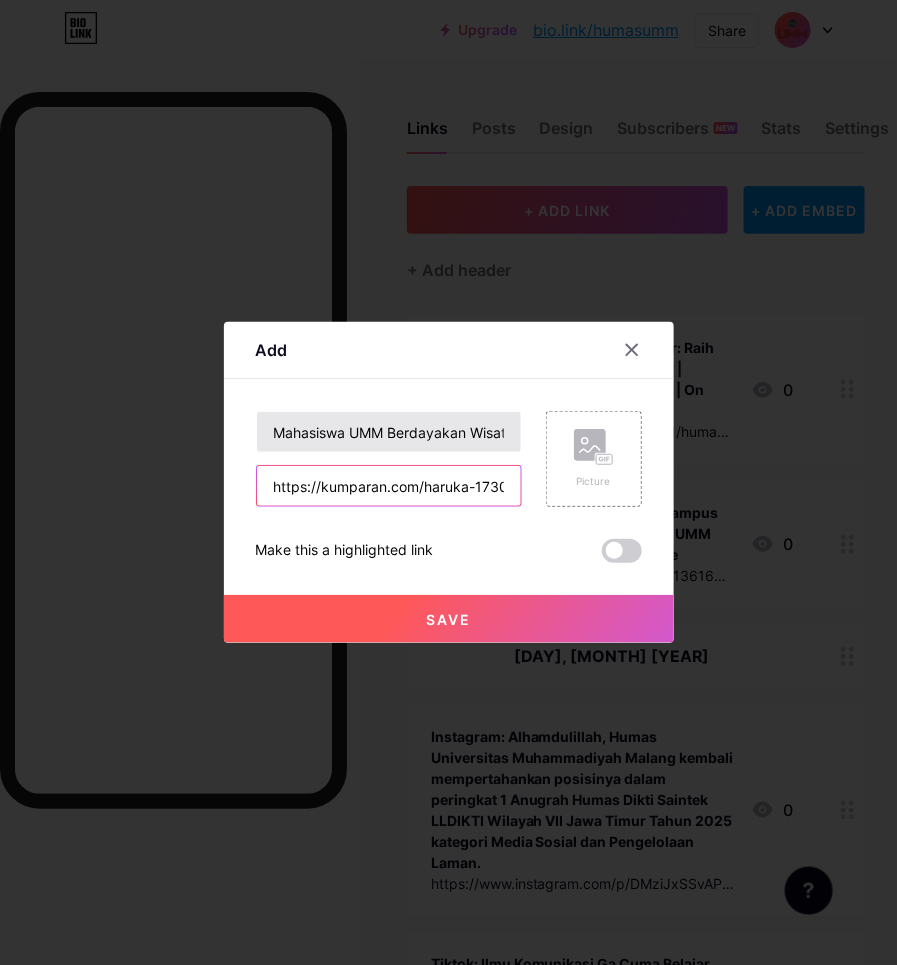 scroll, scrollTop: 0, scrollLeft: 691, axis: horizontal 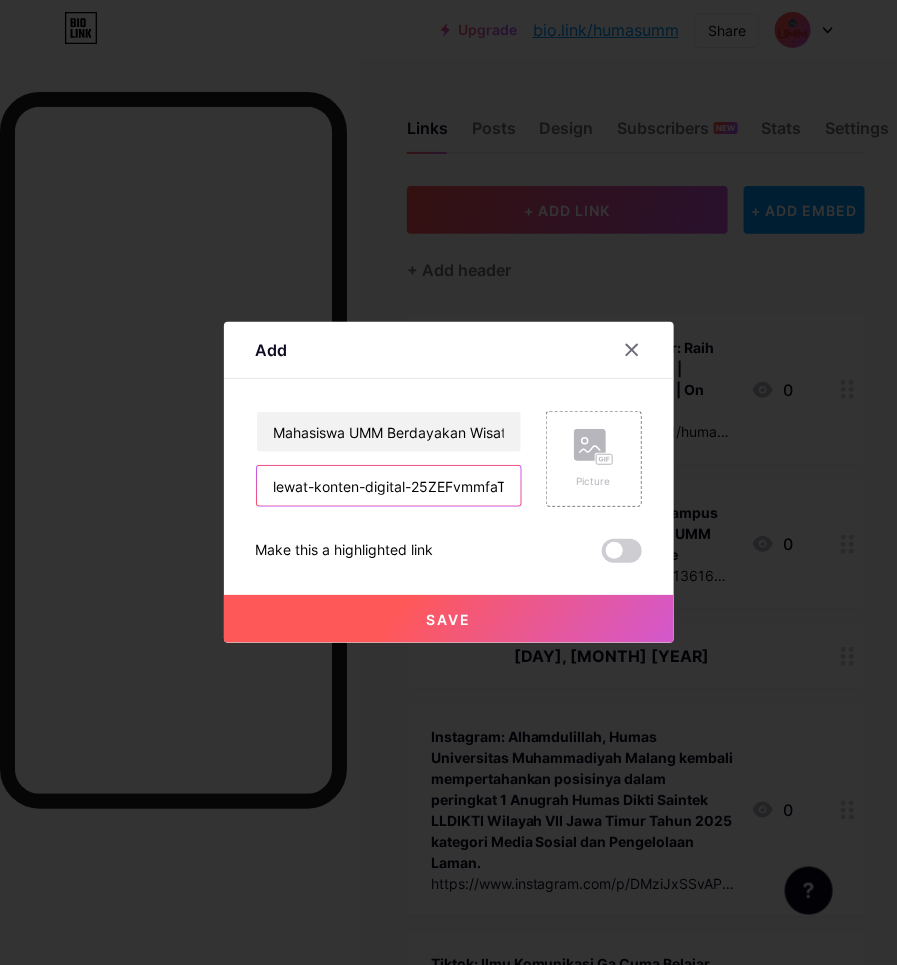 type on "https://kumparan.com/haruka-1730722549649312044/mahasiswa-umm-berdayakan-wisata-boonpring-lewat-konten-digital-25ZEFvmmfaT" 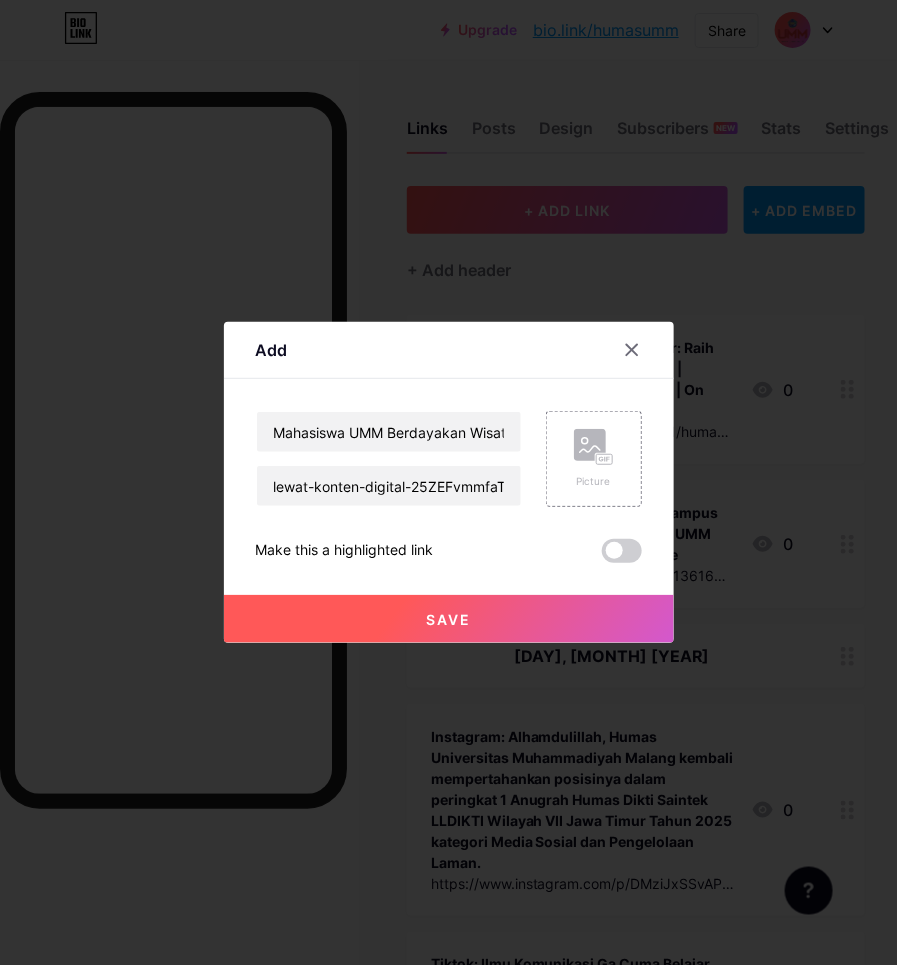 scroll, scrollTop: 0, scrollLeft: 0, axis: both 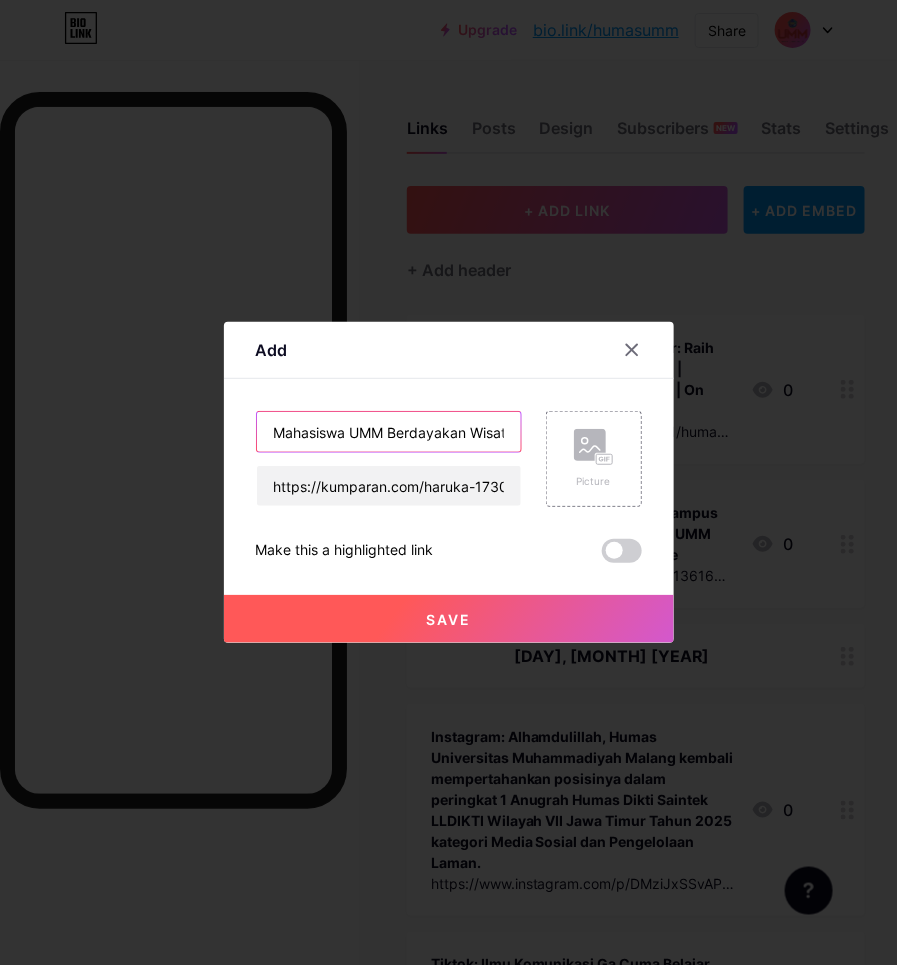 click on "Mahasiswa UMM Berdayakan Wisata Boonpring Lewat Konten Digital | KUMPARAN |" at bounding box center (389, 432) 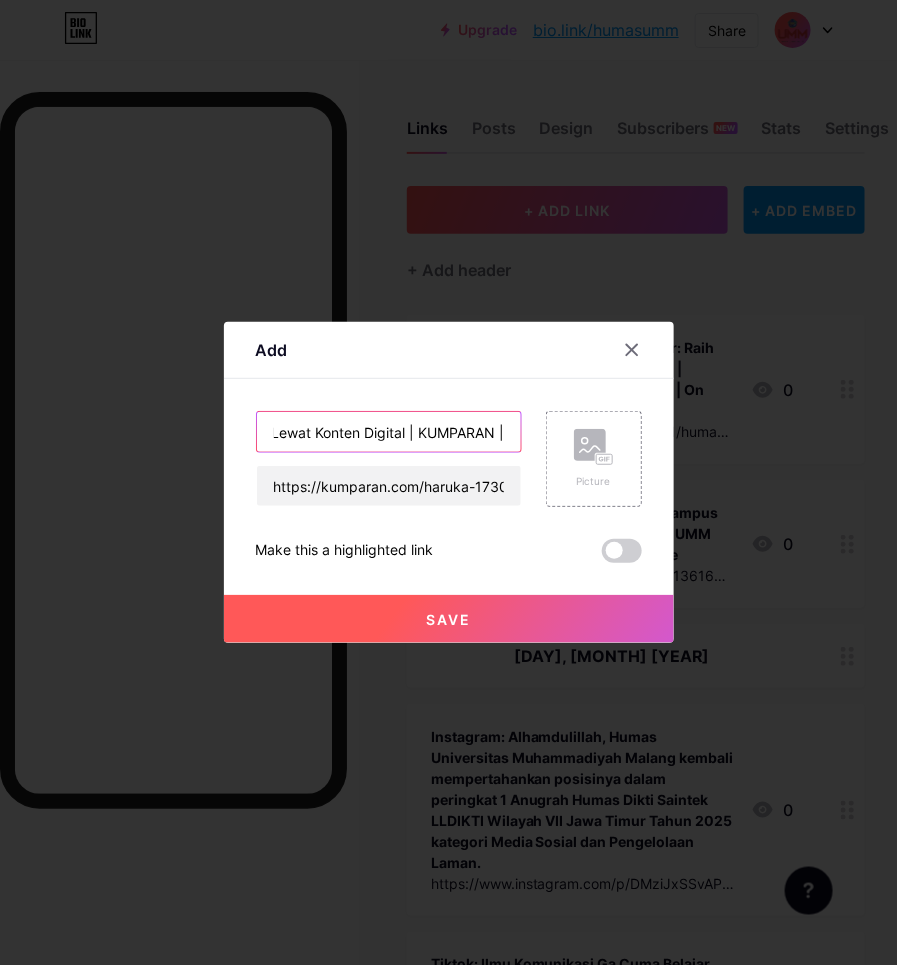 paste on "UMM dalam Berita | On News Paper  Online" 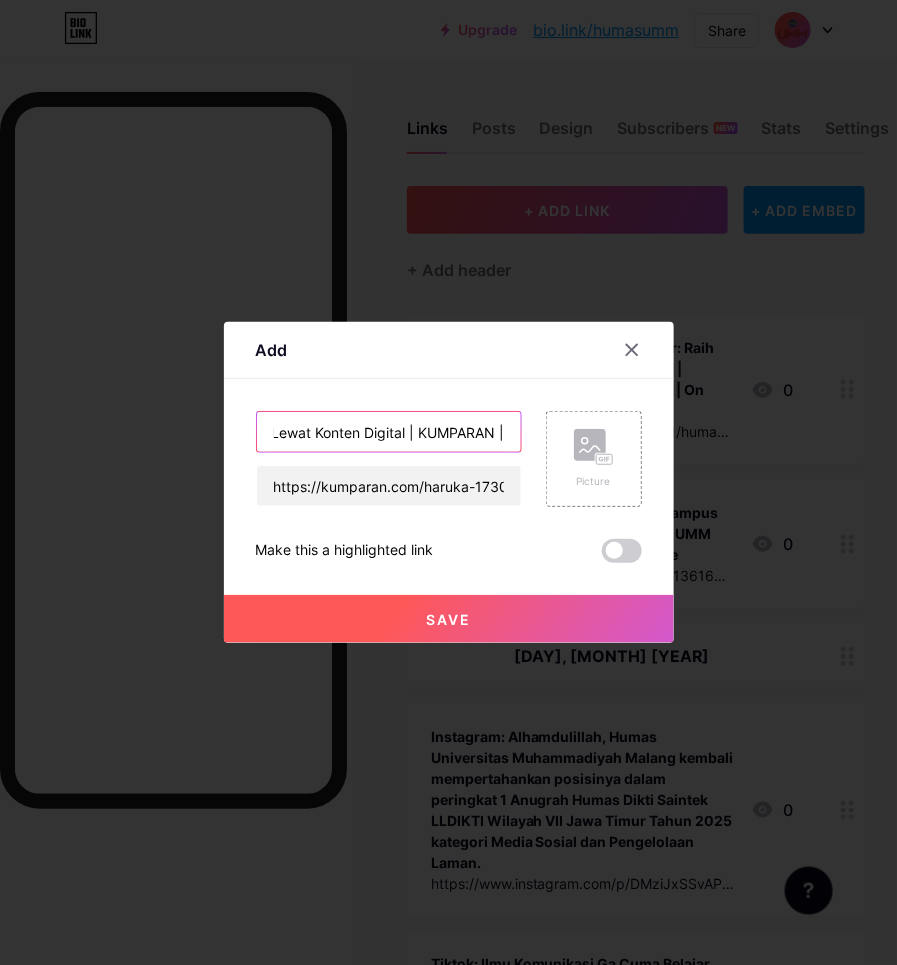 scroll, scrollTop: 0, scrollLeft: 597, axis: horizontal 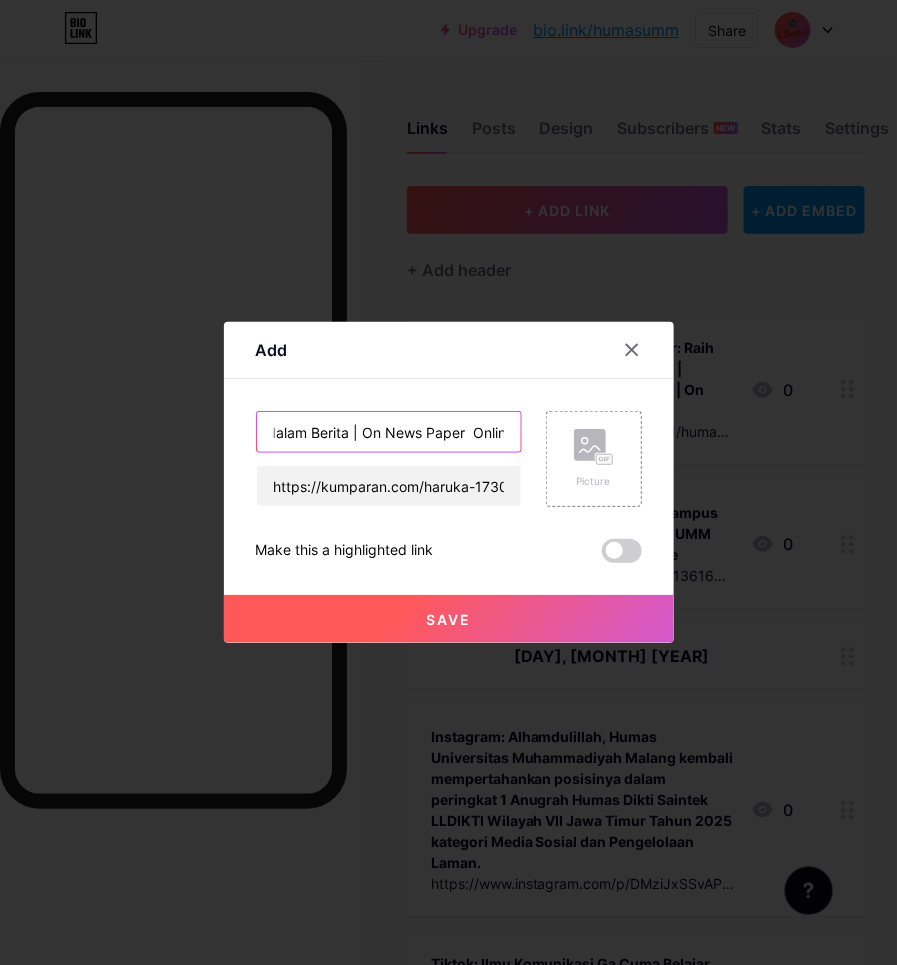 type on "Mahasiswa UMM Berdayakan Wisata Boonpring Lewat Konten Digital | KUMPARAN | UMM dalam Berita | On News Paper  Online" 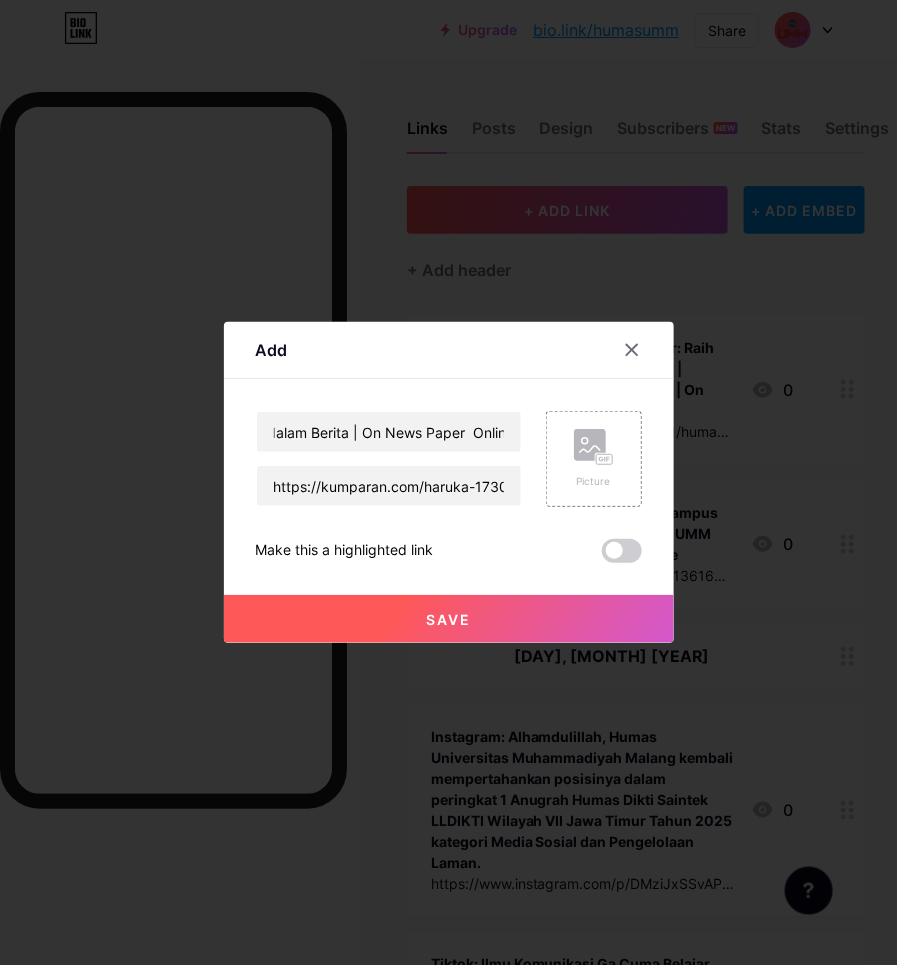click on "Save" at bounding box center (449, 619) 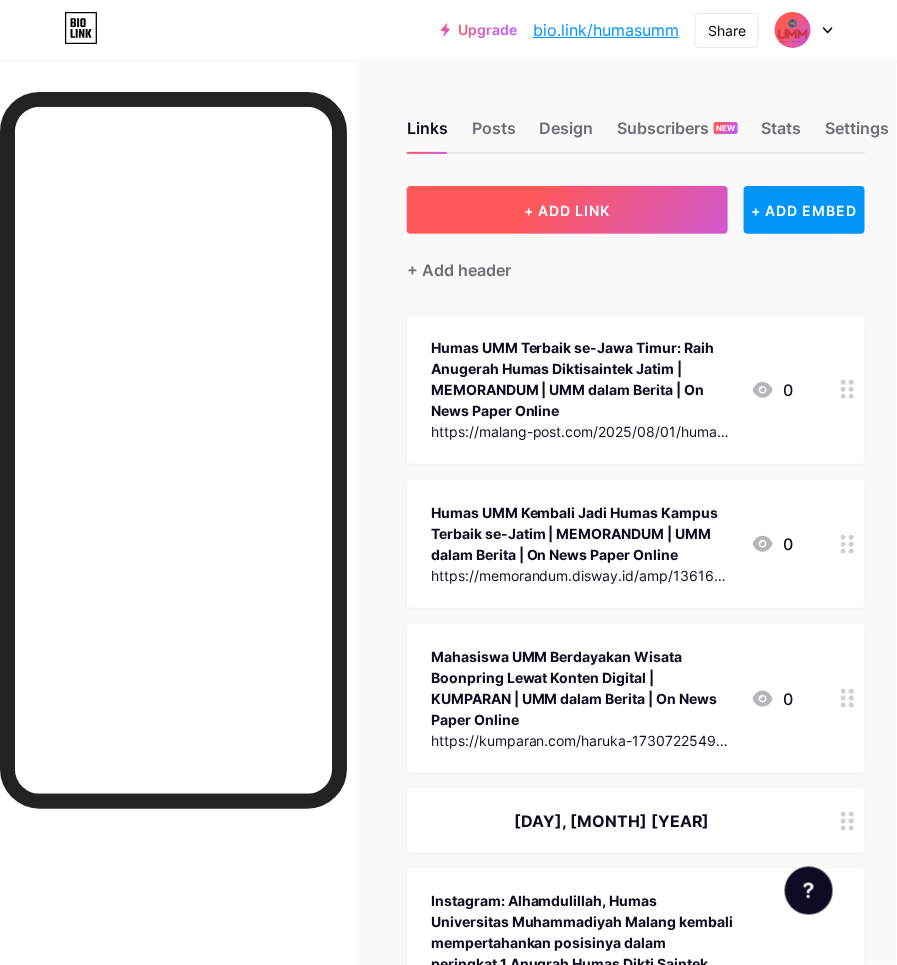 click on "+ ADD LINK" at bounding box center [568, 210] 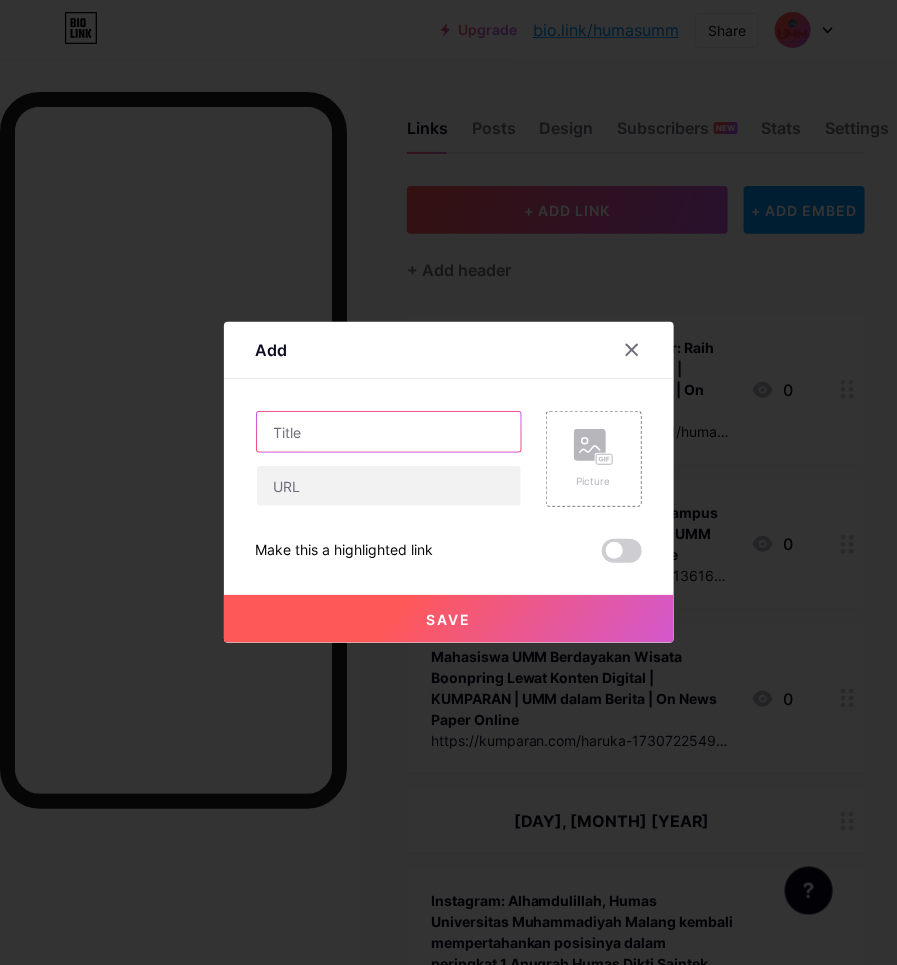 click at bounding box center (389, 432) 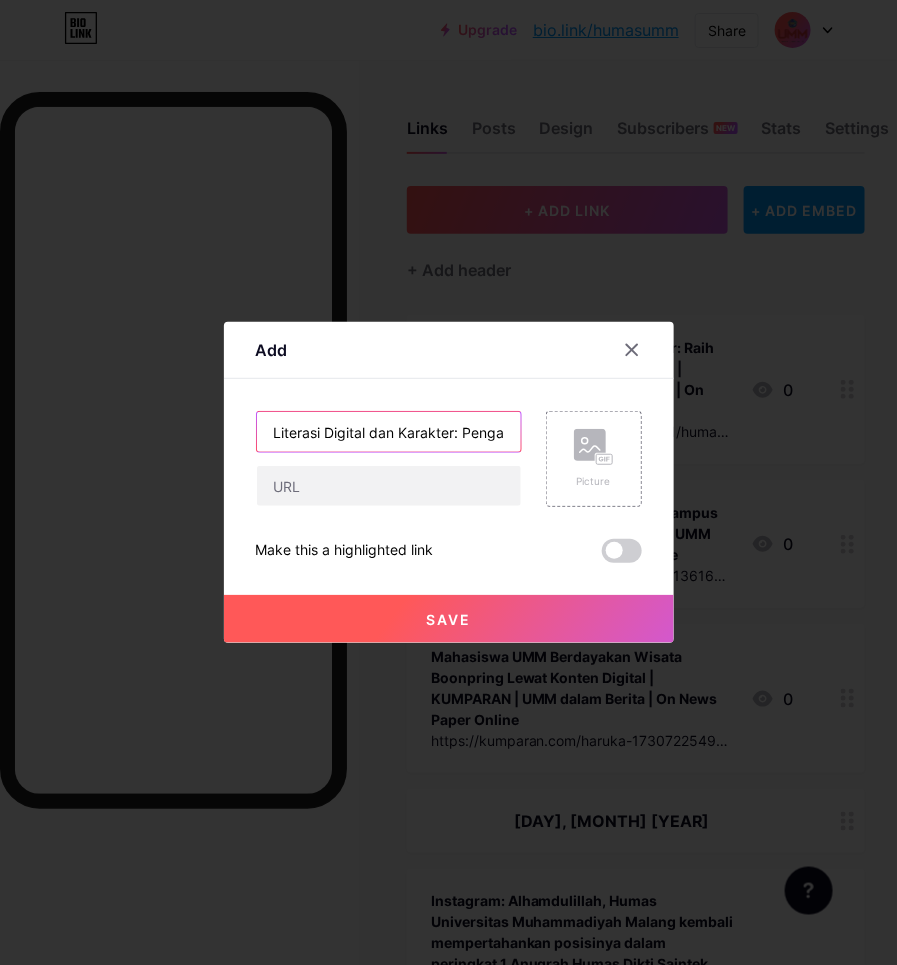 drag, startPoint x: 478, startPoint y: 431, endPoint x: 643, endPoint y: 423, distance: 165.19383 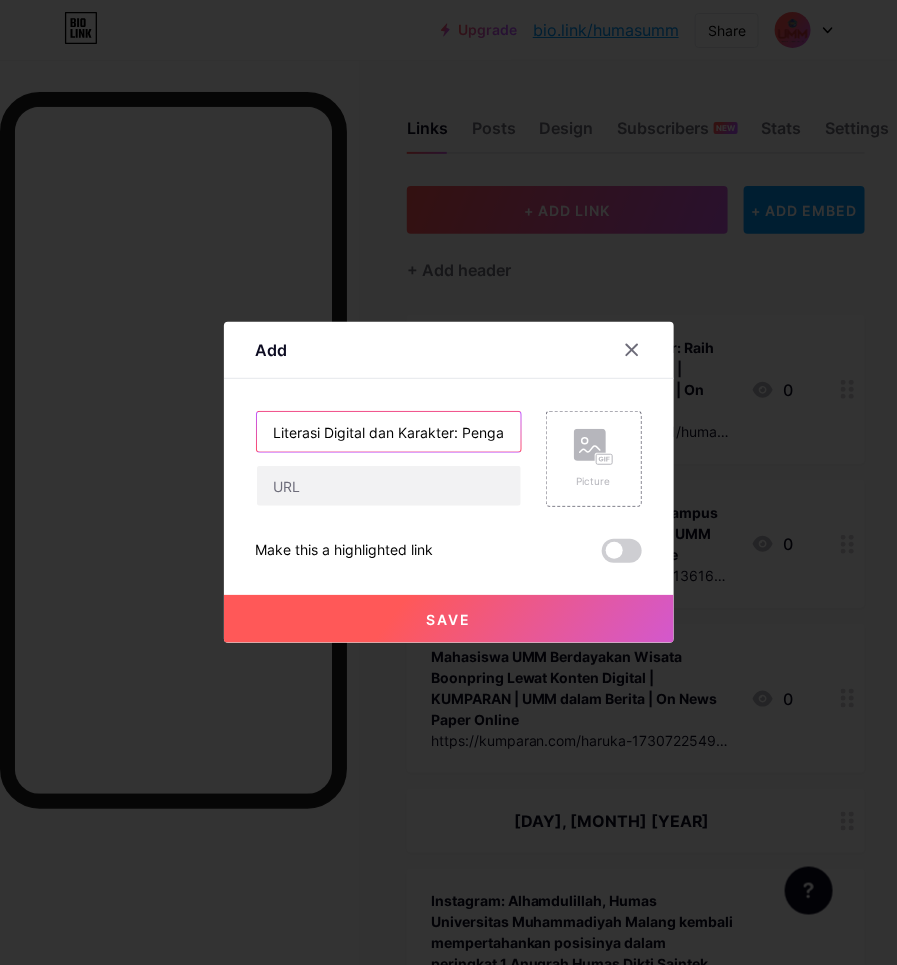 click on "Literasi Digital dan Karakter: Pengabdian PMM UMM di Desa Tenggarejo." at bounding box center [389, 432] 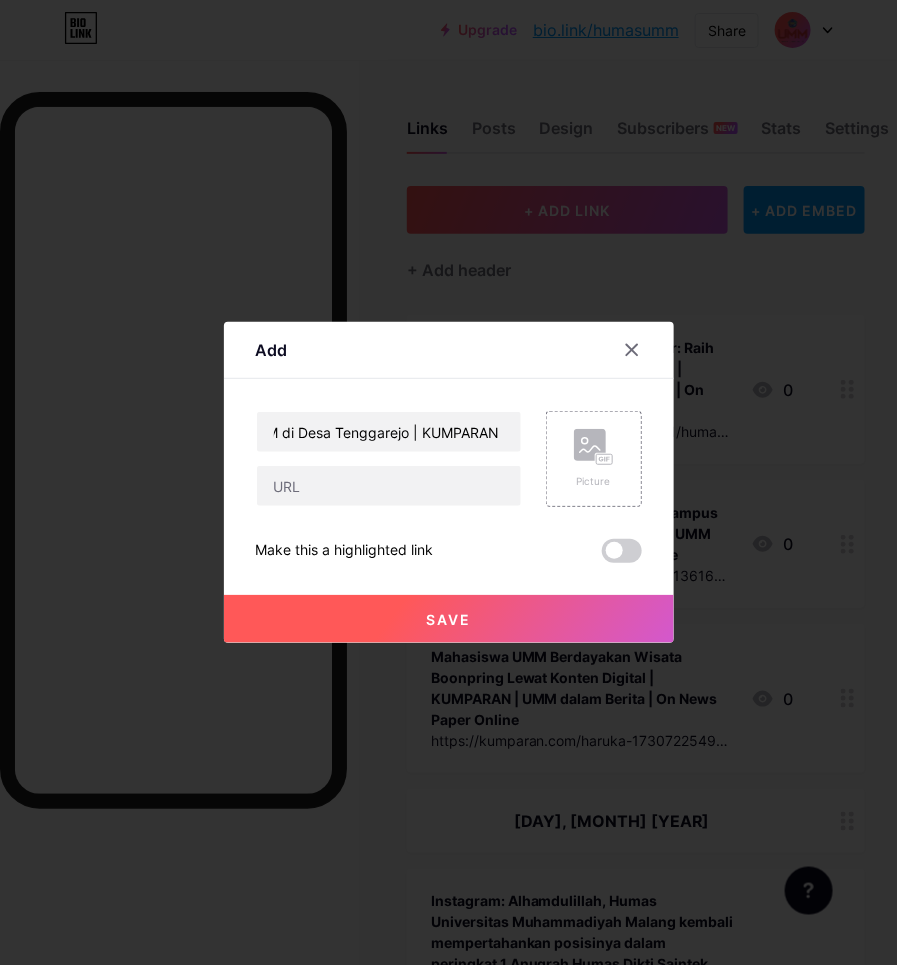 scroll, scrollTop: 0, scrollLeft: 0, axis: both 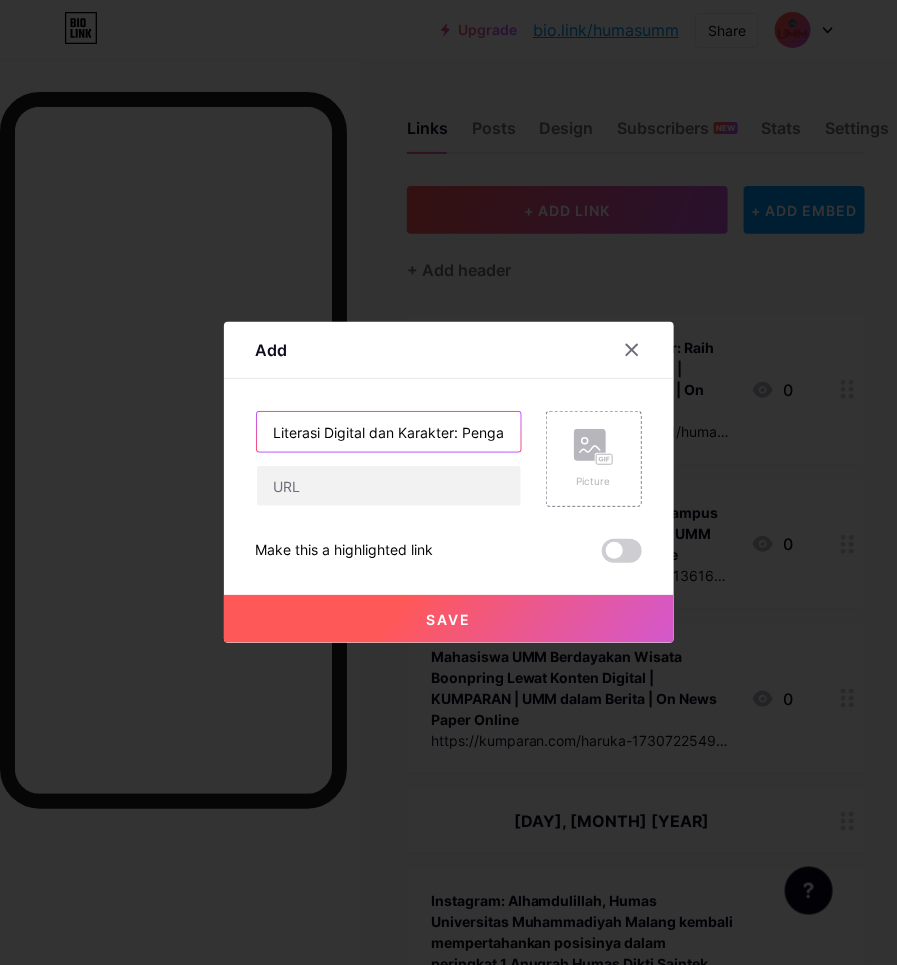 click on "Literasi Digital dan Karakter: Pengabdian PMM UMM di Desa Tenggarejo | KUMPARAN |" at bounding box center [389, 432] 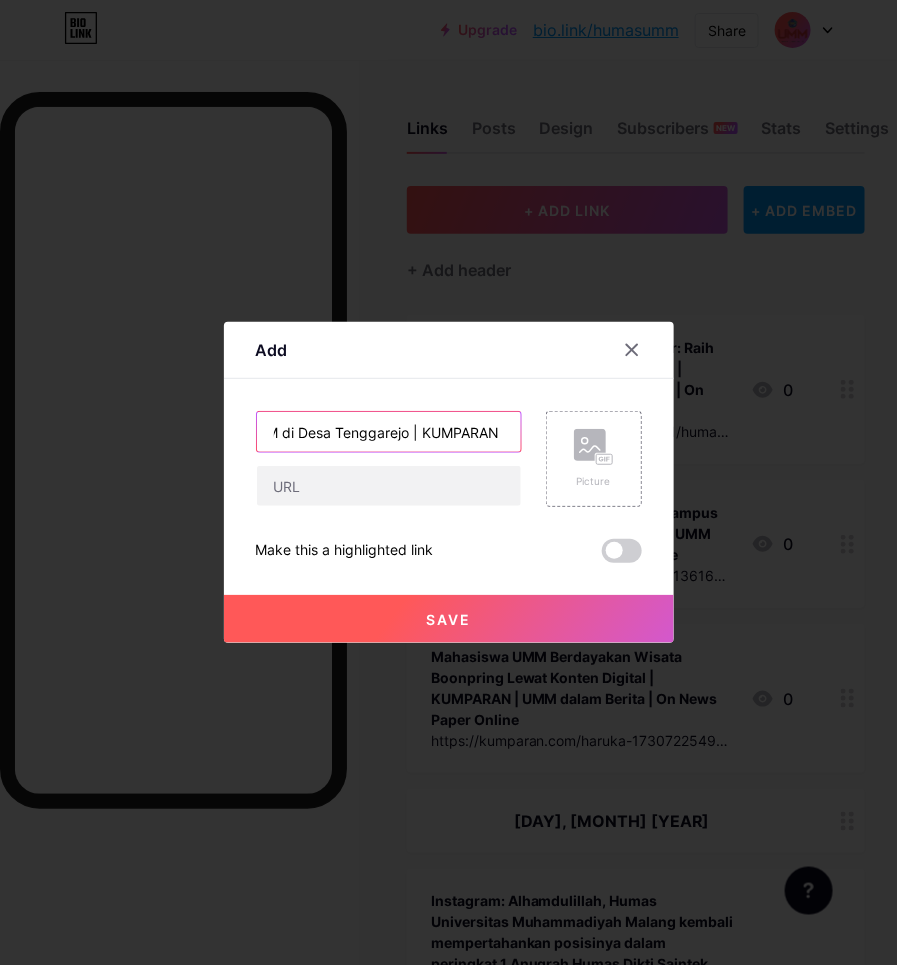 paste on "UMM dalam Berita | On News Paper  Online" 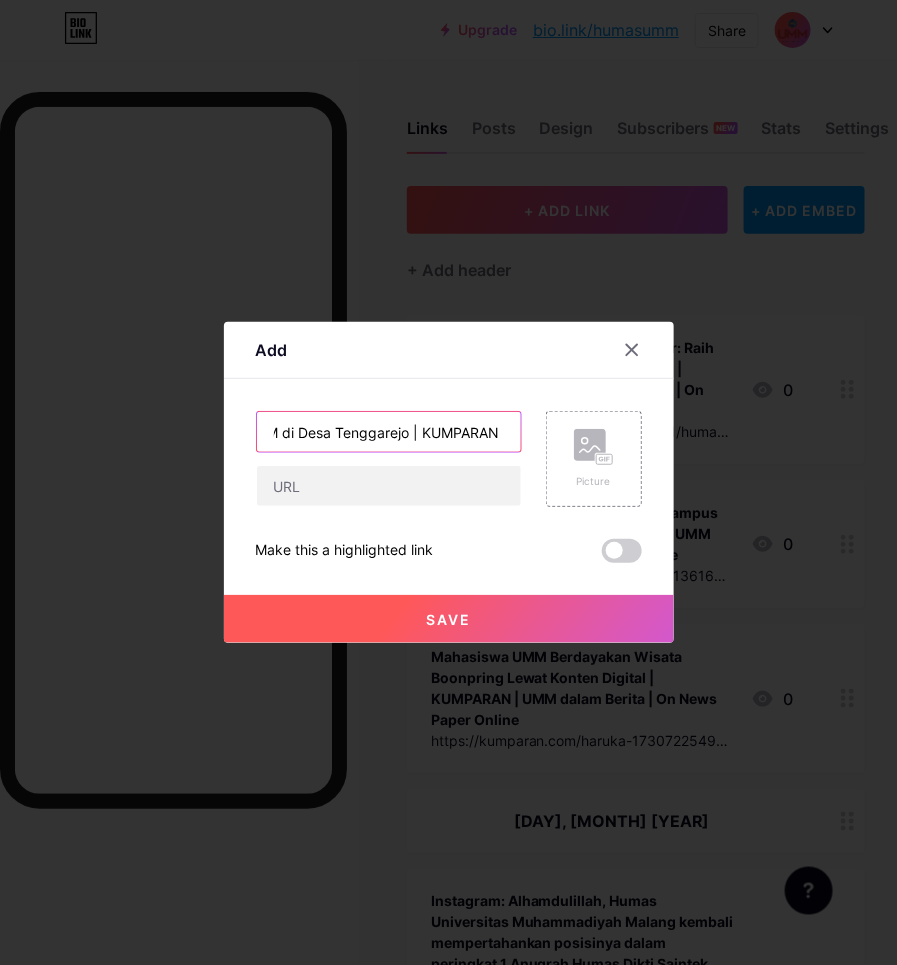 scroll, scrollTop: 0, scrollLeft: 617, axis: horizontal 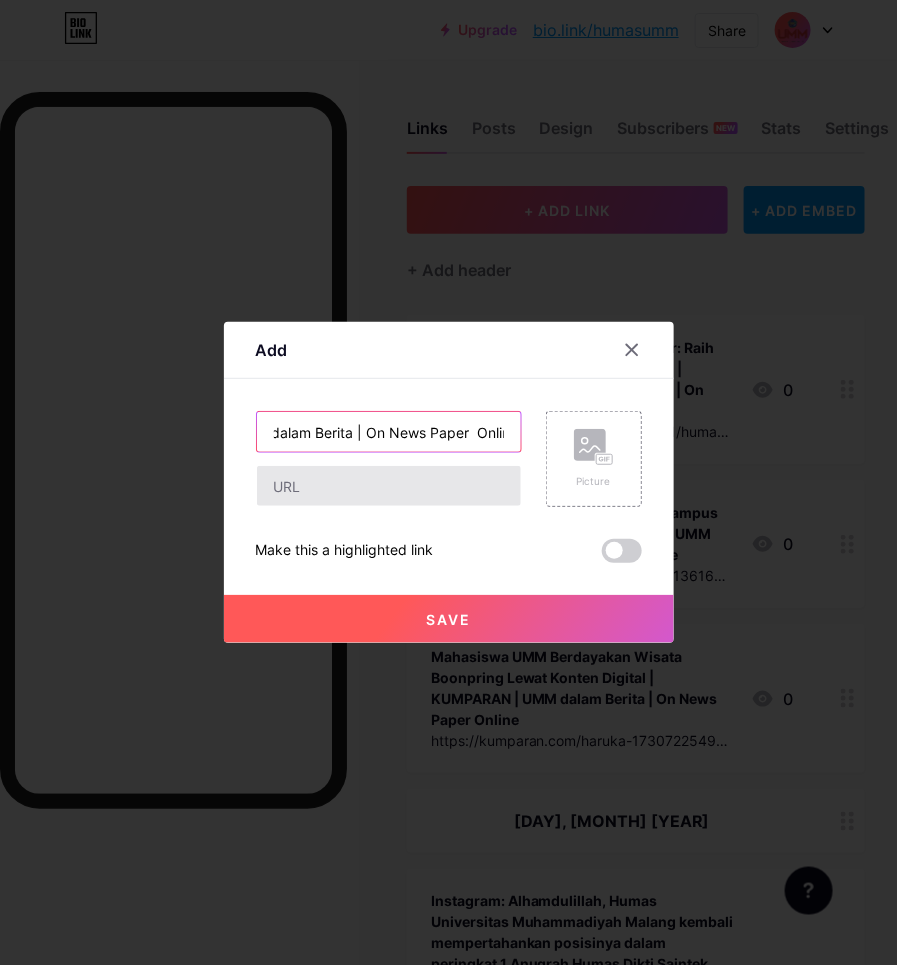 type on "Literasi Digital dan Karakter: Pengabdian PMM UMM di Desa Tenggarejo | KUMPARAN | UMM dalam Berita | On News Paper  Online" 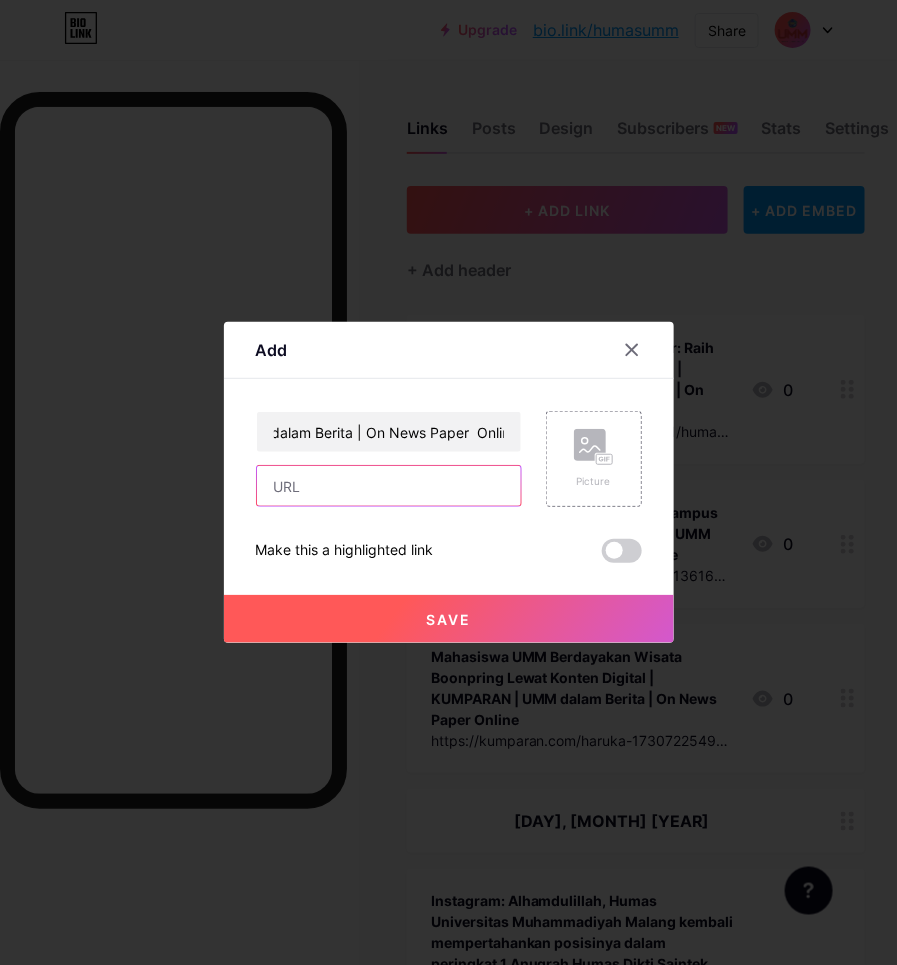 click at bounding box center (389, 486) 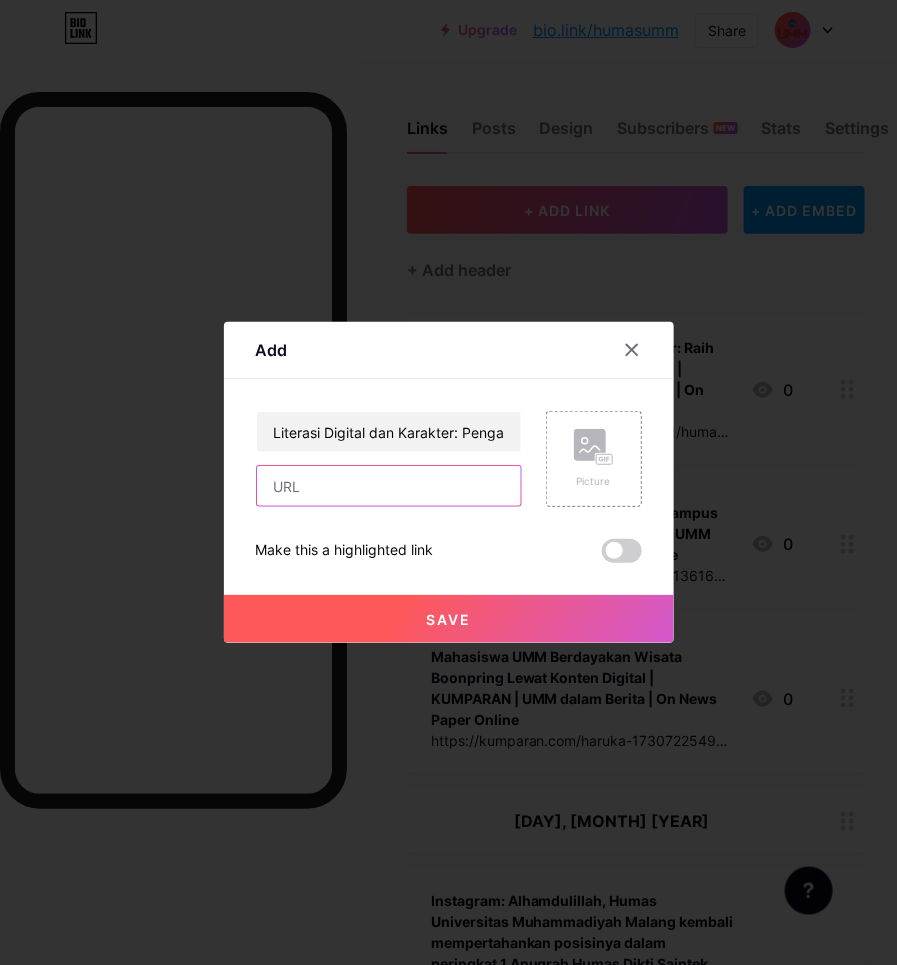 click at bounding box center [389, 486] 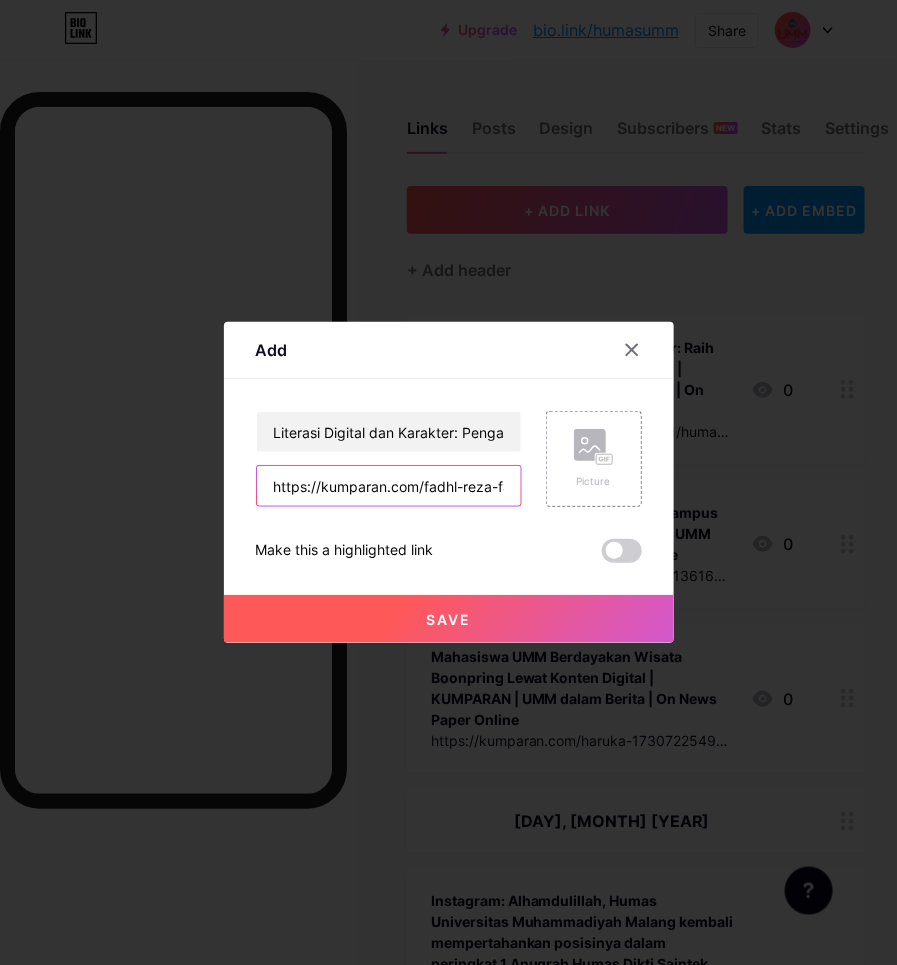 scroll, scrollTop: 0, scrollLeft: 622, axis: horizontal 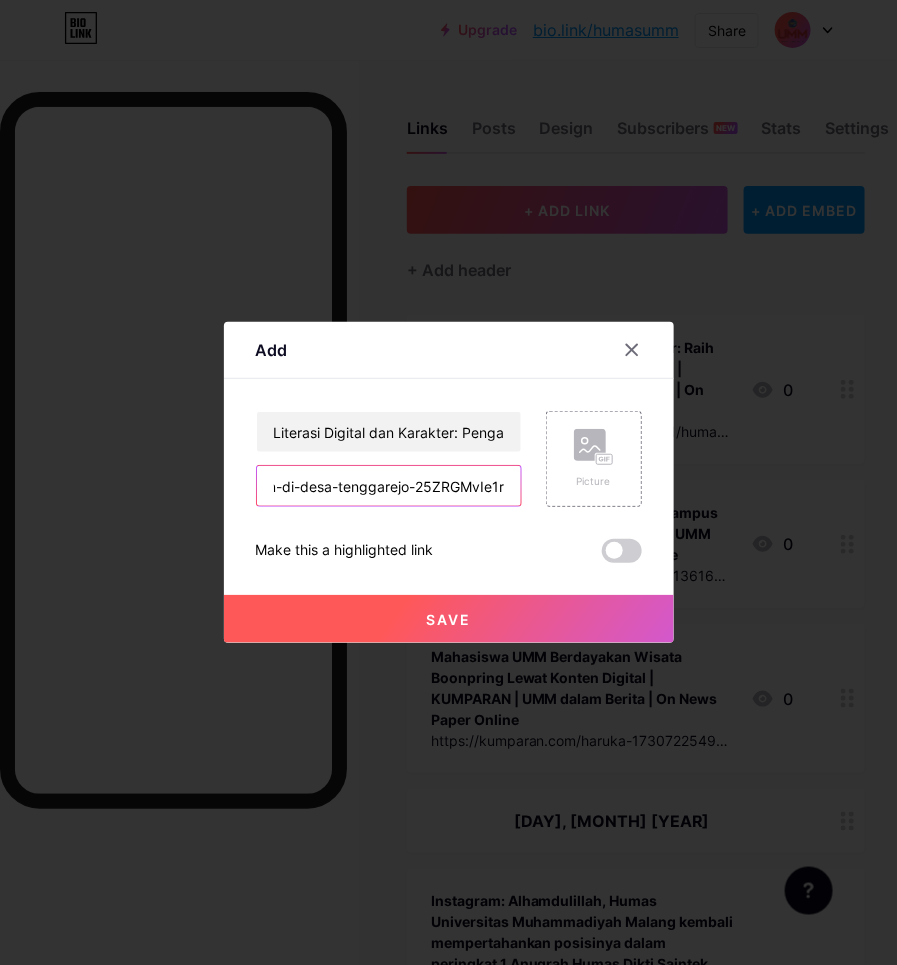 type on "https://kumparan.com/fadhl-reza-fahlefi-n/literasi-digital-dan-karakter-pengabdian-pmm-umm-di-desa-tenggarejo-25ZRGMvIe1r" 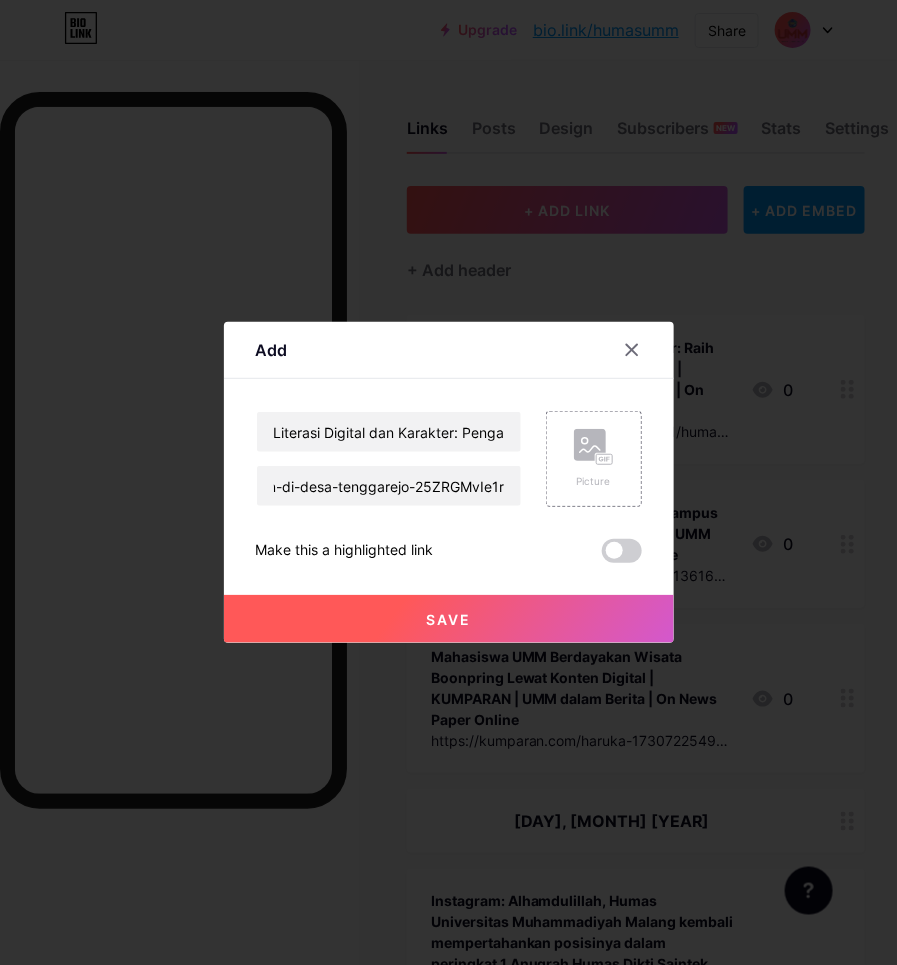 scroll, scrollTop: 0, scrollLeft: 0, axis: both 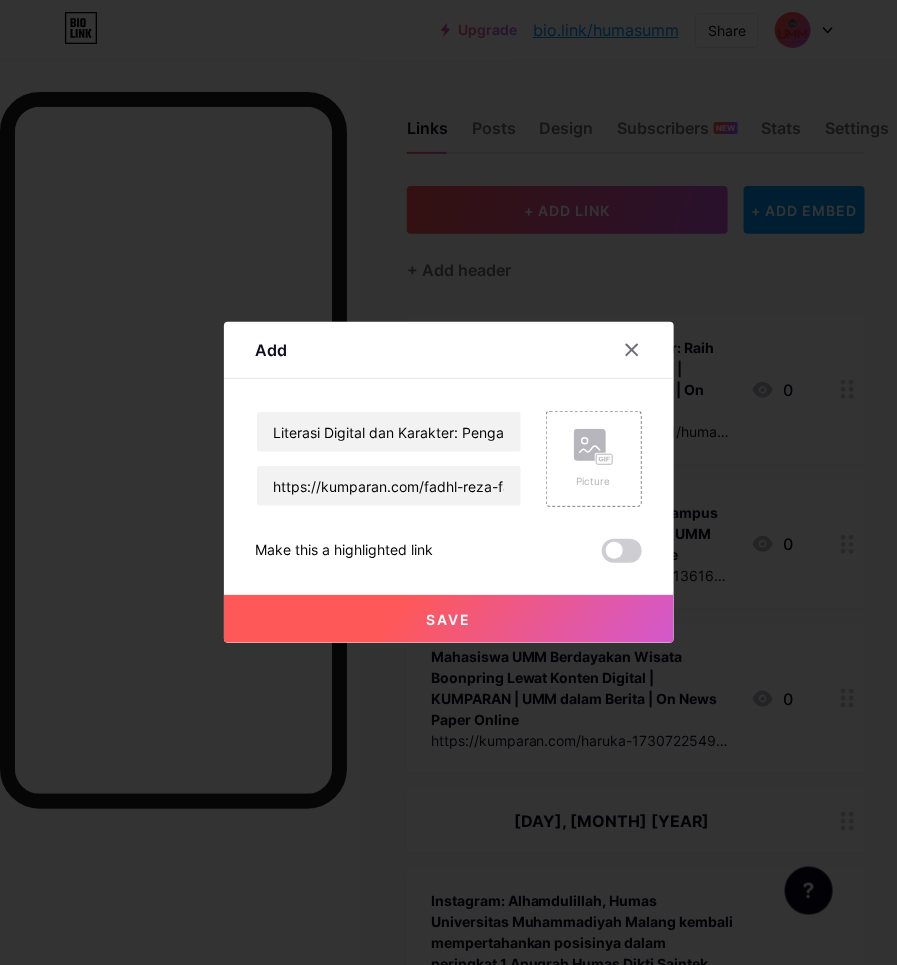click on "Save" at bounding box center (449, 619) 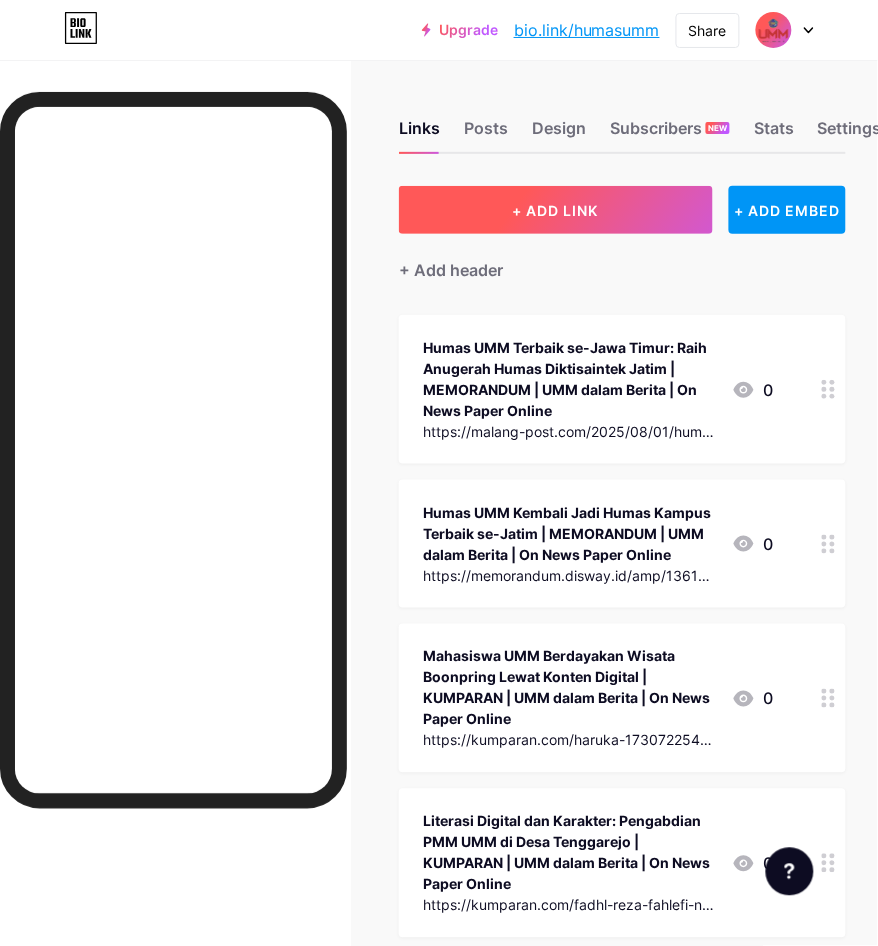 click on "+ ADD LINK" at bounding box center [556, 210] 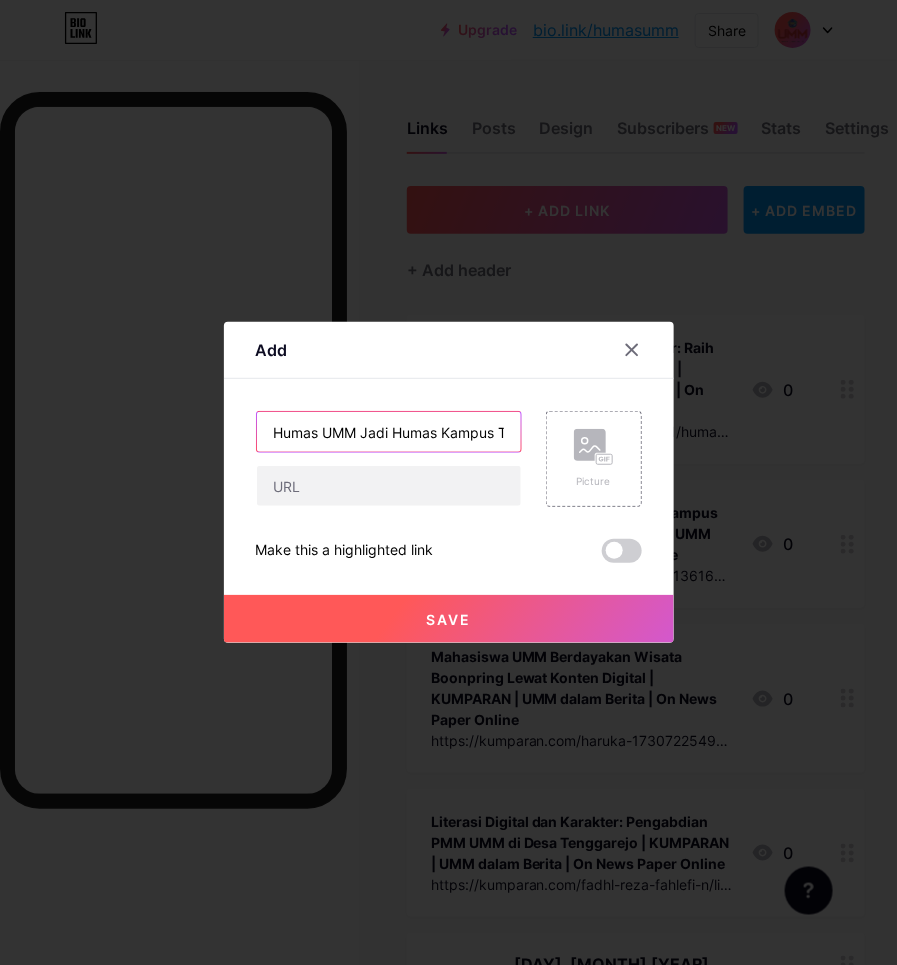 click on "Humas UMM Jadi Humas Kampus Terbaik se-Jatim" at bounding box center (389, 432) 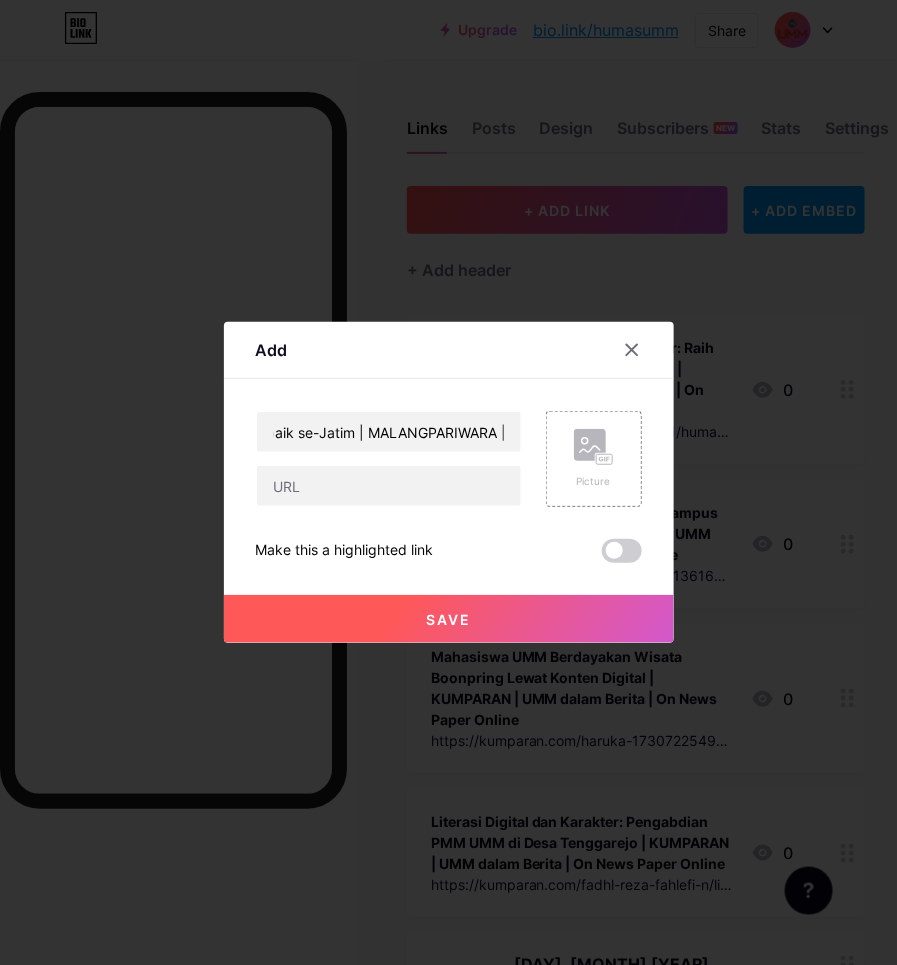 scroll, scrollTop: 0, scrollLeft: 0, axis: both 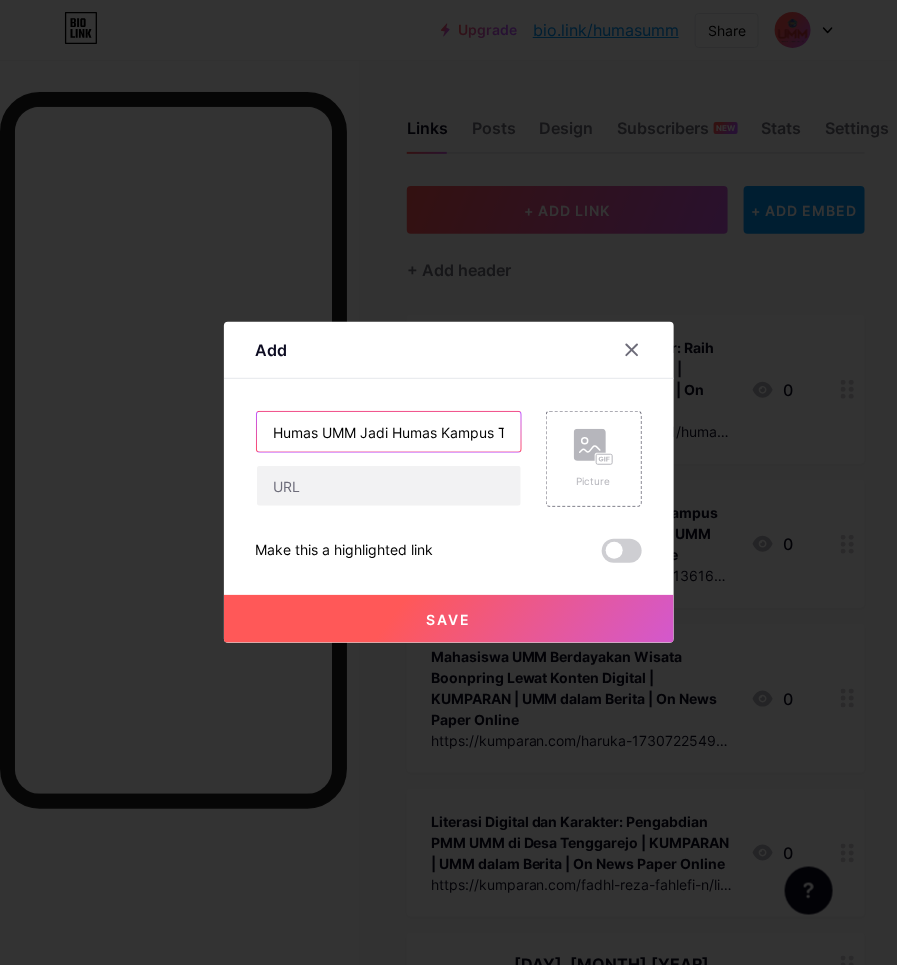 click on "Humas UMM Jadi Humas Kampus Terbaik se-Jatim | MALANGPARIWARA |" at bounding box center (389, 432) 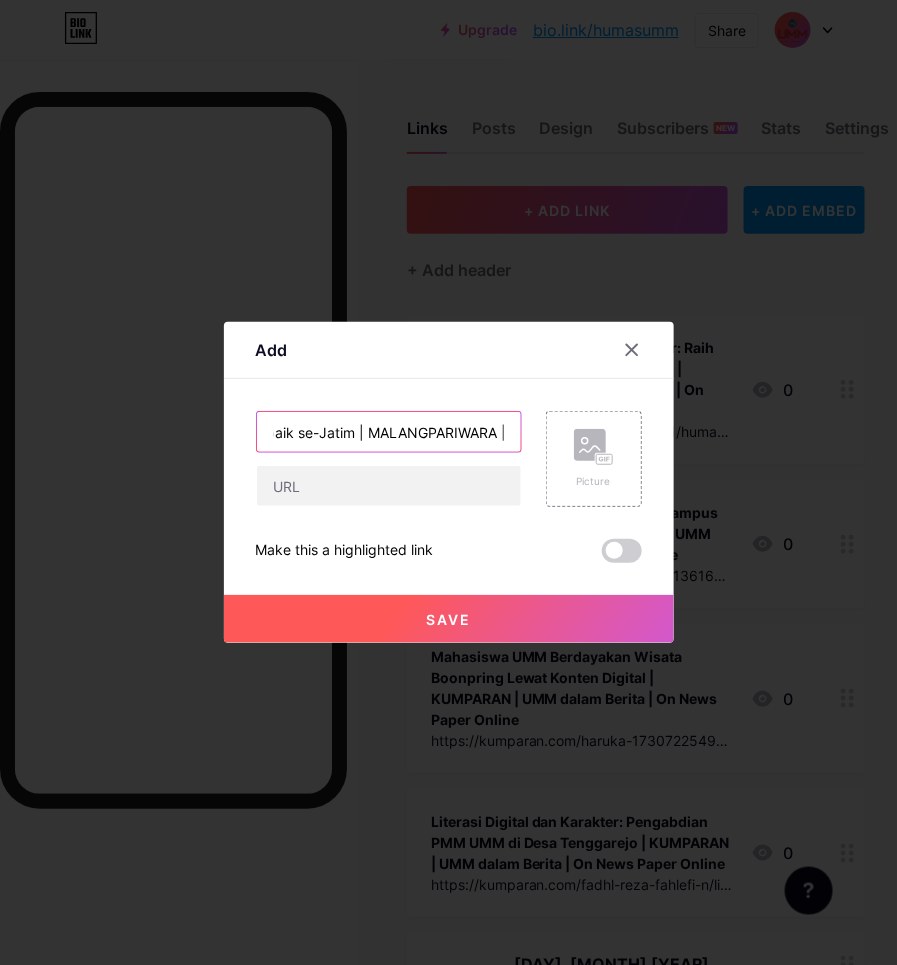paste on "UMM dalam Berita | On News Paper  Online" 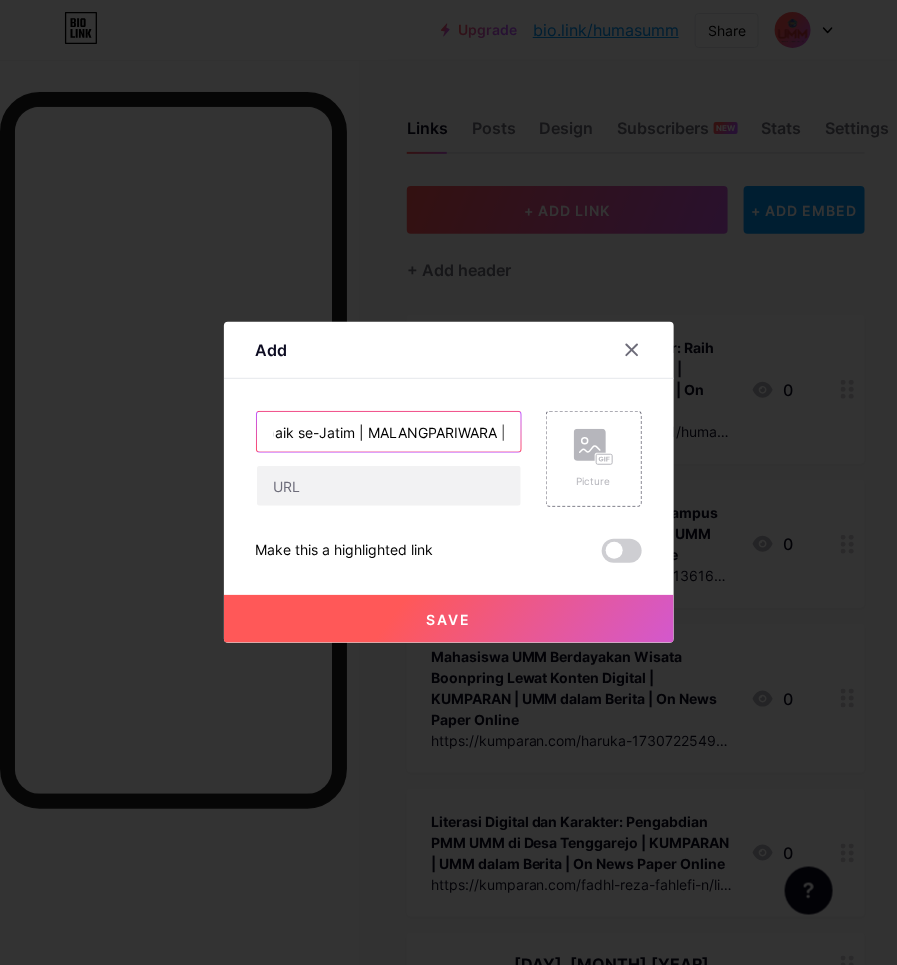 scroll, scrollTop: 0, scrollLeft: 532, axis: horizontal 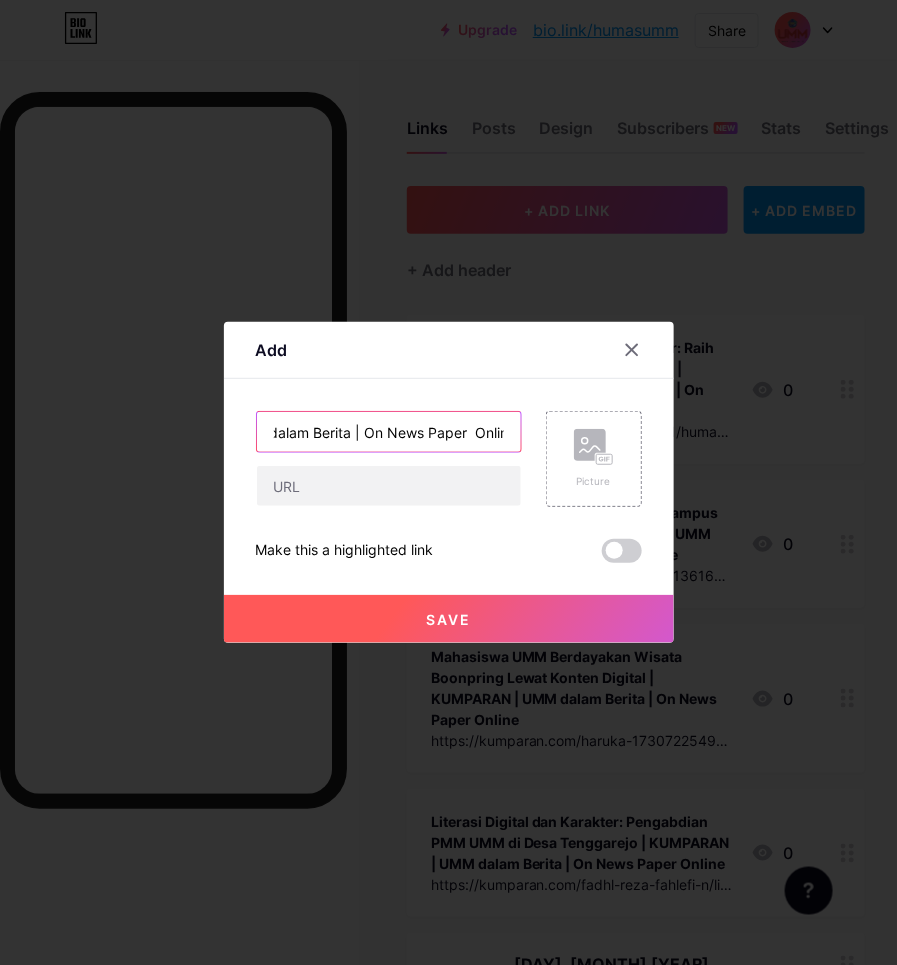 type on "Humas UMM Jadi Humas Kampus Terbaik se-Jatim | MALANGPARIWARA | UMM dalam Berita | On News Paper  Online" 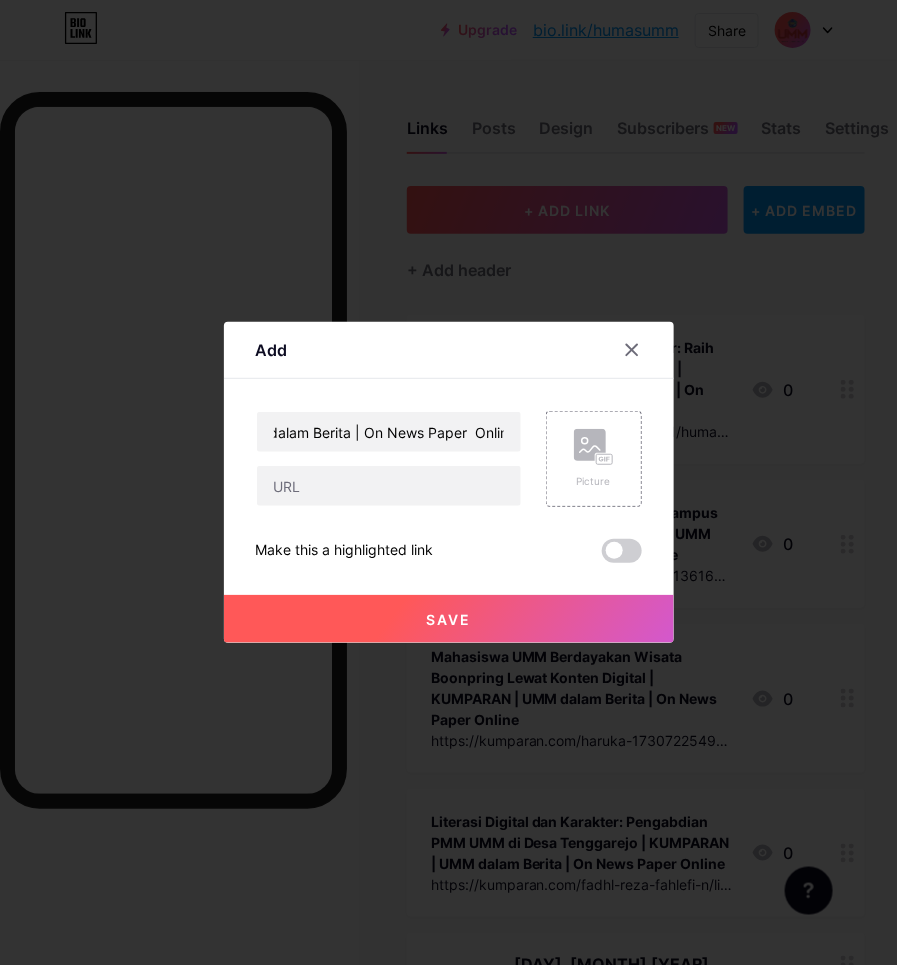 scroll, scrollTop: 0, scrollLeft: 0, axis: both 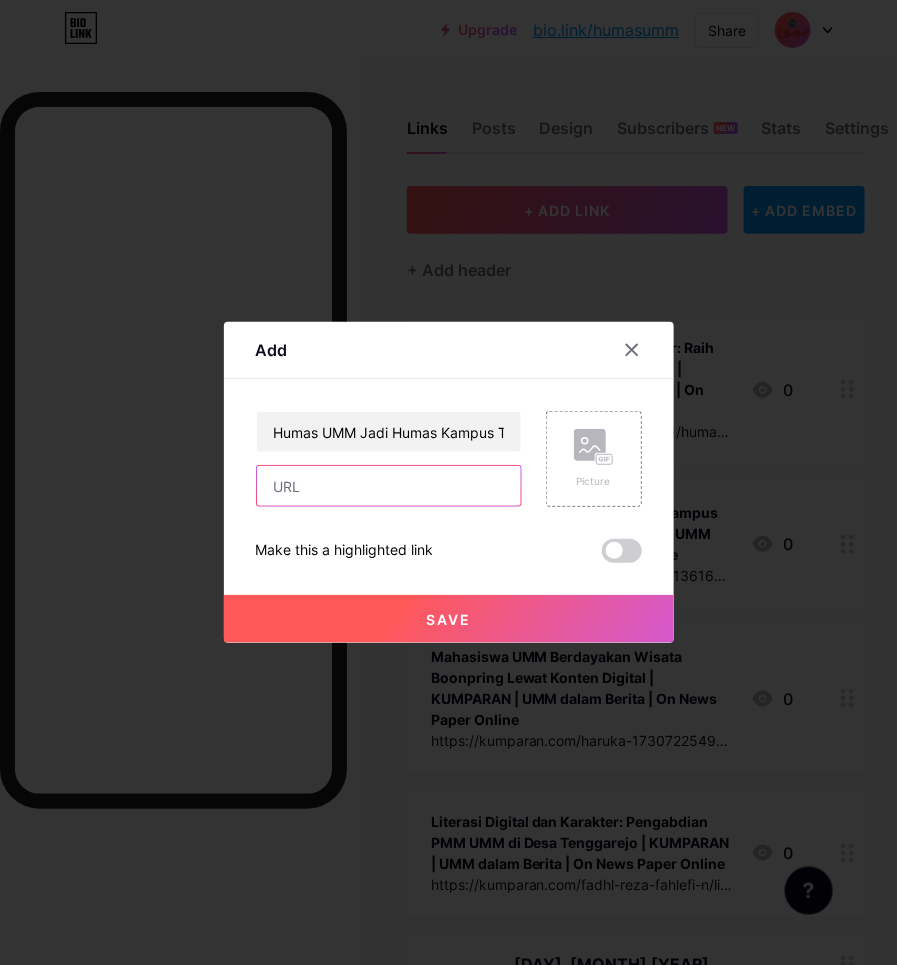 click at bounding box center (389, 486) 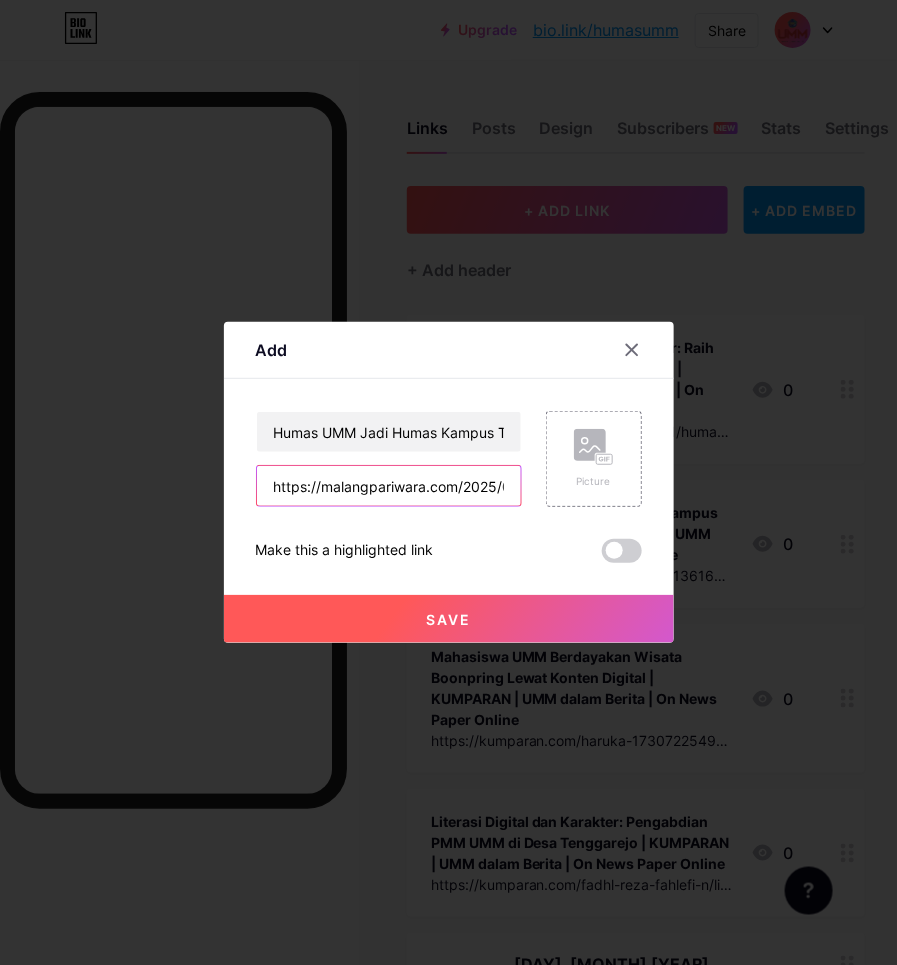 scroll, scrollTop: 0, scrollLeft: 378, axis: horizontal 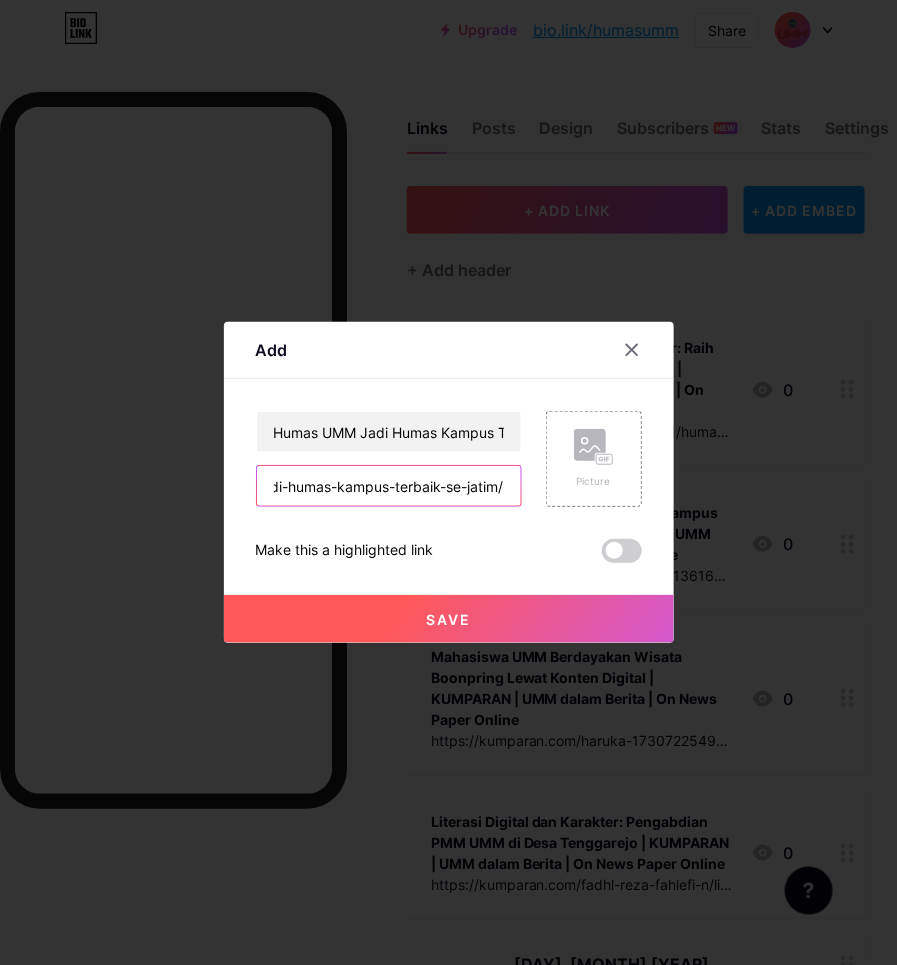 type on "https://malangpariwara.com/2025/08/01/humas-umm-jadi-humas-kampus-terbaik-se-jatim/" 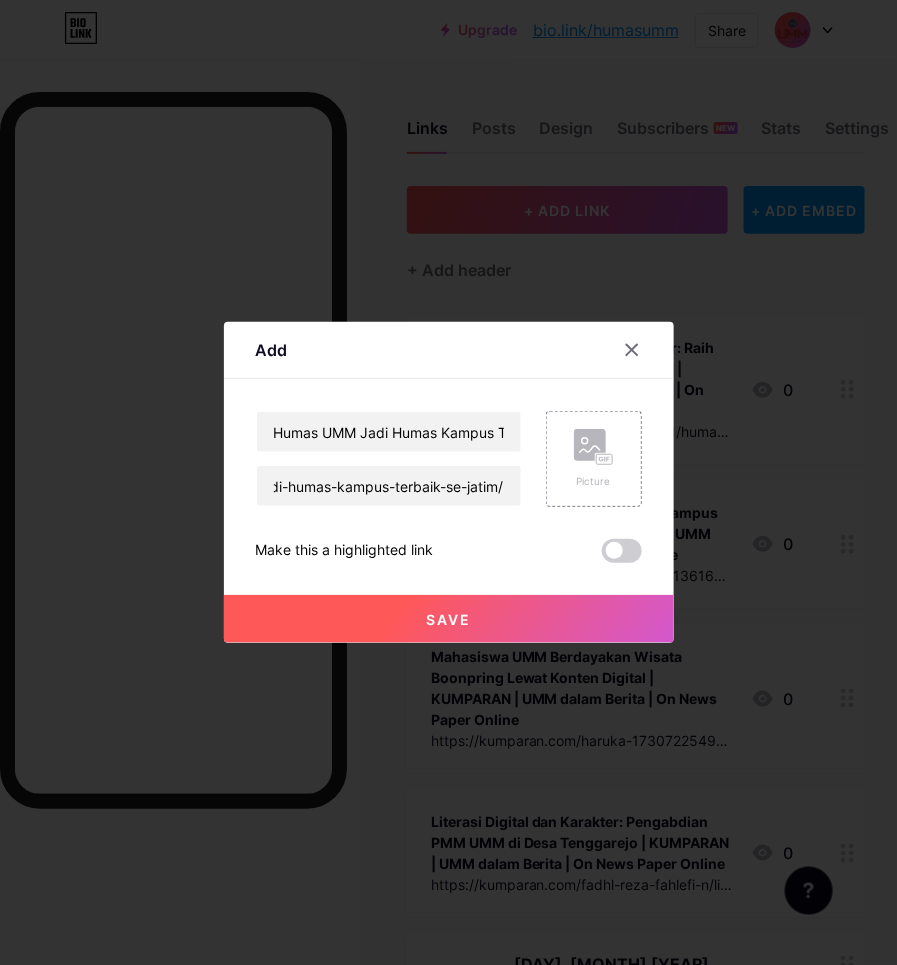 click on "Save" at bounding box center [448, 619] 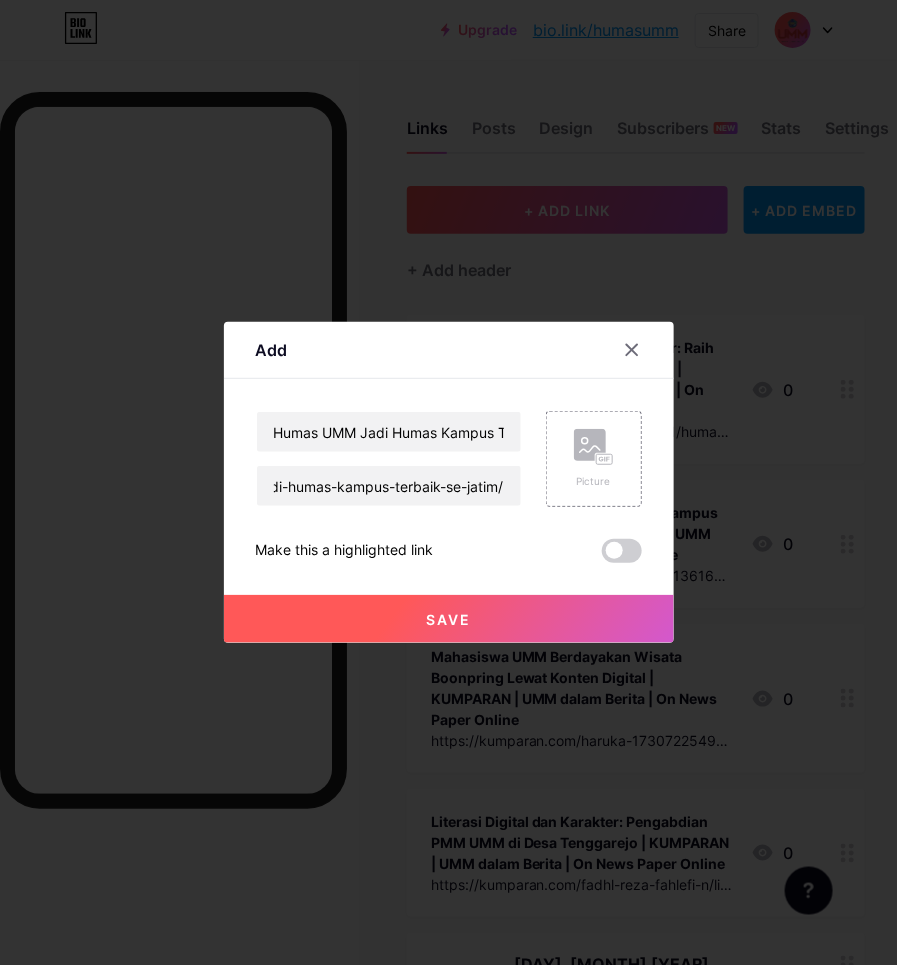 scroll, scrollTop: 0, scrollLeft: 0, axis: both 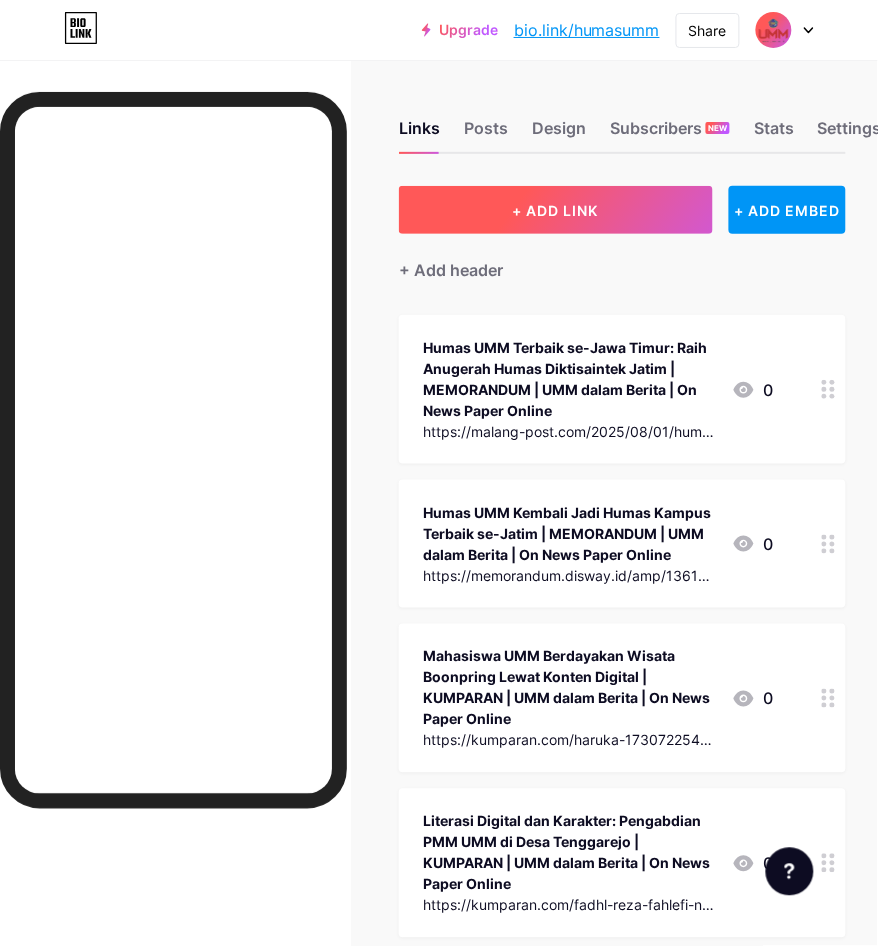 click on "+ ADD LINK" at bounding box center (556, 210) 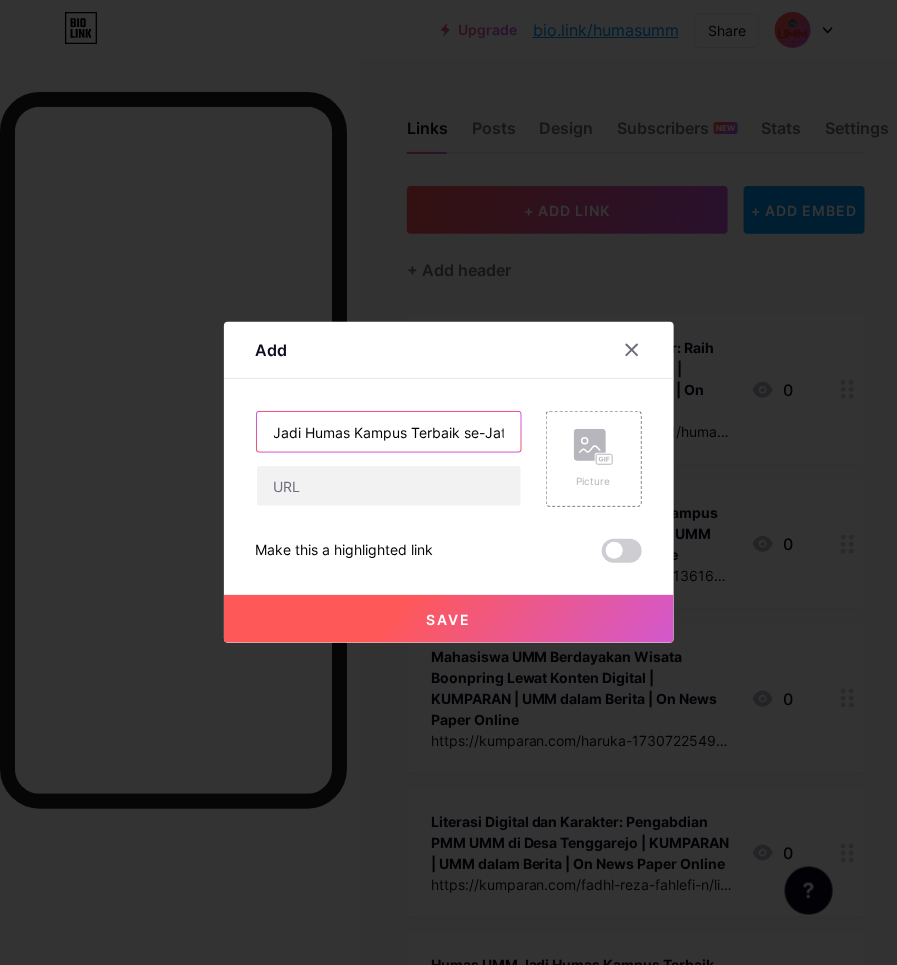 drag, startPoint x: 438, startPoint y: 431, endPoint x: 647, endPoint y: 403, distance: 210.86726 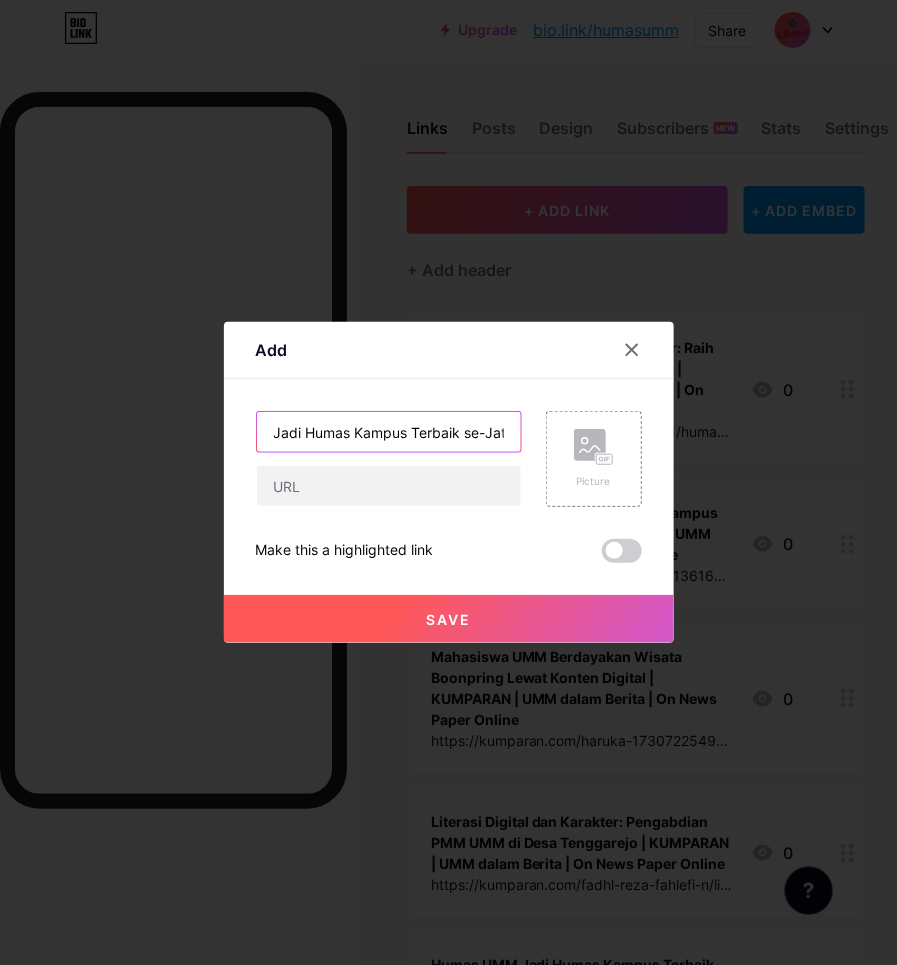 click on "Jadi Humas Kampus Terbaik se-Jatim, Humas UMM Maju Tingkat Nasional" at bounding box center (389, 432) 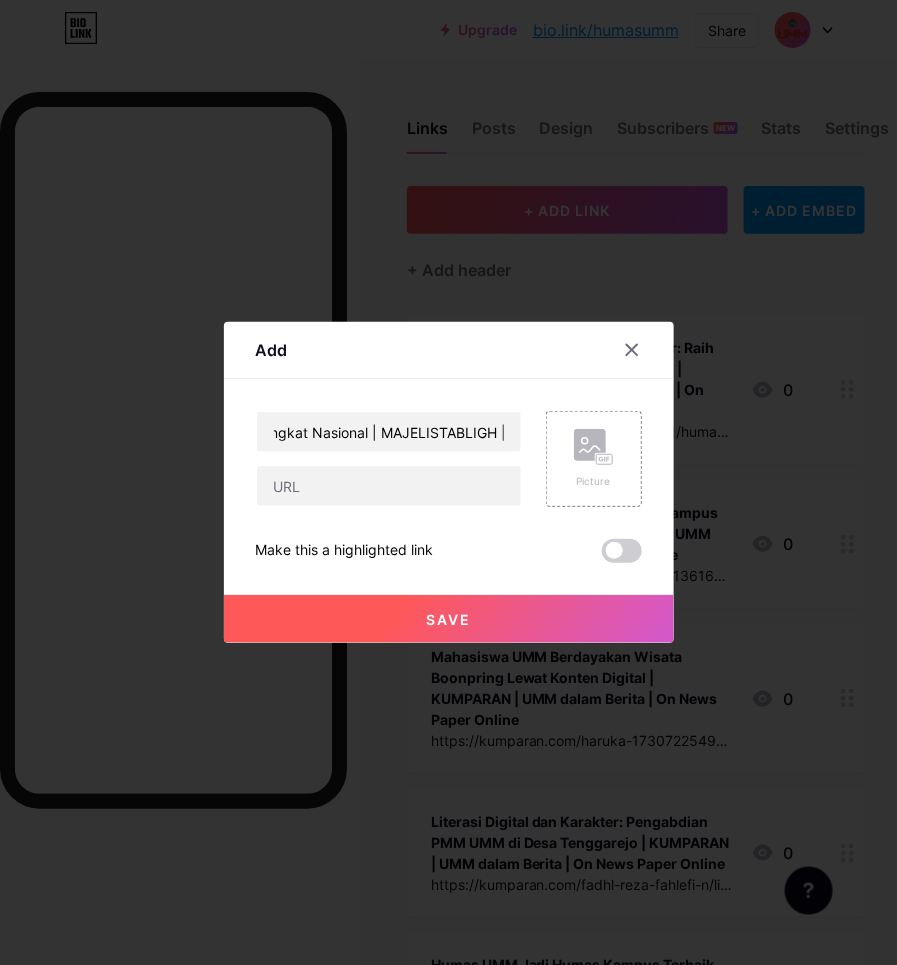 scroll, scrollTop: 0, scrollLeft: 0, axis: both 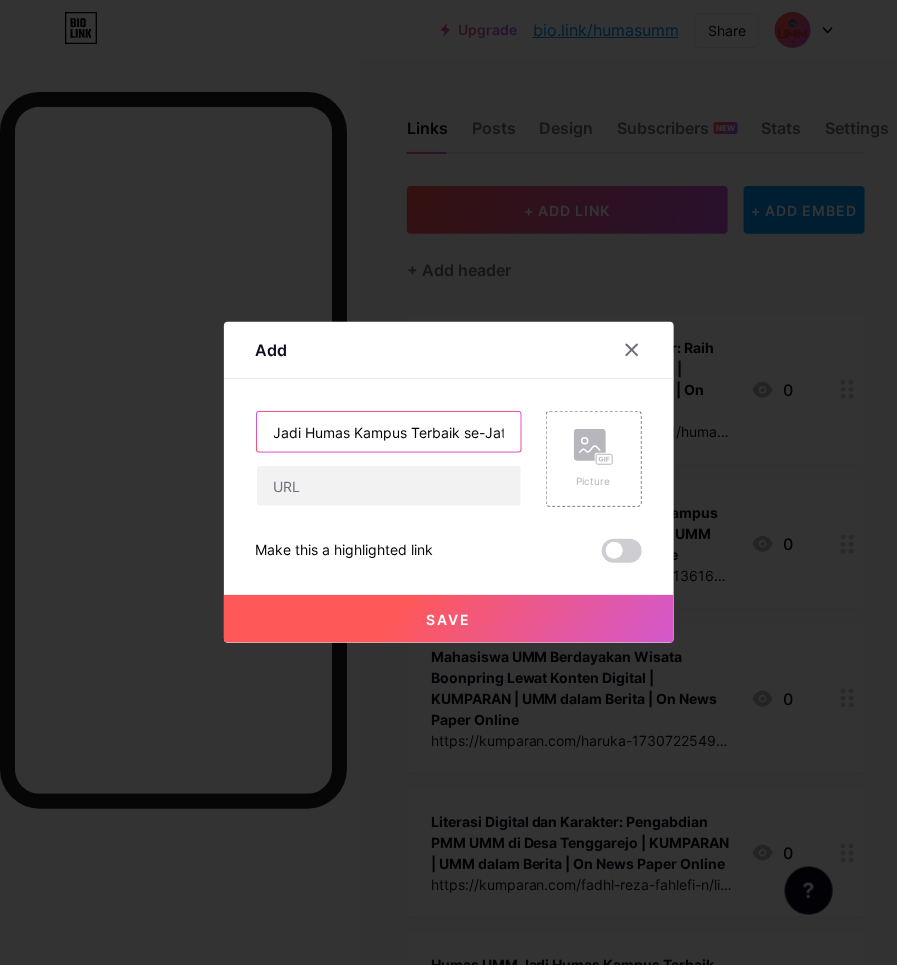 click on "Jadi Humas Kampus Terbaik se-Jatim, Humas UMM Maju Tingkat Nasional | MAJELISTABLIGH |" at bounding box center [389, 432] 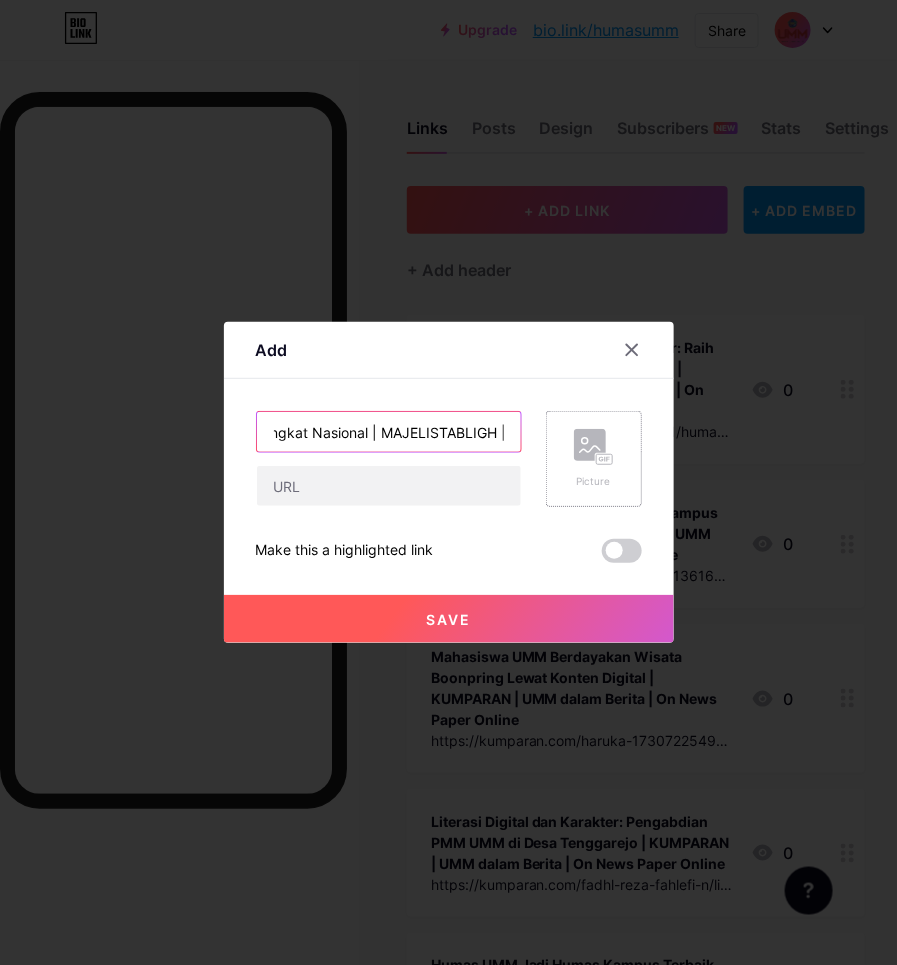 paste on "UMM dalam Berita | On News Paper  Online" 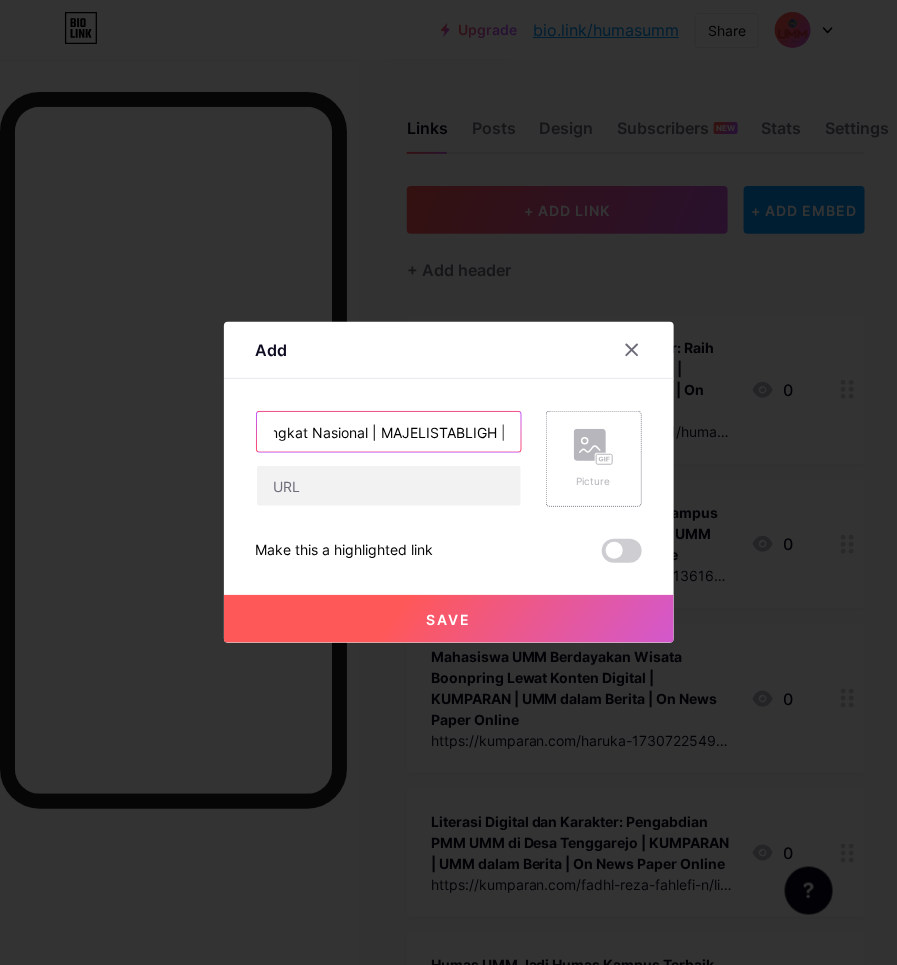 scroll, scrollTop: 0, scrollLeft: 672, axis: horizontal 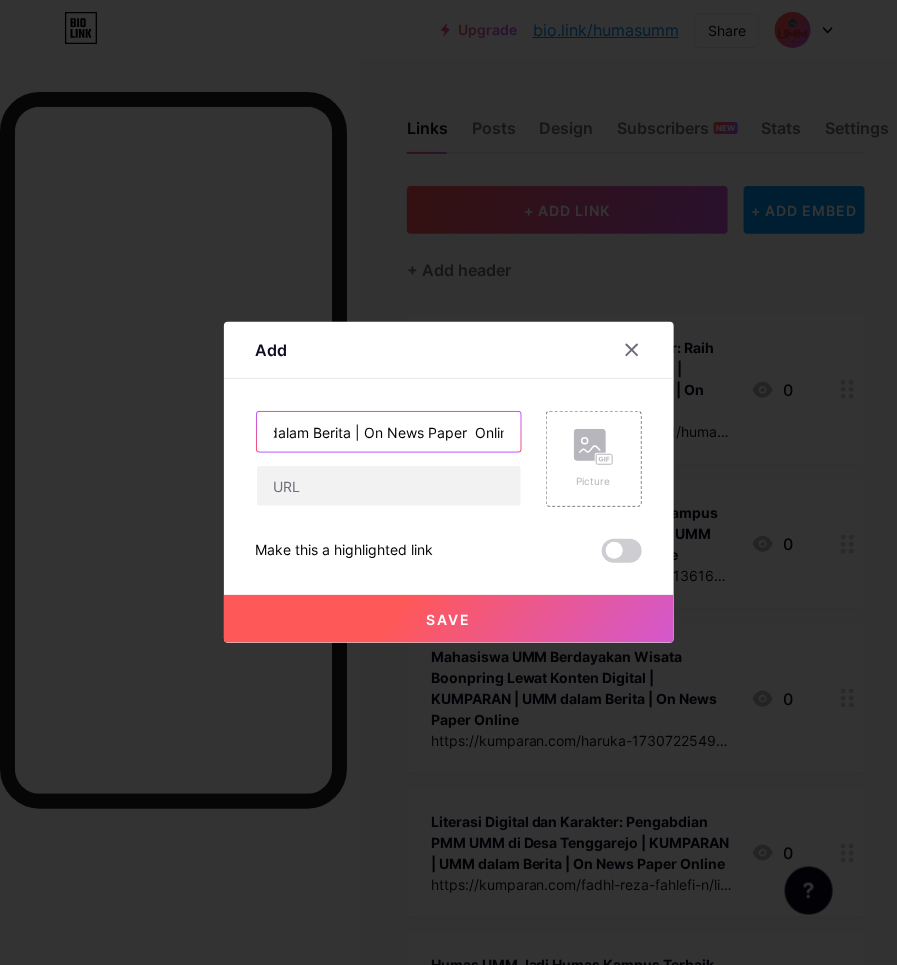 type on "Jadi Humas Kampus Terbaik se-Jatim, Humas UMM Maju Tingkat Nasional | MAJELISTABLIGH | UMM dalam Berita | On News Paper  Online" 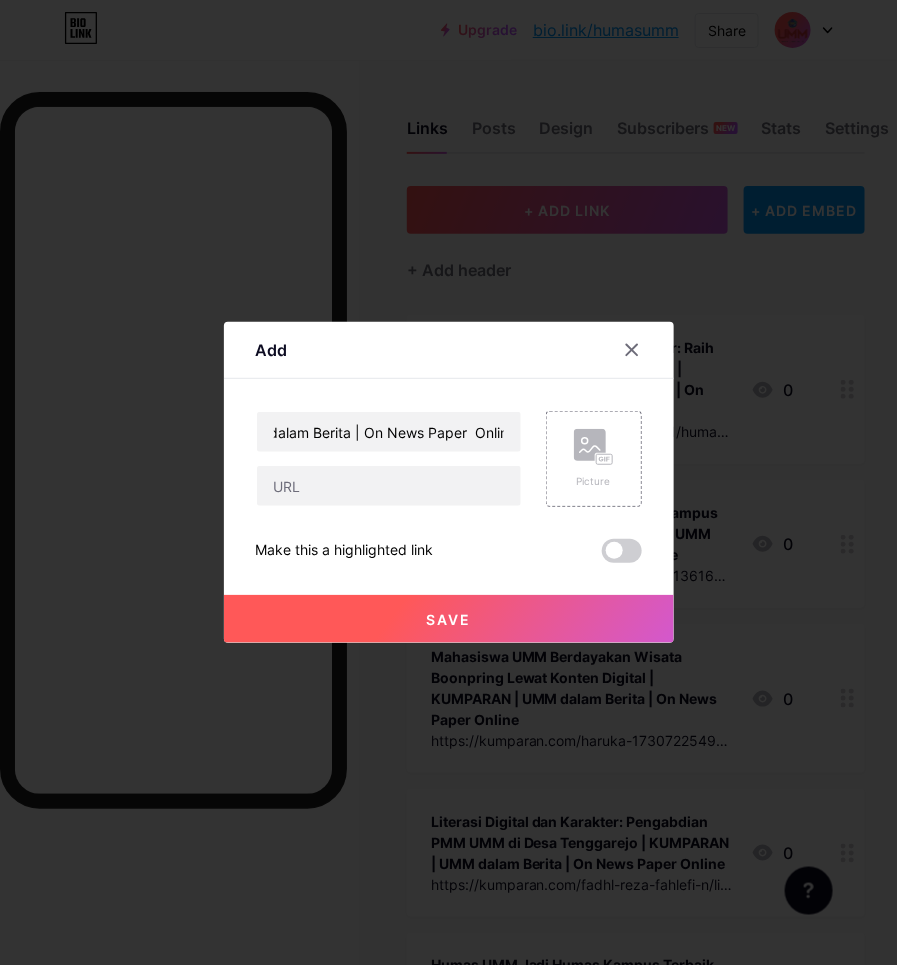 scroll, scrollTop: 0, scrollLeft: 0, axis: both 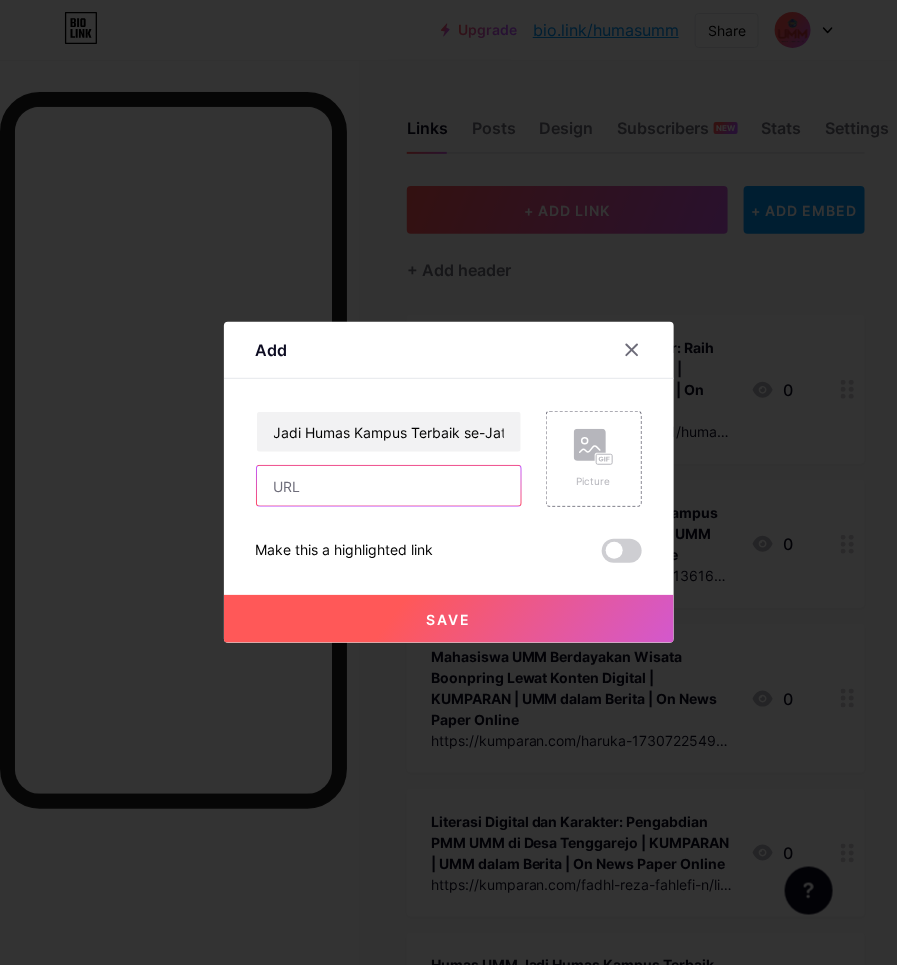 click at bounding box center (389, 486) 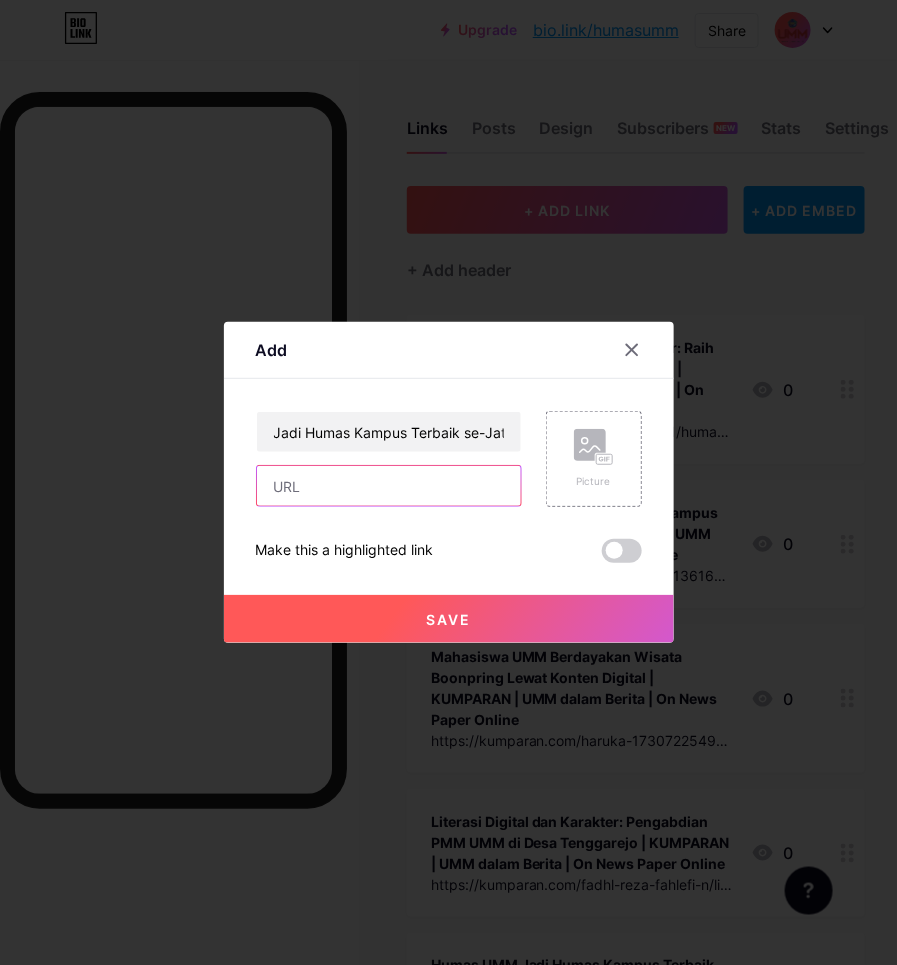 paste on "https://majelistabligh.id/jadi-humas-kampus-terbaik-se-jatim-humas-umm-maju-tingkat-nasional/" 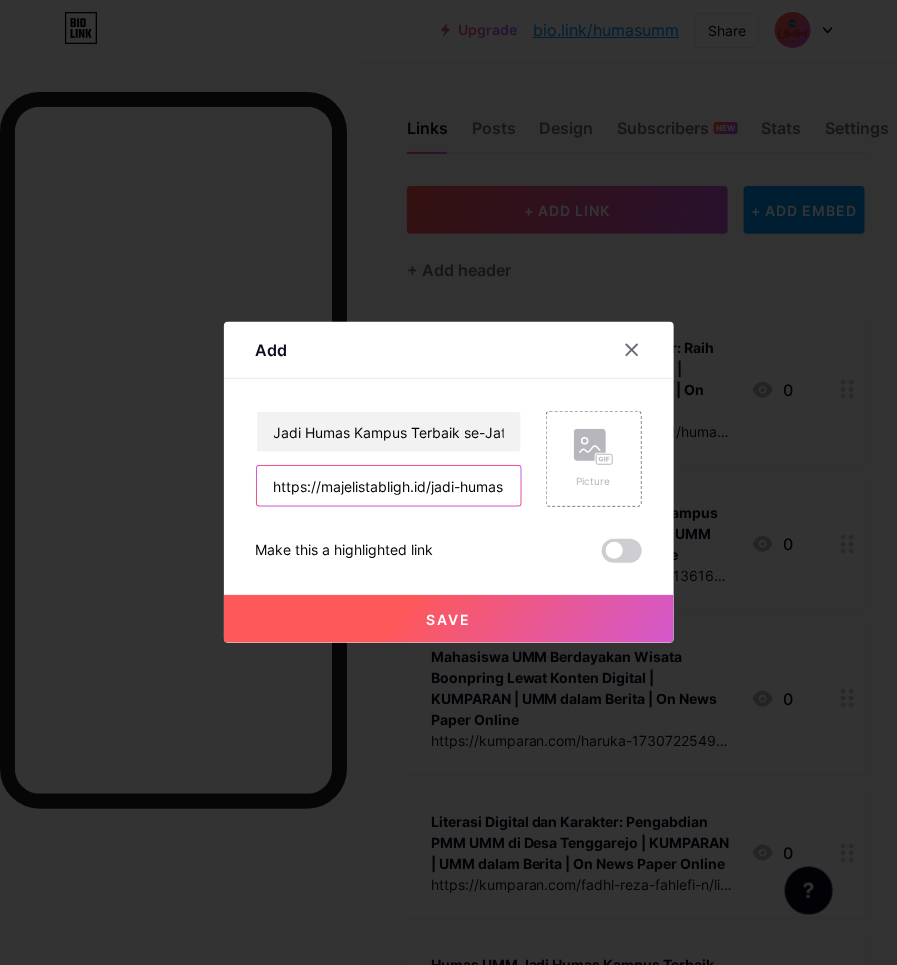 scroll, scrollTop: 0, scrollLeft: 417, axis: horizontal 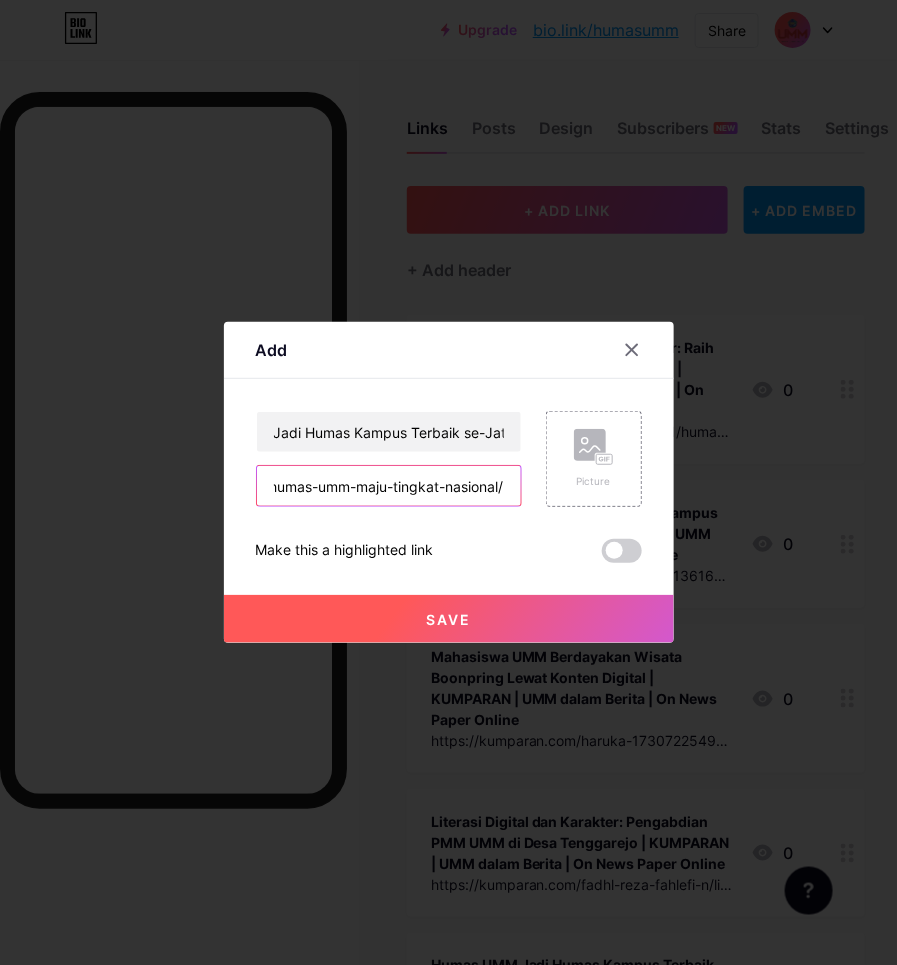 type on "https://majelistabligh.id/jadi-humas-kampus-terbaik-se-jatim-humas-umm-maju-tingkat-nasional/" 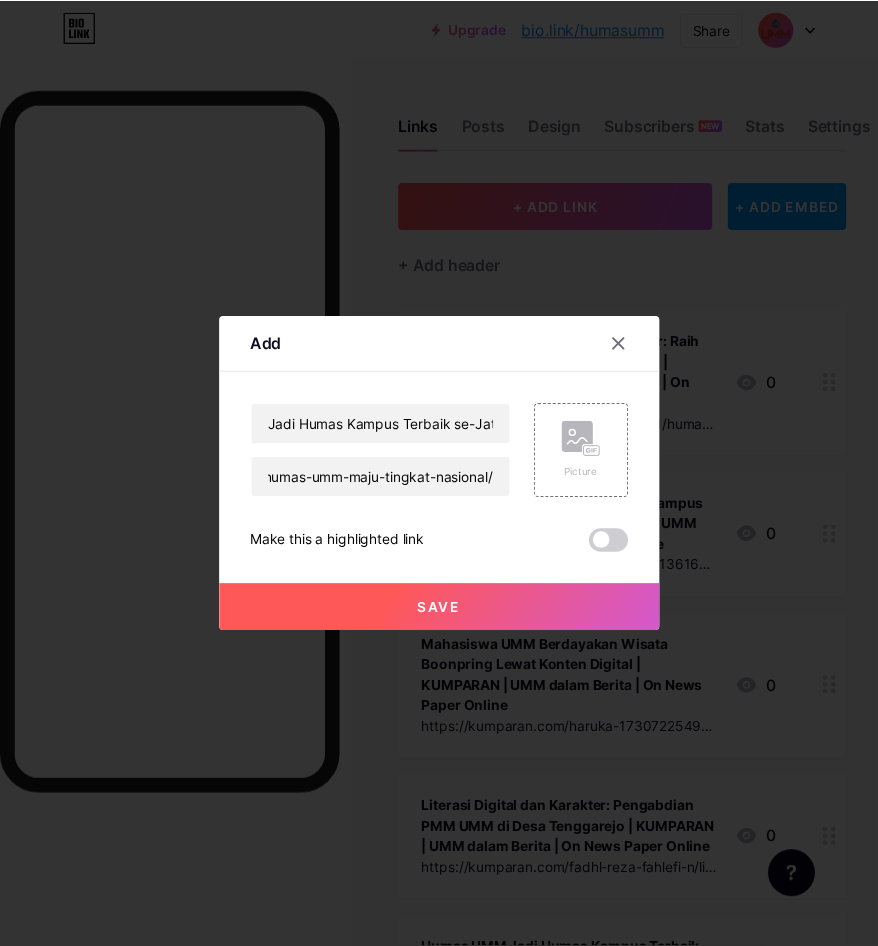 scroll, scrollTop: 0, scrollLeft: 0, axis: both 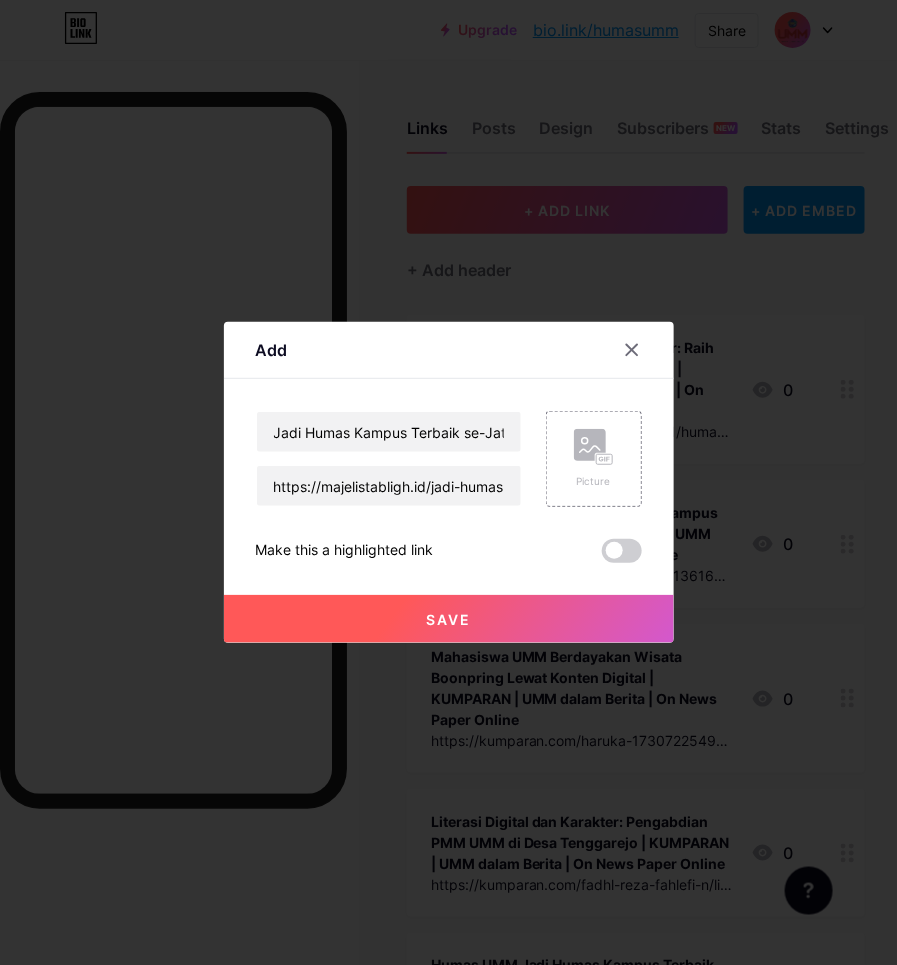 click on "Save" at bounding box center (449, 619) 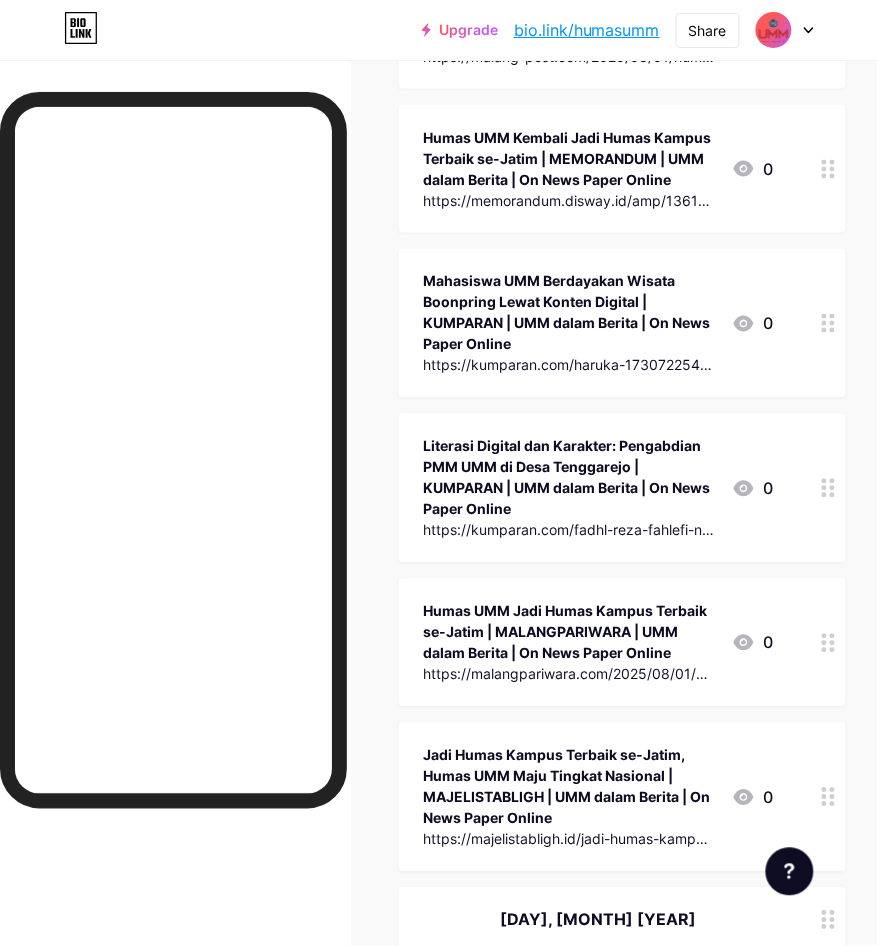 scroll, scrollTop: 500, scrollLeft: 0, axis: vertical 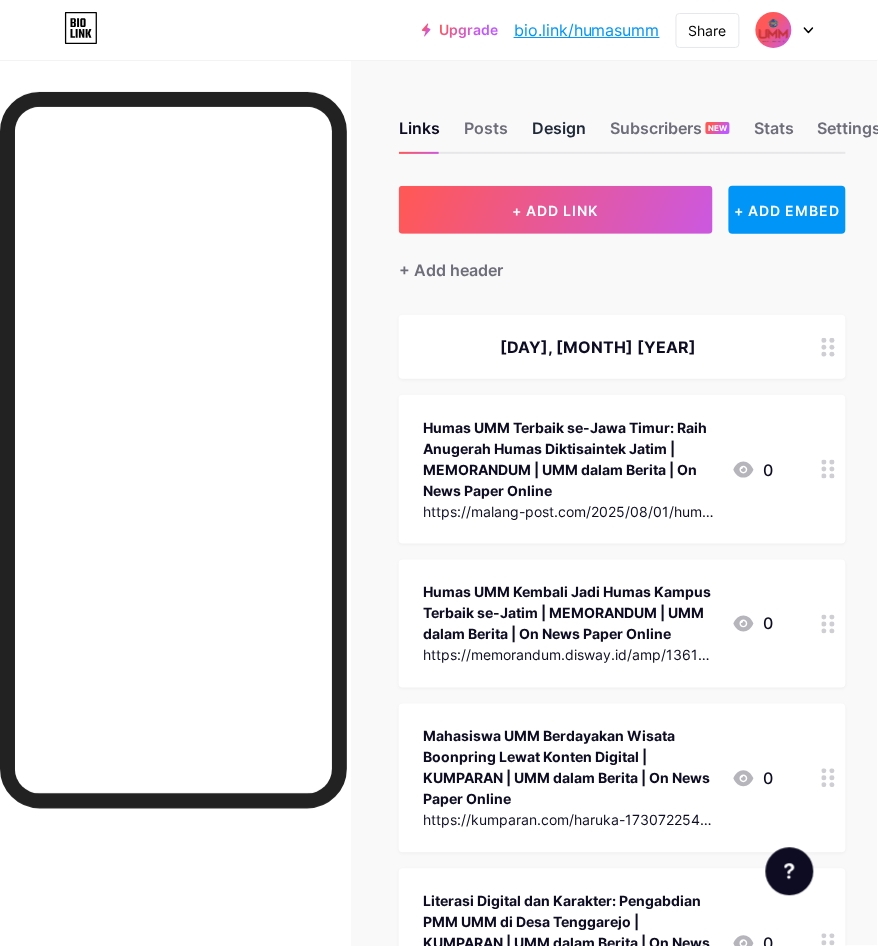click on "Design" at bounding box center [559, 134] 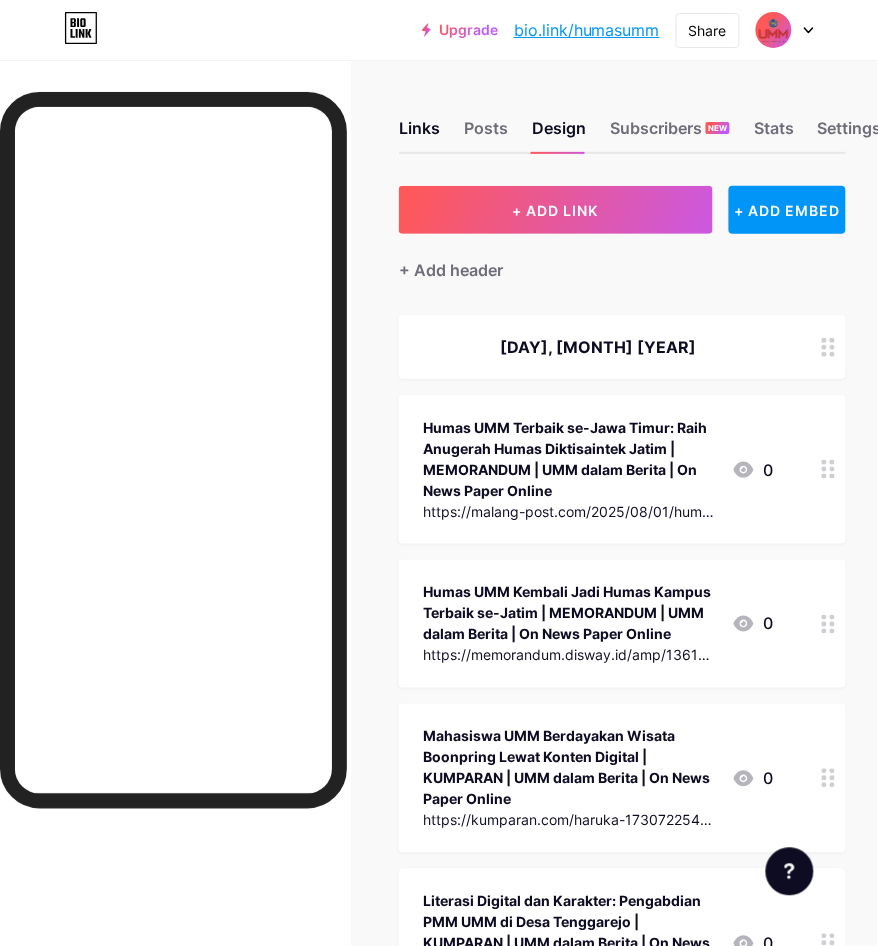 click on "Design" at bounding box center (559, 134) 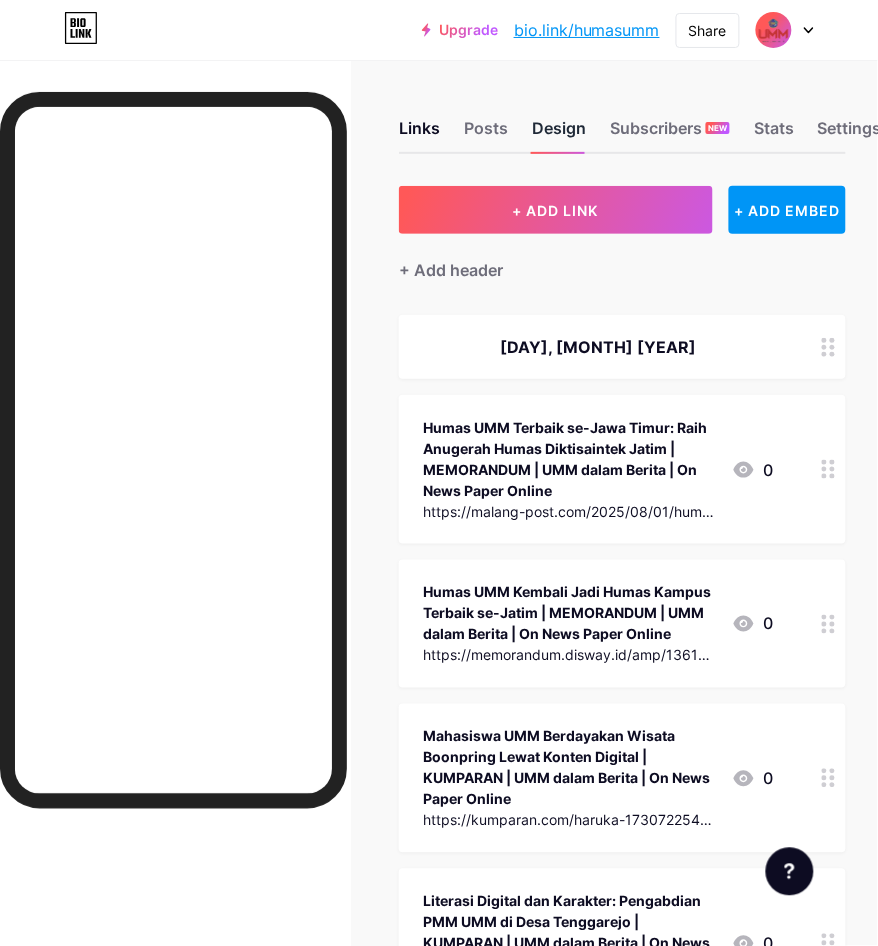 drag, startPoint x: 658, startPoint y: 158, endPoint x: 573, endPoint y: 140, distance: 86.88498 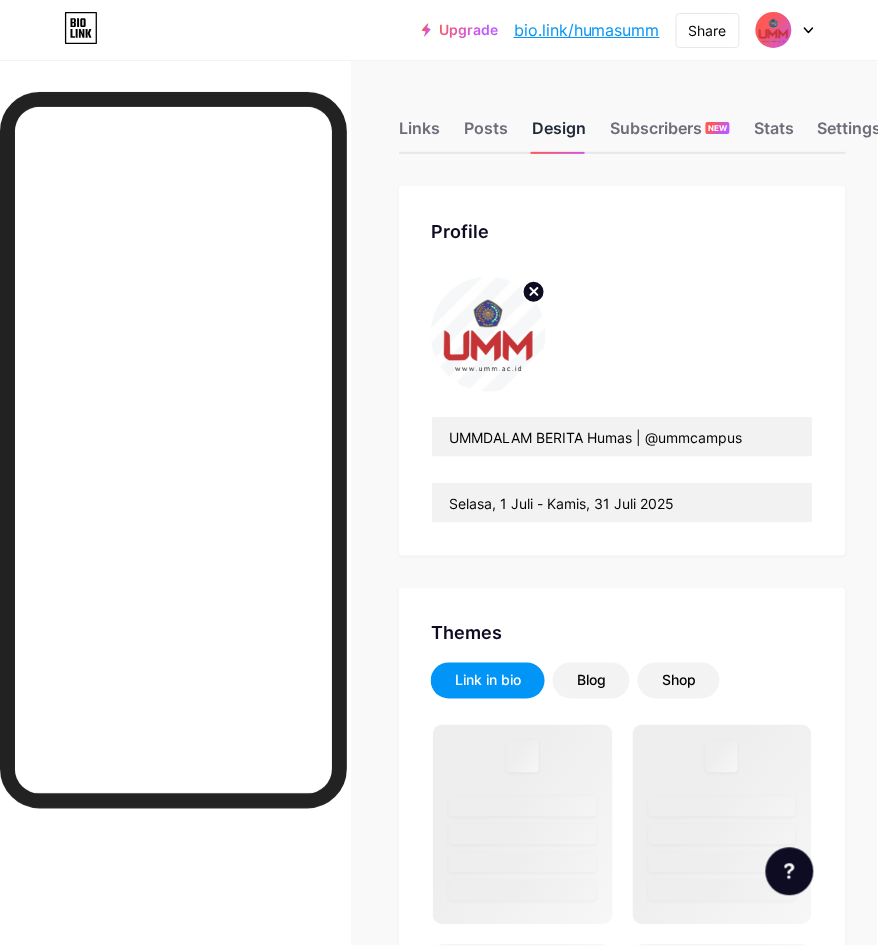 click on "Design" at bounding box center [559, 134] 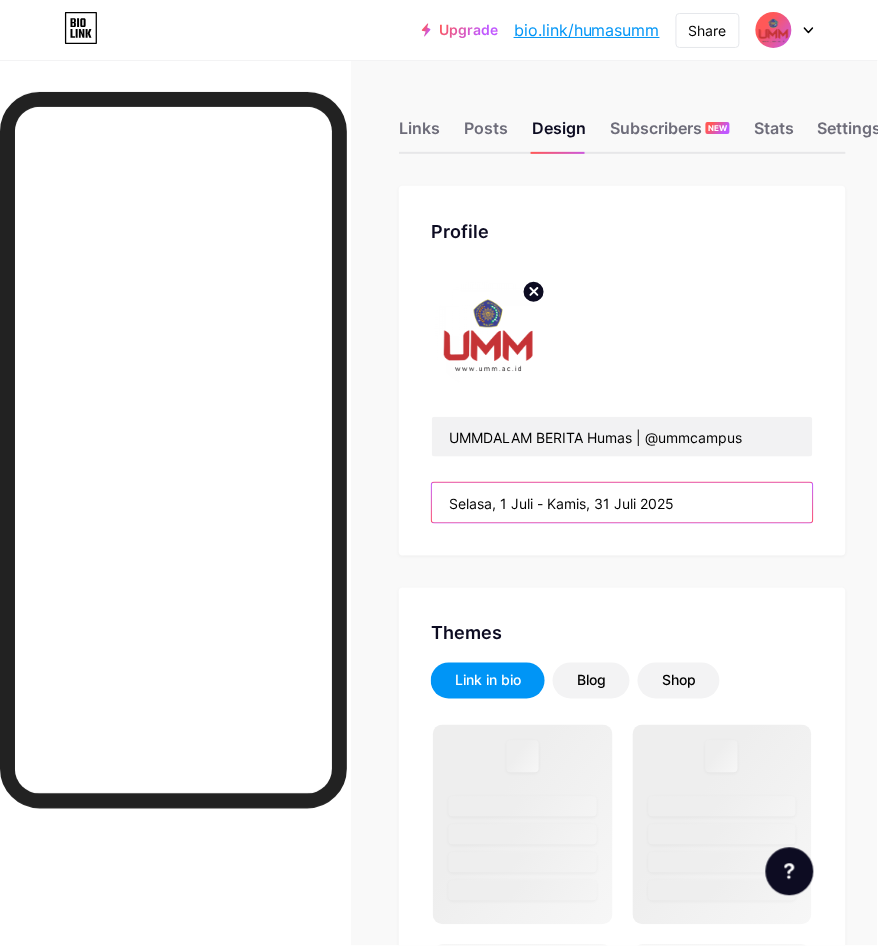 click on "Selasa, 1 Juli - Kamis, 31 Juli 2025" at bounding box center [622, 503] 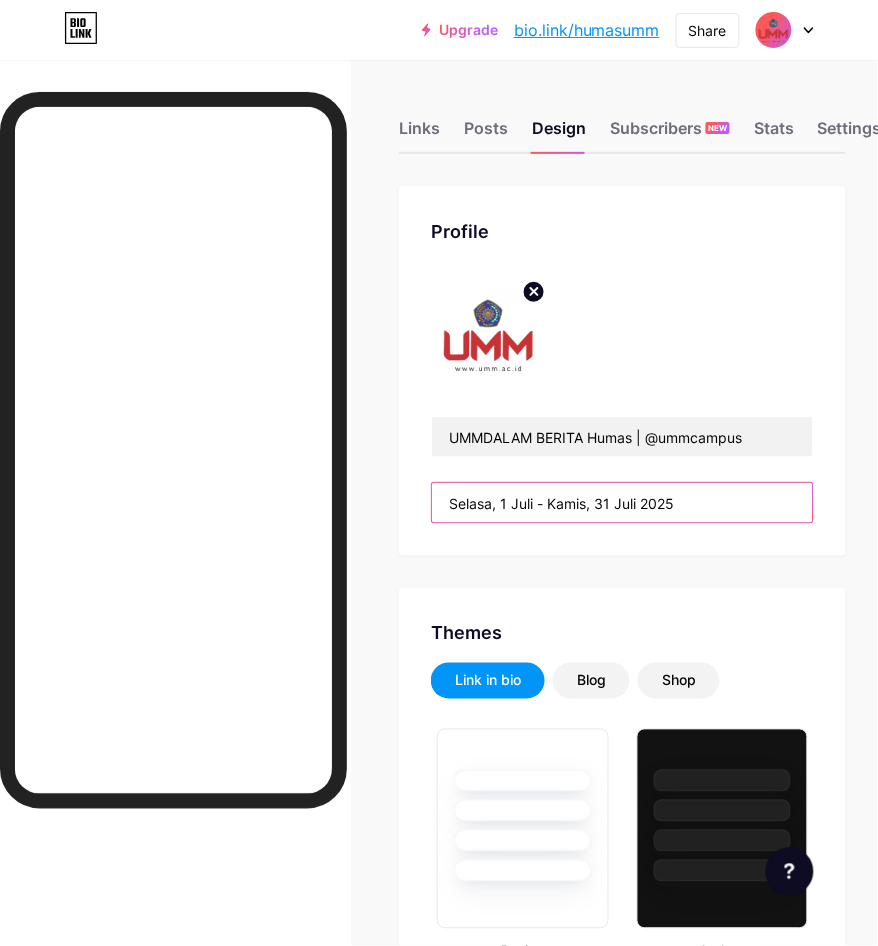 drag, startPoint x: 588, startPoint y: 505, endPoint x: 598, endPoint y: 500, distance: 11.18034 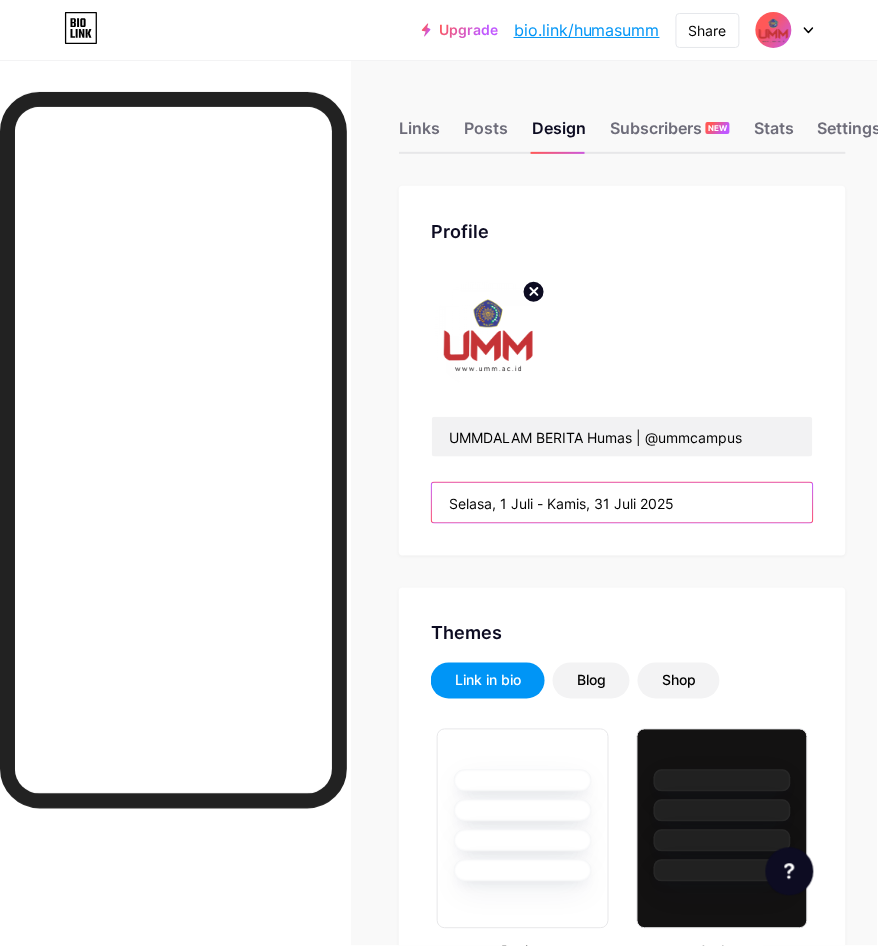 click on "Selasa, 1 Juli - Kamis, 31 Juli 2025" at bounding box center (622, 503) 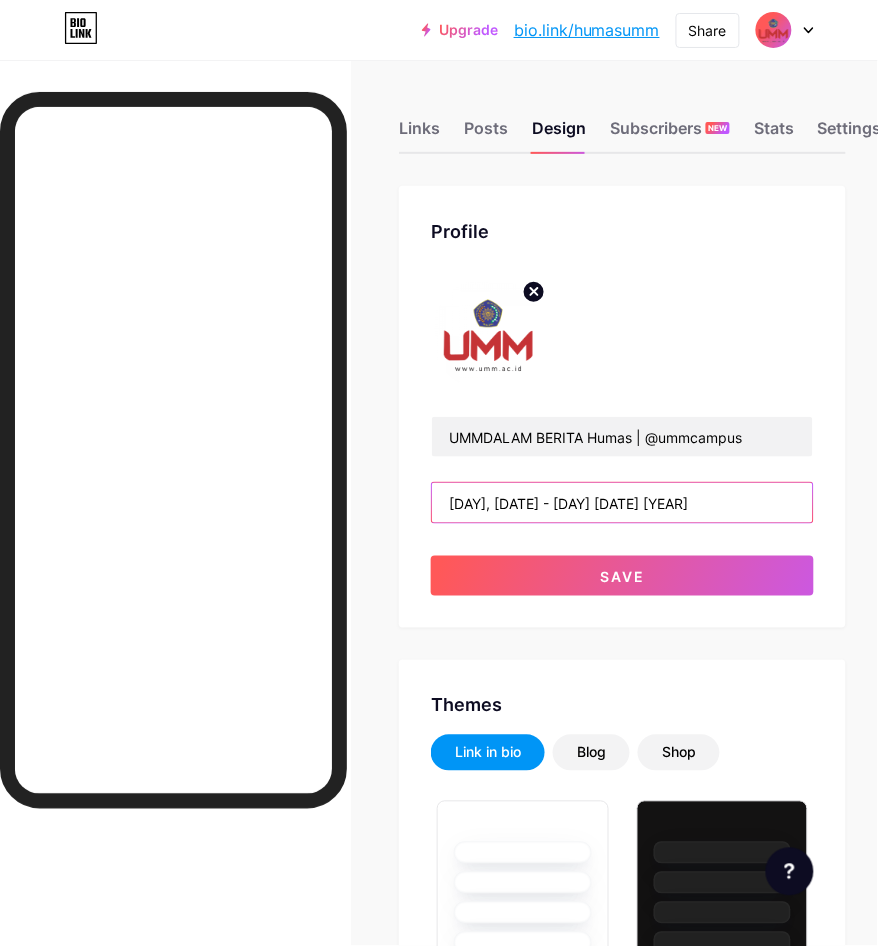 click on "[DAY], [DATE] - [DAY] [DATE] [YEAR]" at bounding box center (622, 503) 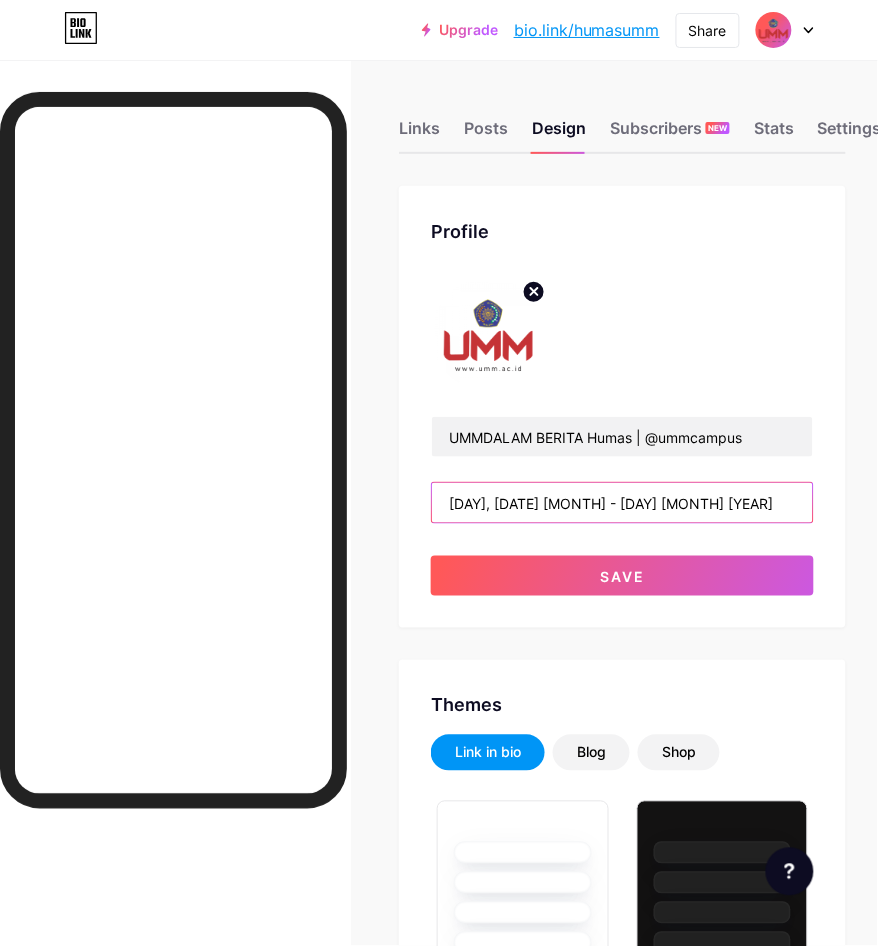 click on "[DAY], [DATE] [MONTH] - [DAY] [MONTH] [YEAR]" at bounding box center (622, 503) 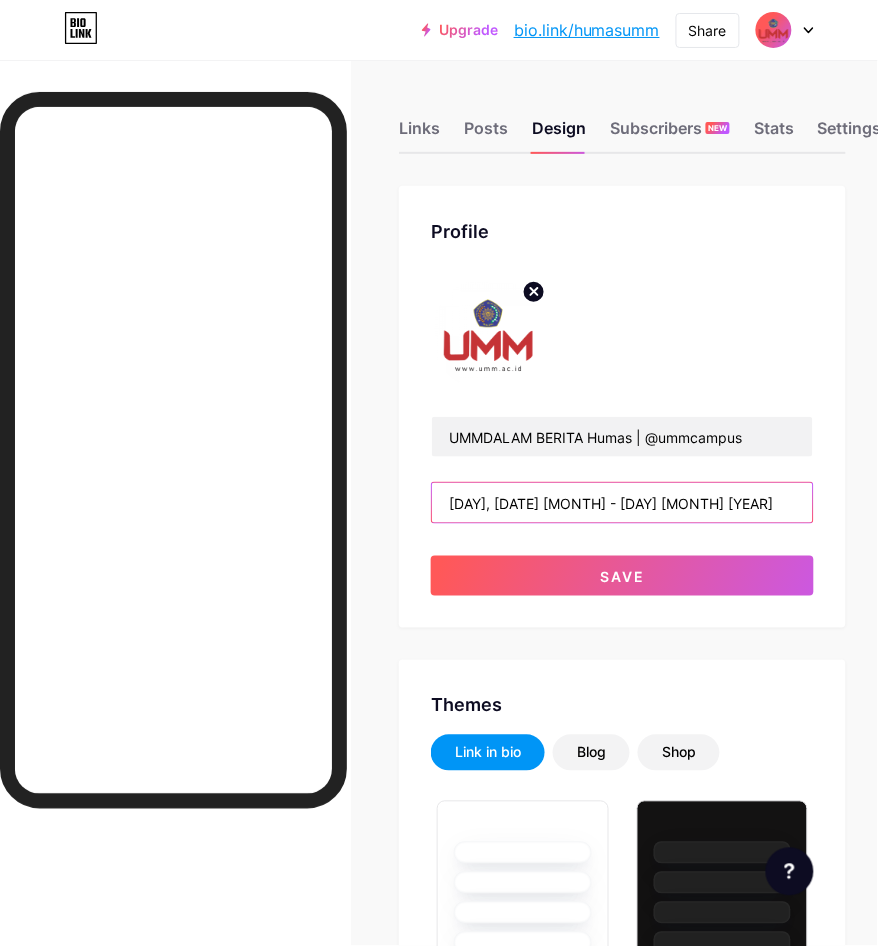 click on "[DAY], [DATE] [MONTH] - [DAY] [MONTH] [YEAR]" at bounding box center [622, 503] 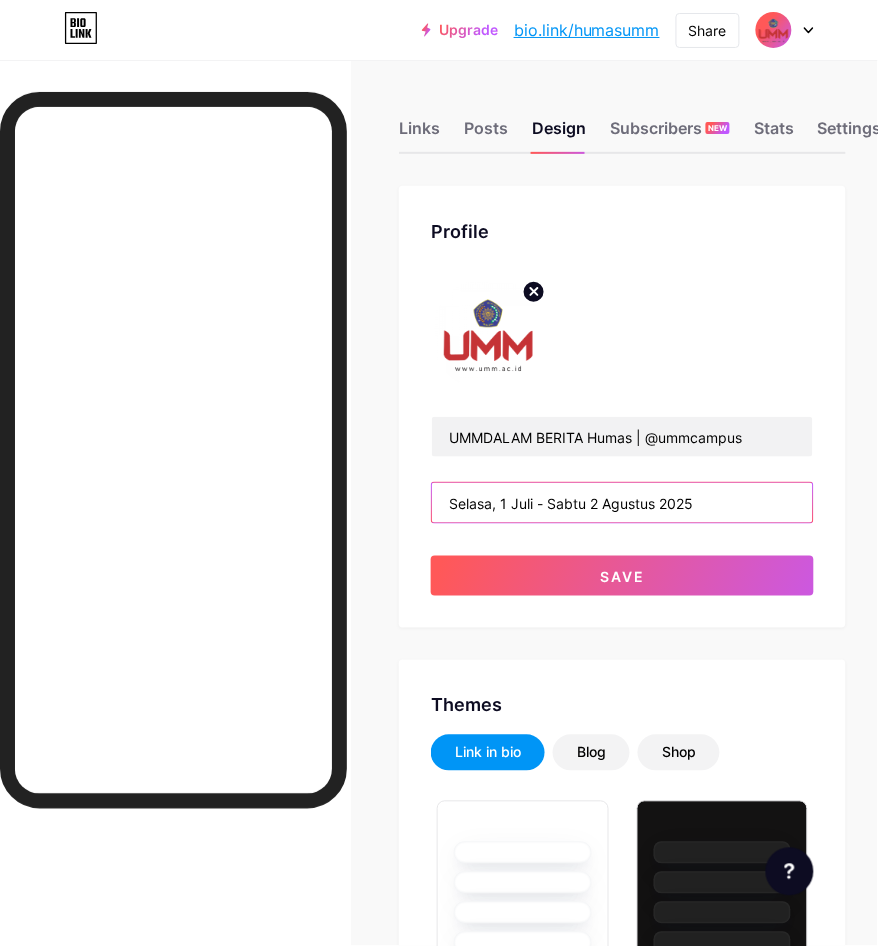 click on "Selasa, 1 Juli - Sabtu 2 Agustus 2025" at bounding box center [622, 503] 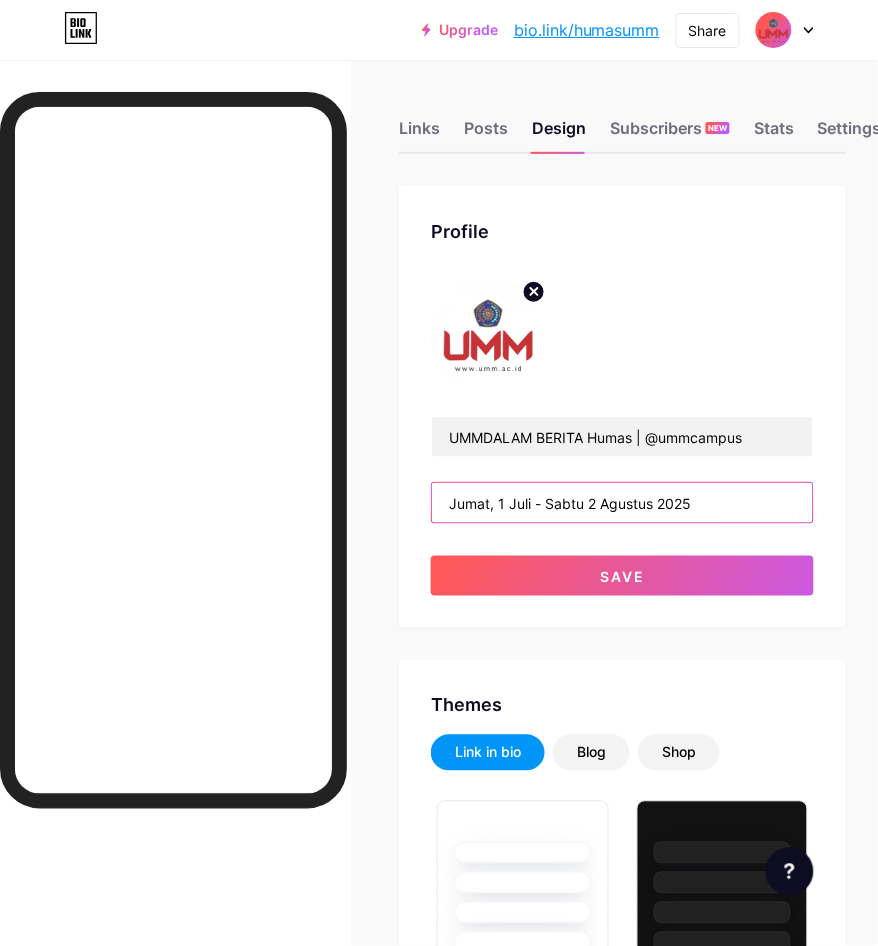 click on "Jumat, 1 Juli - Sabtu 2 Agustus 2025" at bounding box center (622, 503) 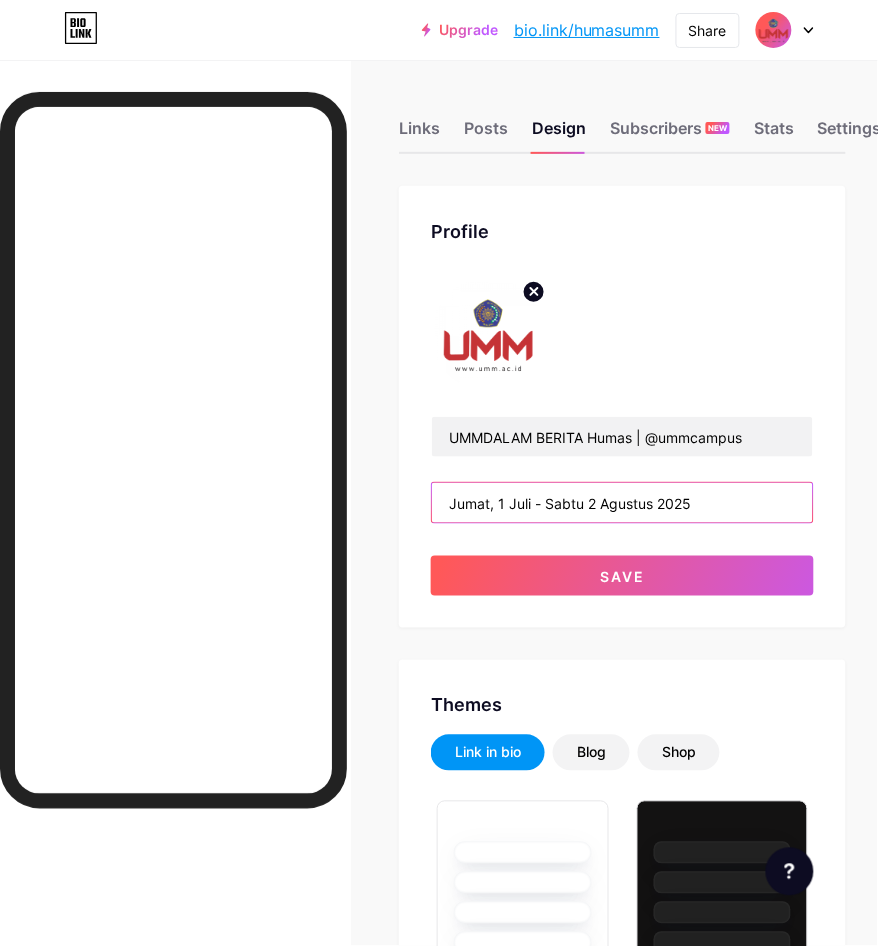 click on "Jumat, 1 Juli - Sabtu 2 Agustus 2025" at bounding box center [622, 503] 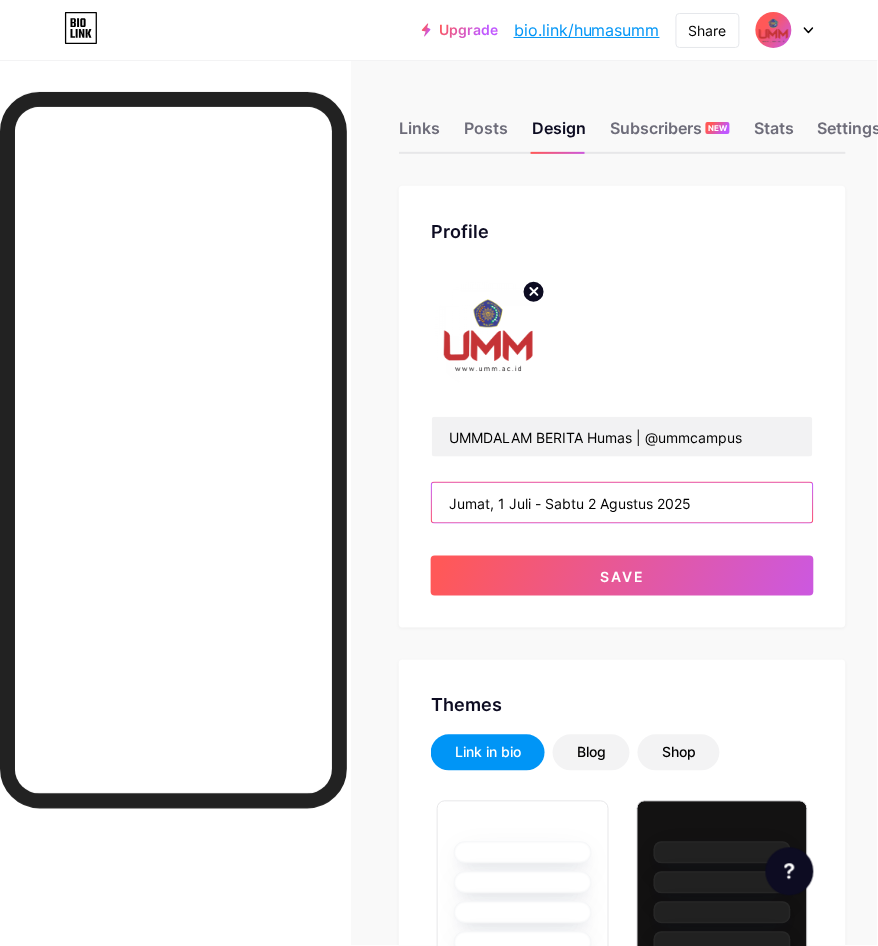 paste on "Agustus" 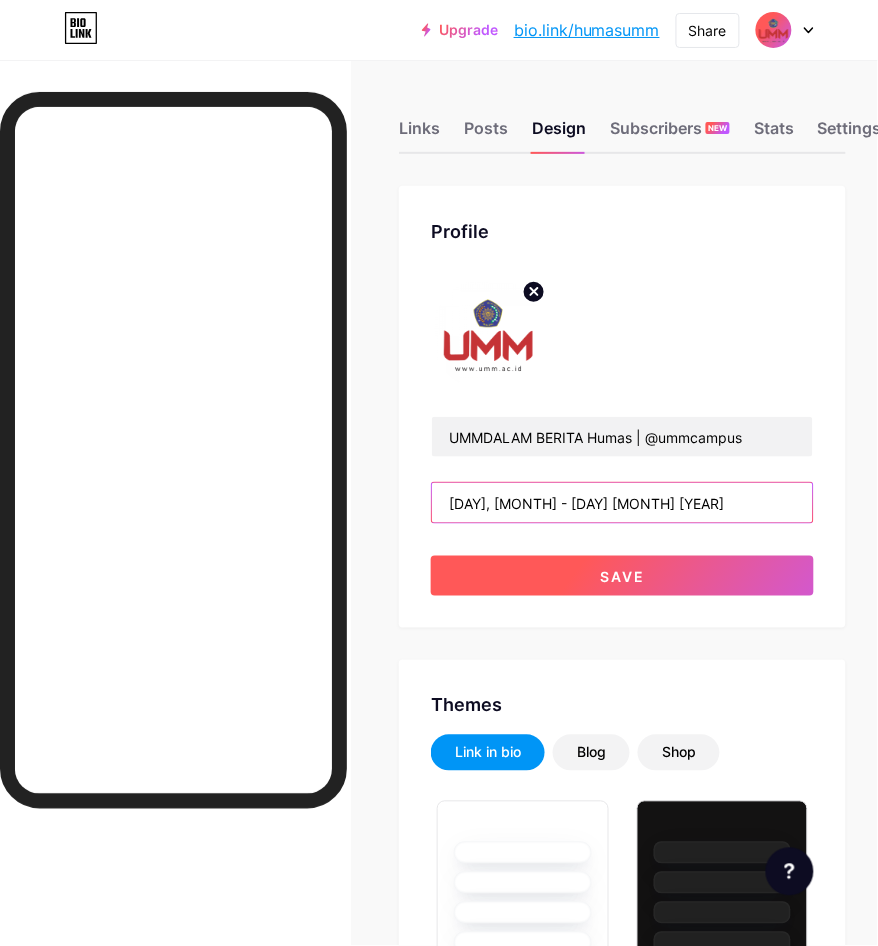type on "[DAY], [MONTH] - [DAY] [MONTH] [YEAR]" 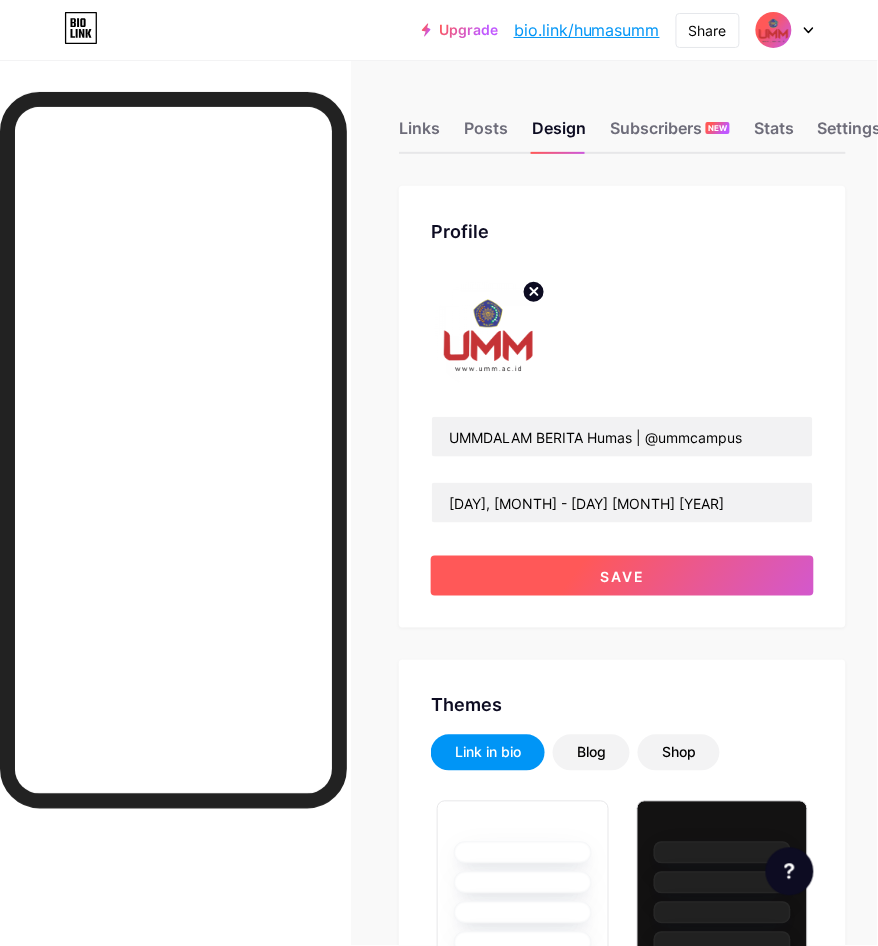 click on "Save" at bounding box center [622, 576] 